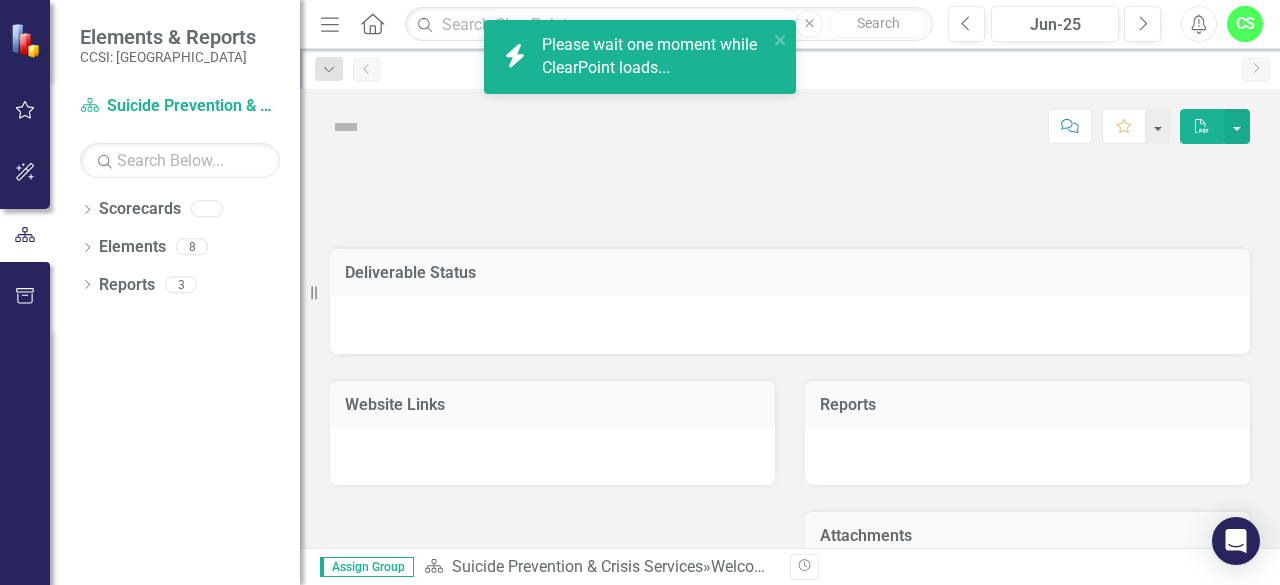 scroll, scrollTop: 0, scrollLeft: 0, axis: both 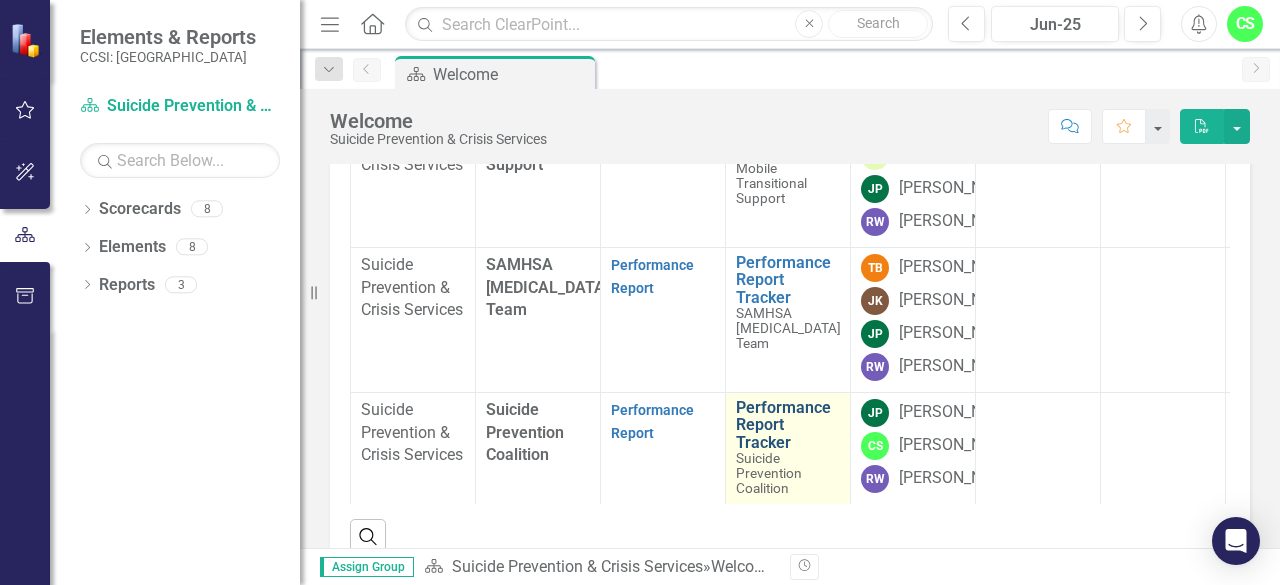 click on "Performance Report Tracker" at bounding box center [788, 425] 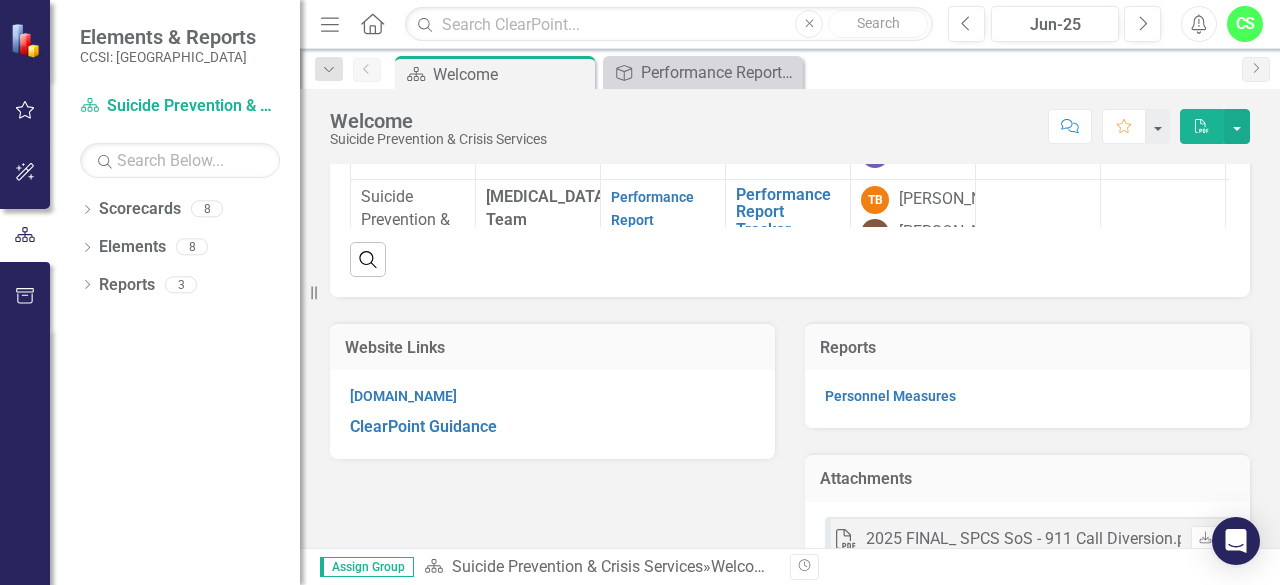 scroll, scrollTop: 469, scrollLeft: 0, axis: vertical 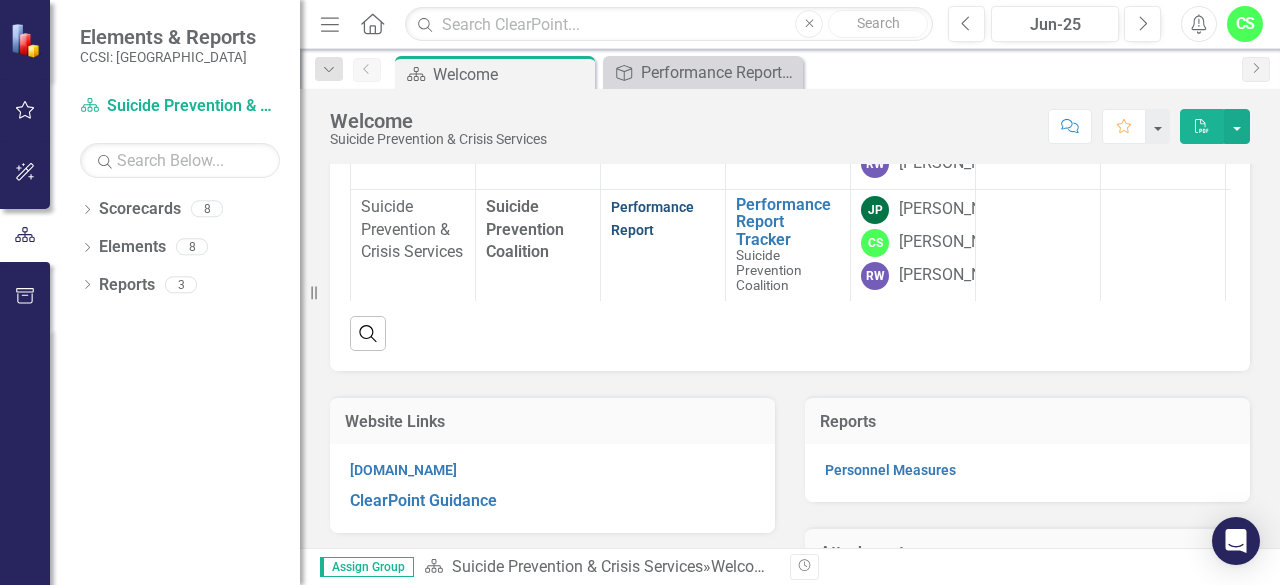 click on "Performance Report" at bounding box center (652, 218) 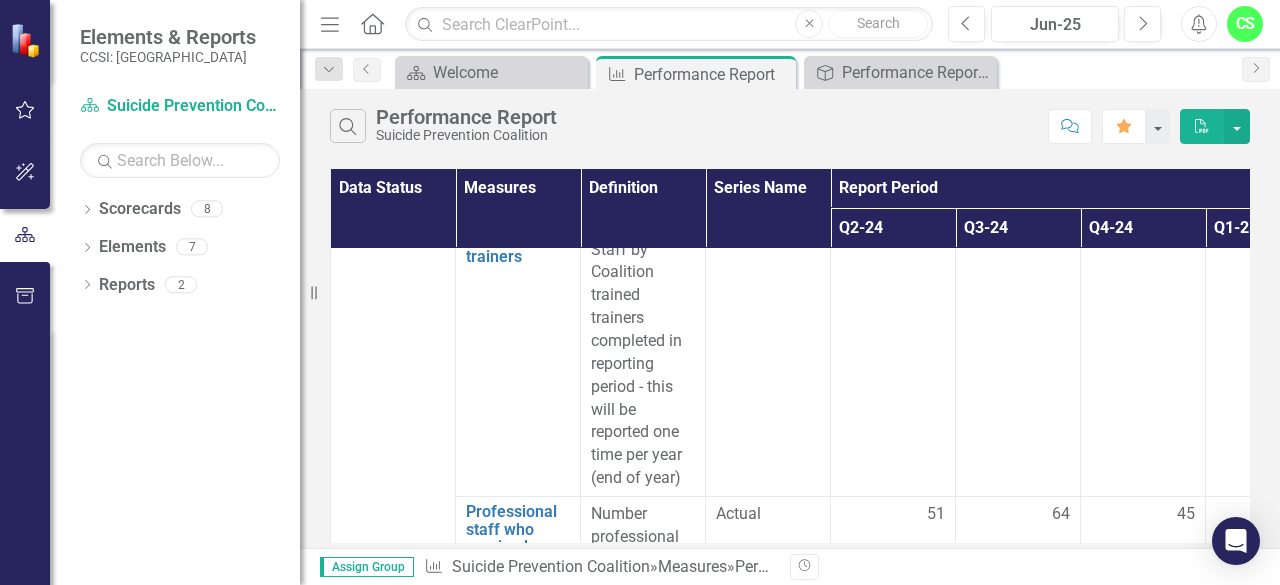 scroll, scrollTop: 397, scrollLeft: 0, axis: vertical 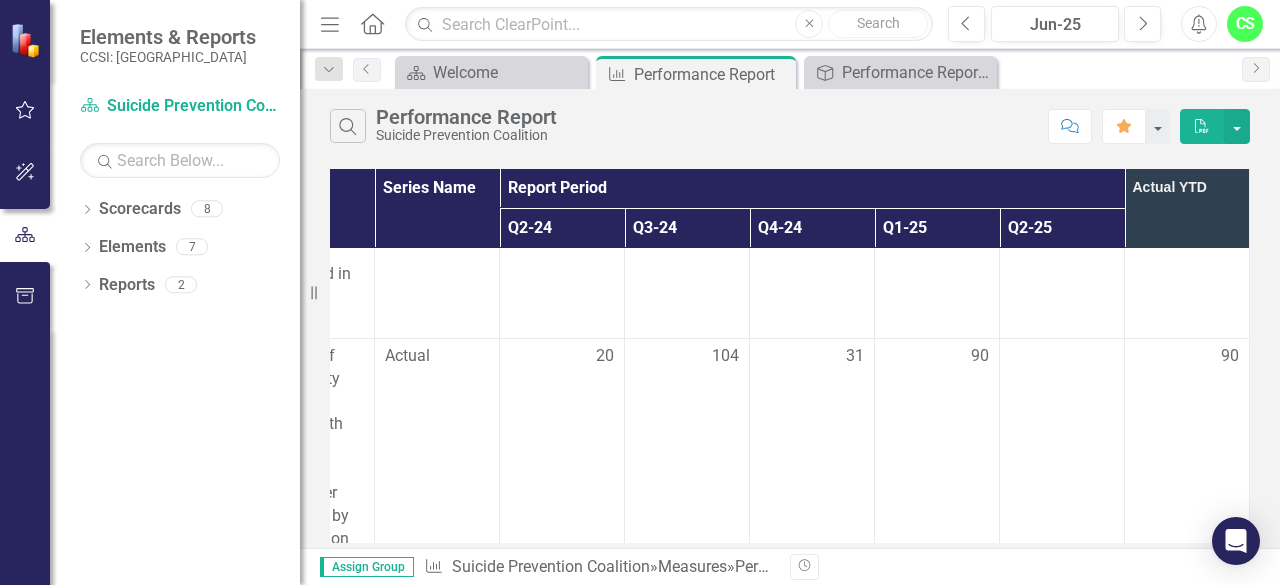 click on "Data Status Measures Definition Series Name Report Period Actual YTD Q2-24 Q3-24 Q4-24 Q1-25 Q2-25 Agency Suicide Prevention & Crisis Services Trainers certified in Suicide Safety for School Staff Link Open Element Number of Trainers certified in Suicide Safety for School Staff completed in reporting period Actual 0 23 1 38 38 School staff trained in Suicide Safety for School Staff by Coalition trained trainers Link Open Element Number of school staff trained in Suicide Safety for School Staff by Coalition trained trainers completed in reporting period - this will be reported one time per year (end of year) Actual 0 0 626 Professional staff who received suicide prevention training including CALM by the Coalition Link Open Element Number professional staff who received suicide prevention training including CALM by the Coalition completed in reporting period Actual 51 64 45 80 80 Community members trained with evidence based gatekeeper programs by the Coalition Link Open Element Actual 20 104 31 90 90 Link 3 3" at bounding box center (790, 356) 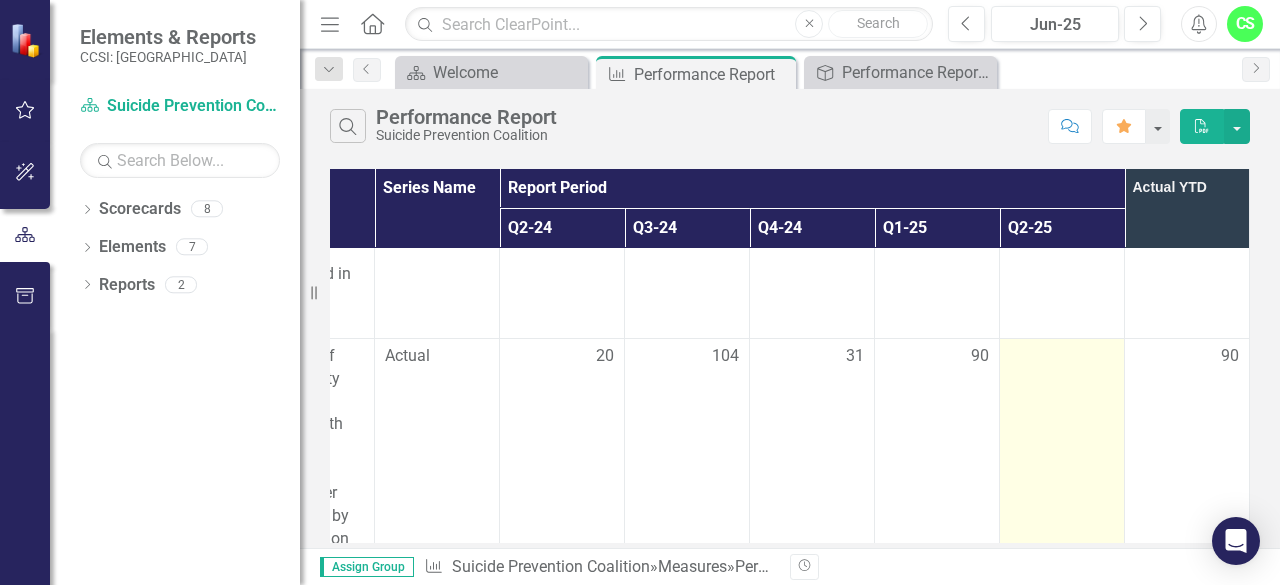 click at bounding box center (1062, 357) 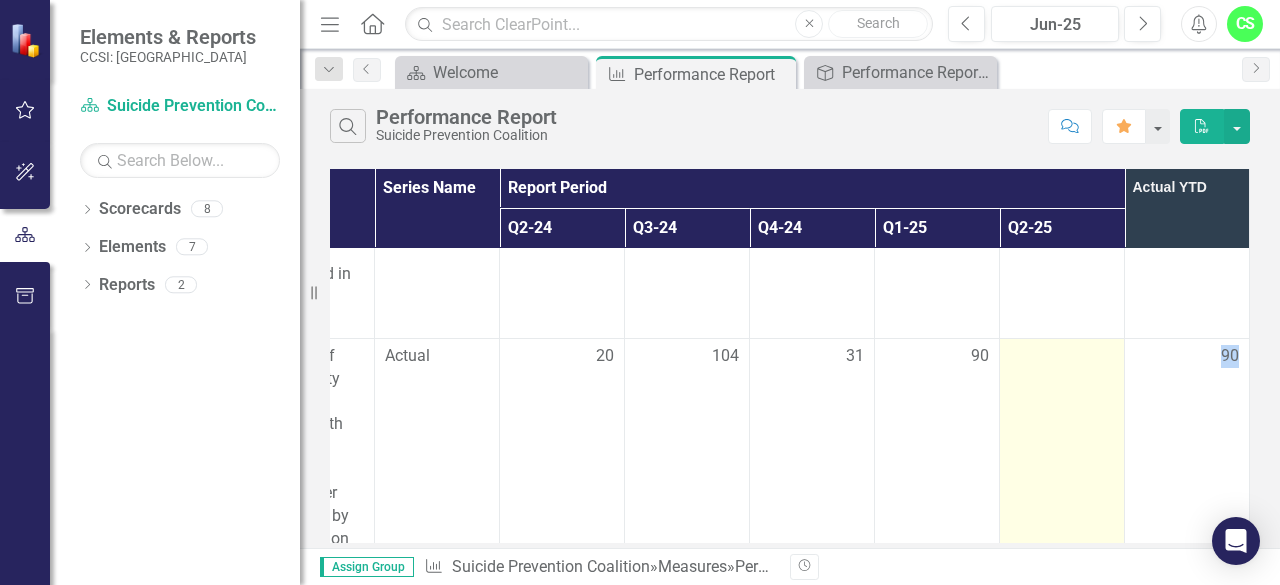 click at bounding box center (1062, 357) 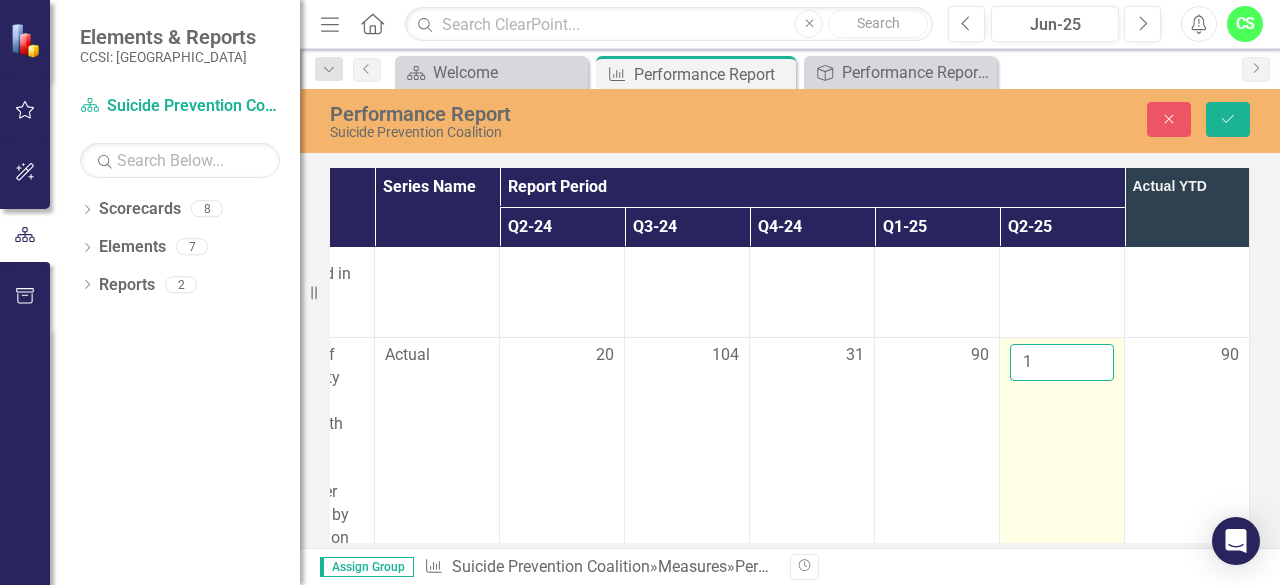 click on "1" at bounding box center (1062, 362) 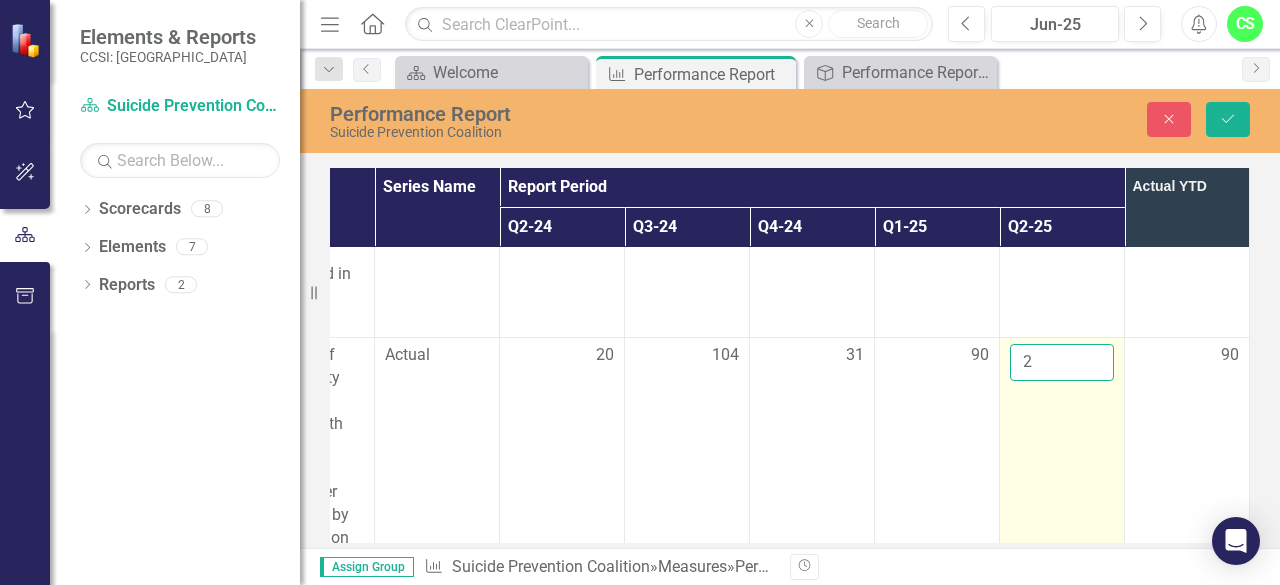 click on "2" at bounding box center [1062, 362] 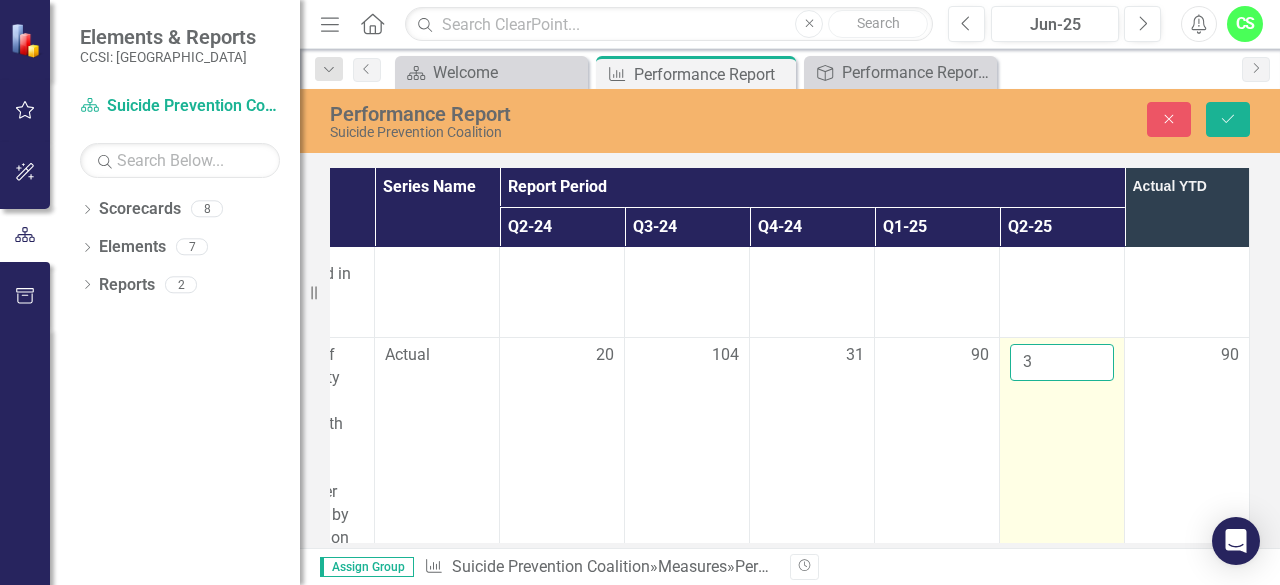 click on "3" at bounding box center (1062, 362) 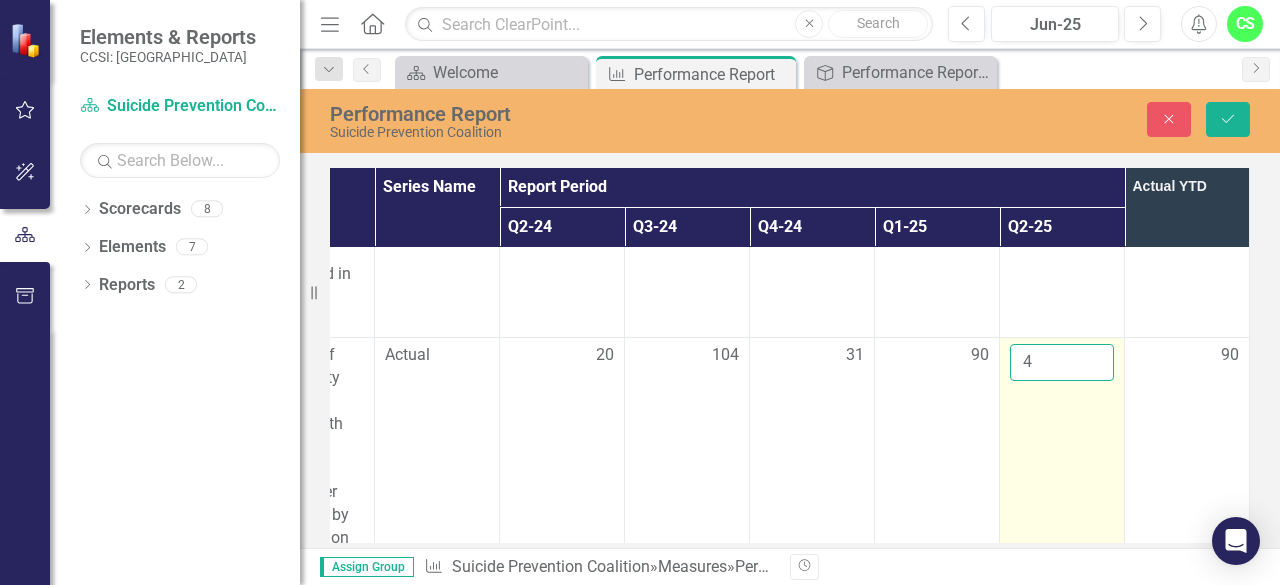 click on "4" at bounding box center (1062, 362) 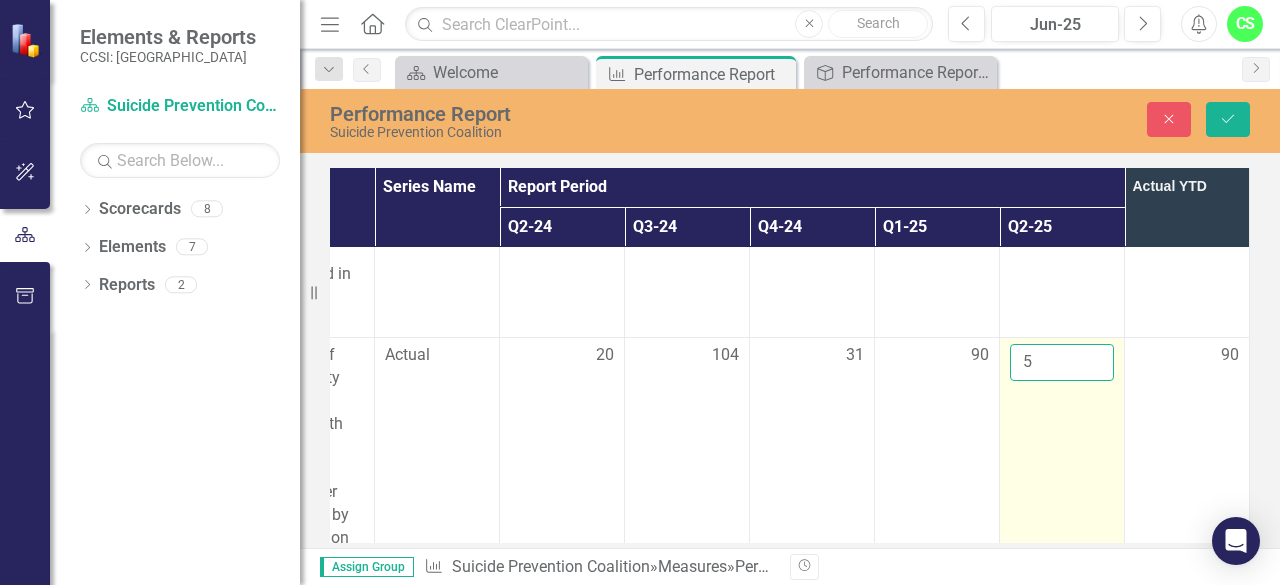 click on "5" at bounding box center (1062, 362) 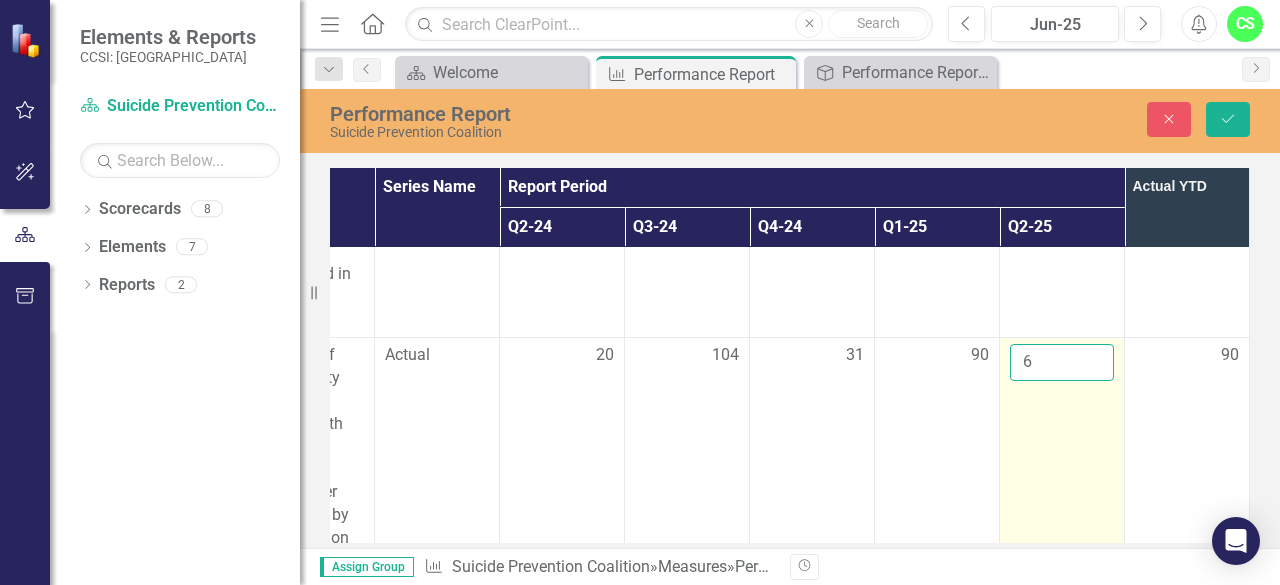click on "6" at bounding box center (1062, 362) 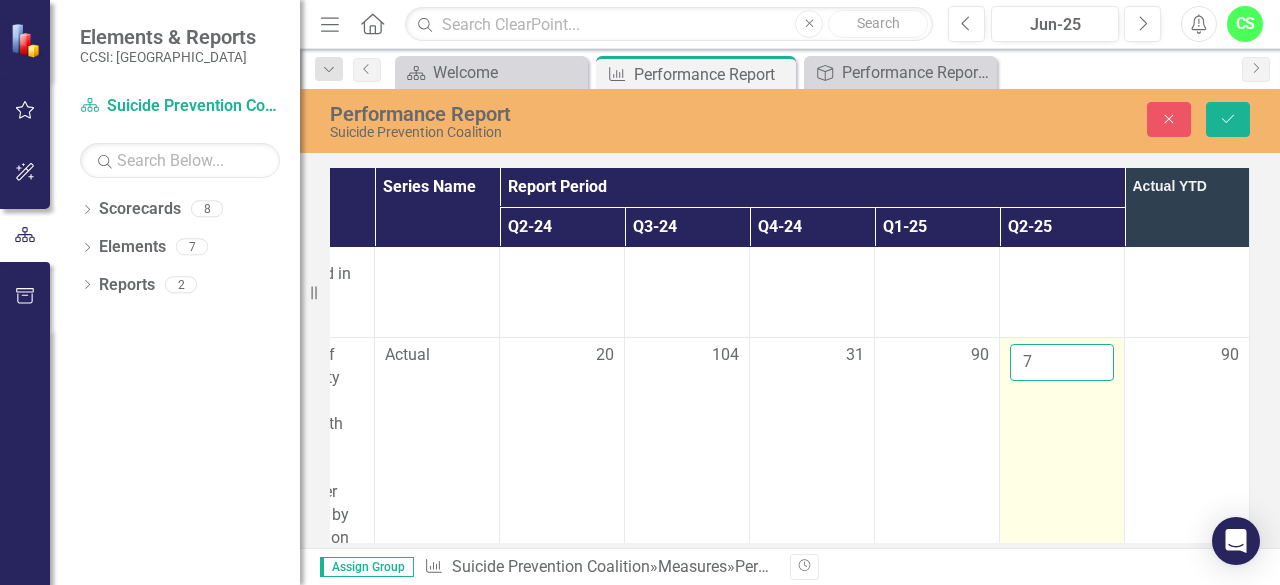 click on "7" at bounding box center [1062, 362] 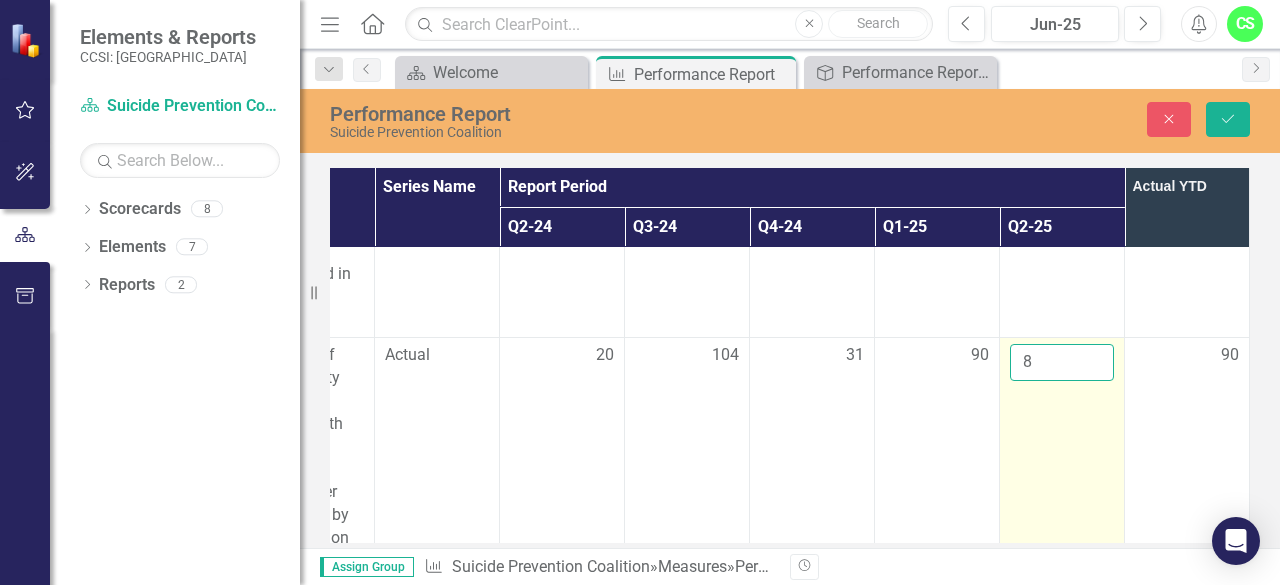 click on "8" at bounding box center (1062, 362) 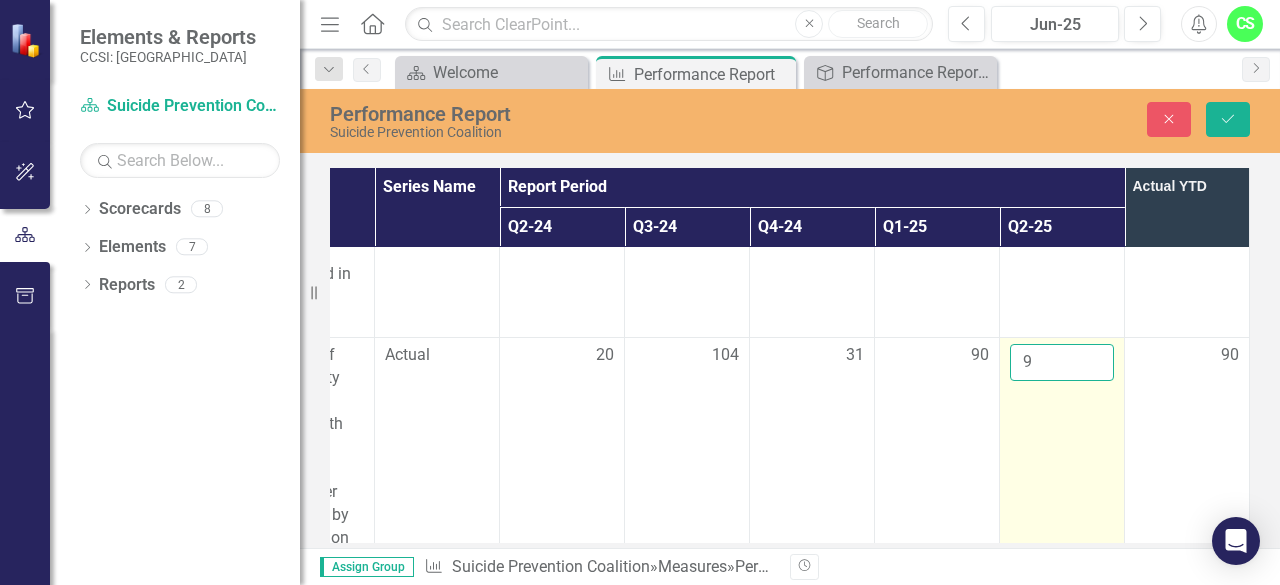click on "9" at bounding box center [1062, 362] 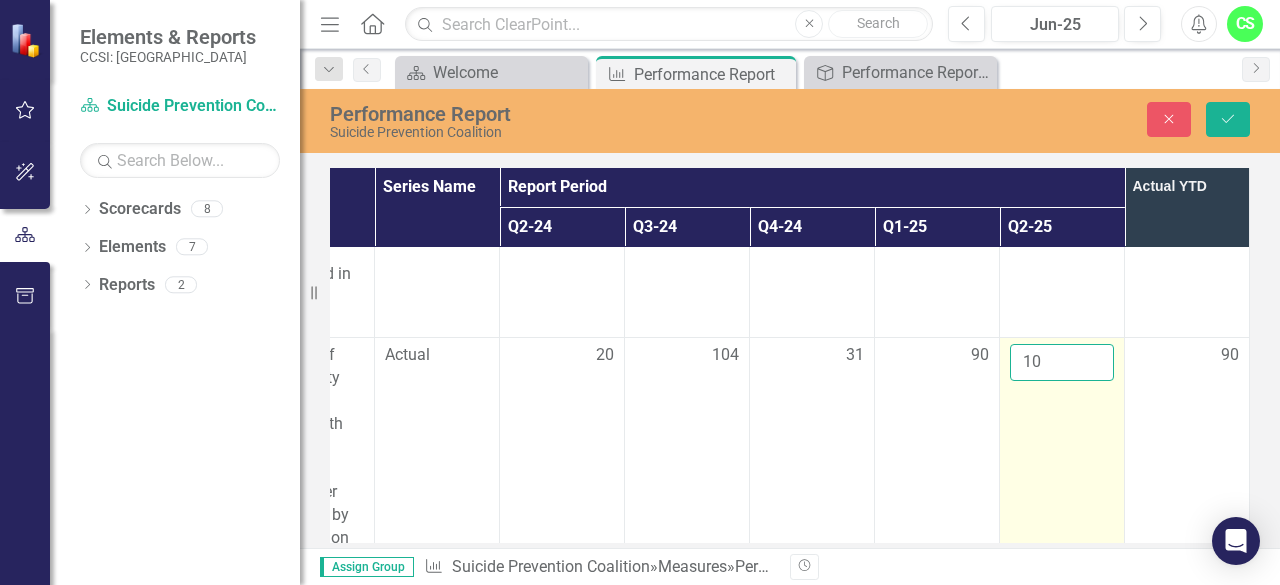 click on "10" at bounding box center (1062, 362) 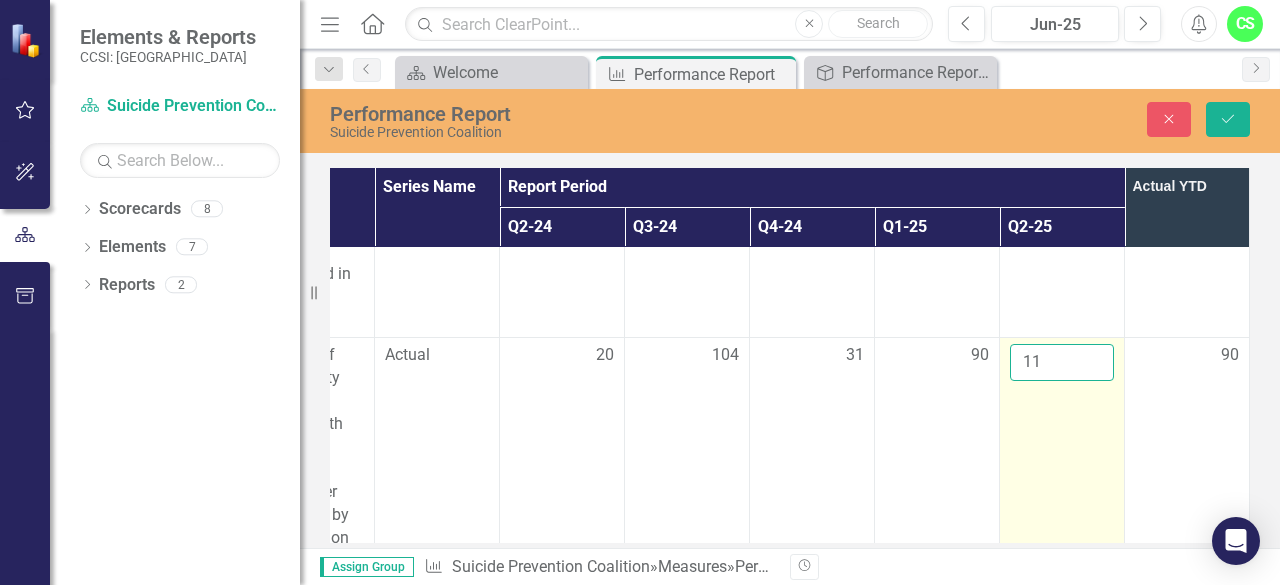 click on "11" at bounding box center (1062, 362) 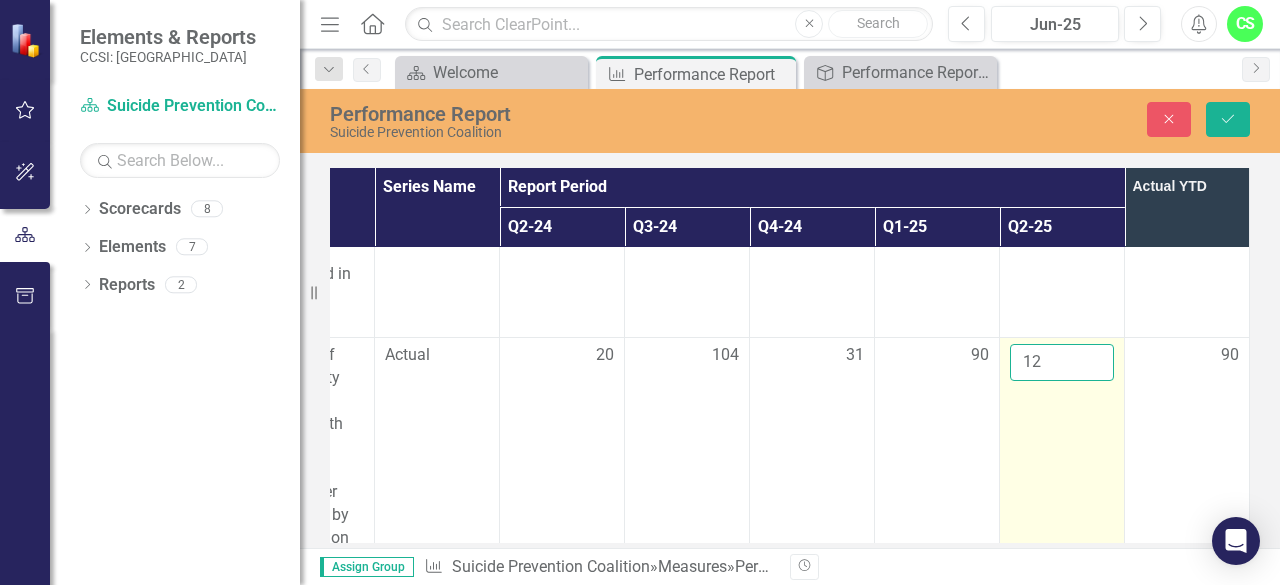 click on "12" at bounding box center [1062, 362] 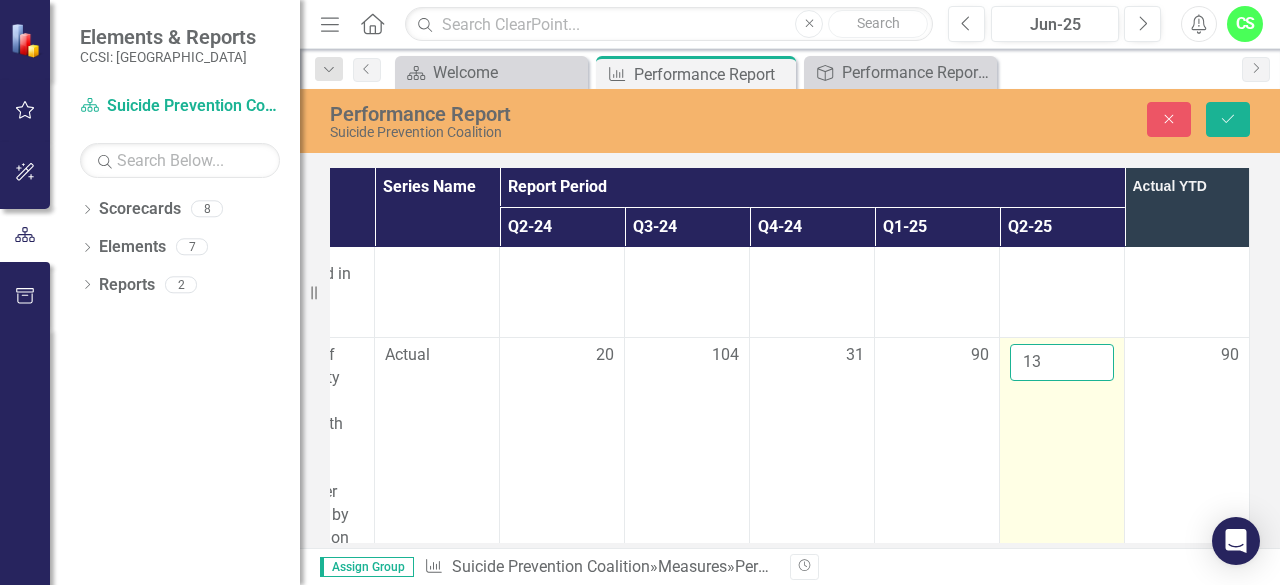 click on "13" at bounding box center [1062, 362] 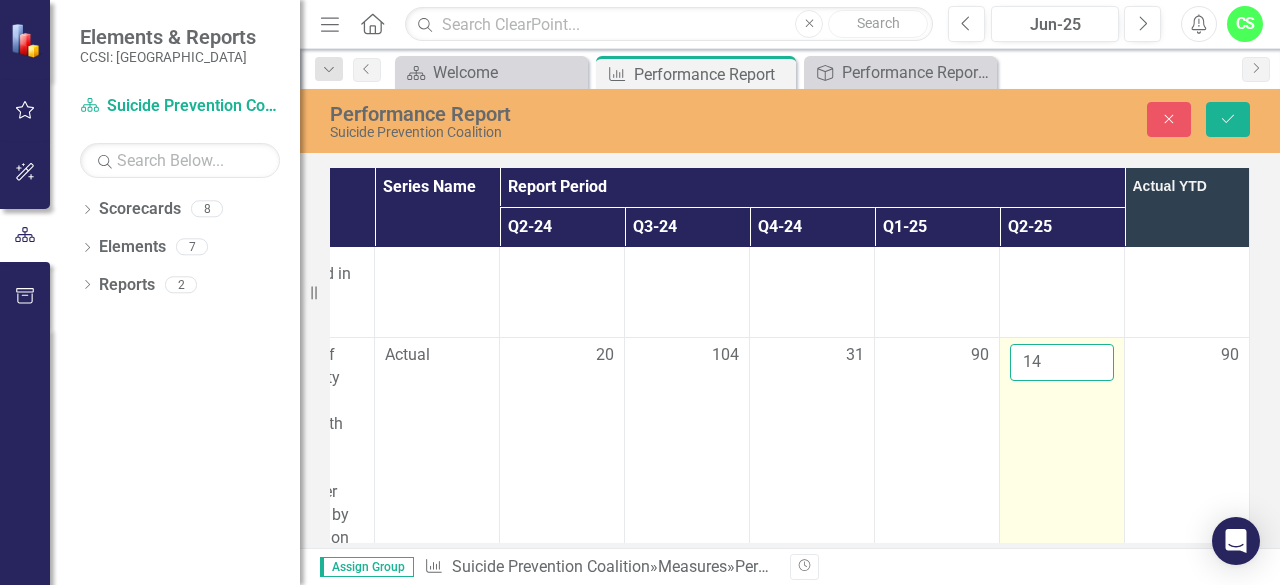 click on "14" at bounding box center (1062, 362) 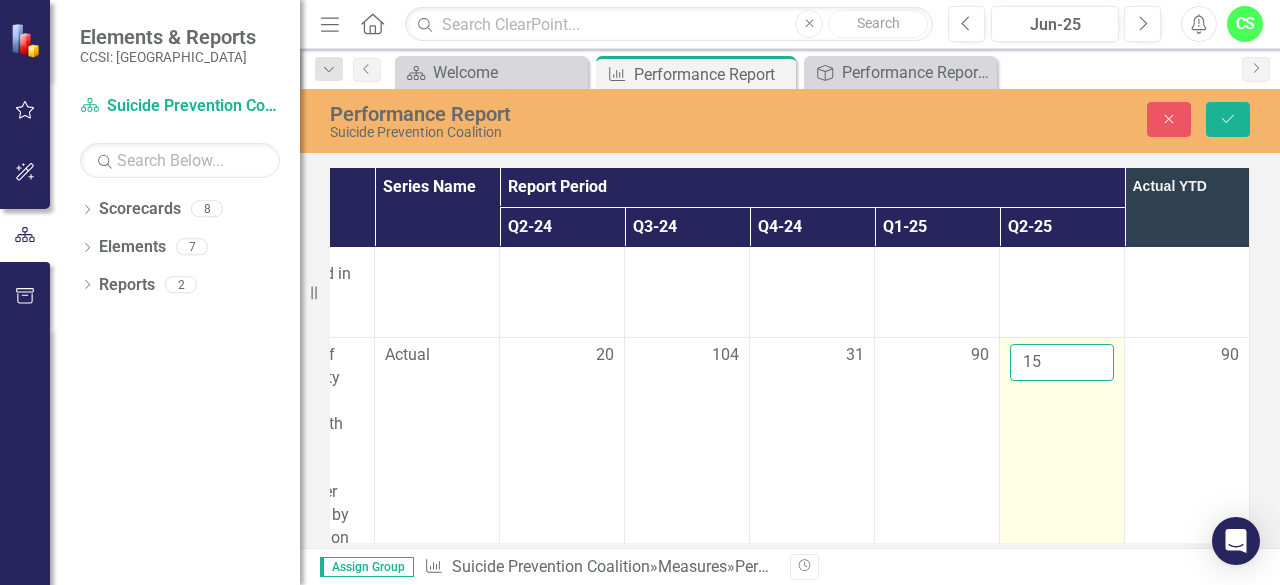 click on "15" at bounding box center [1062, 362] 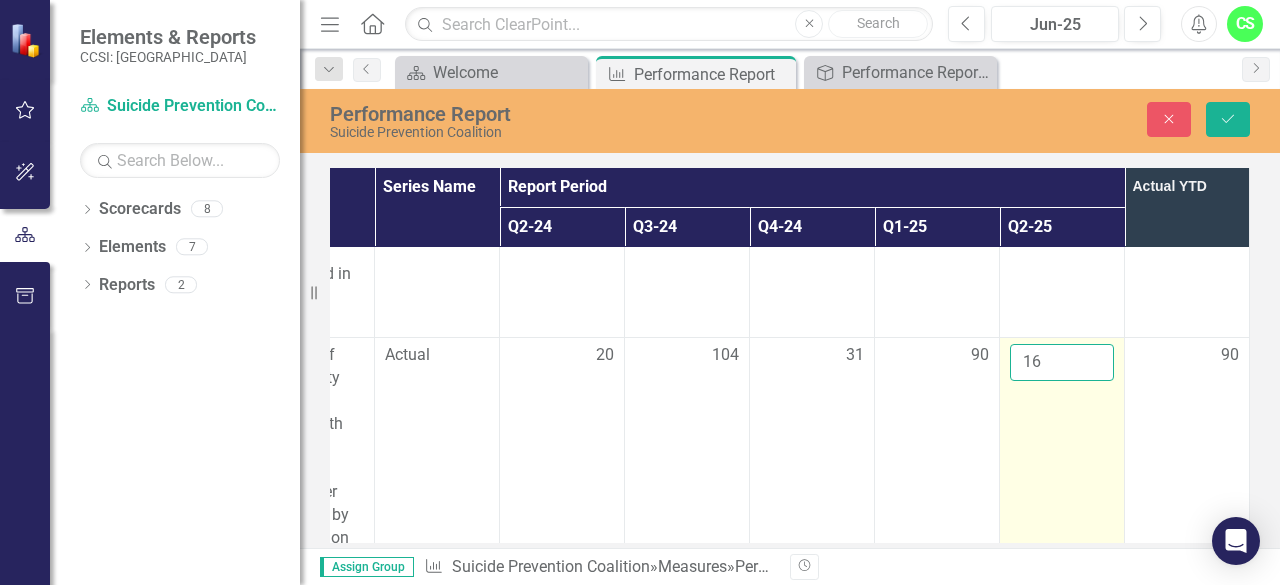 click on "16" at bounding box center (1062, 362) 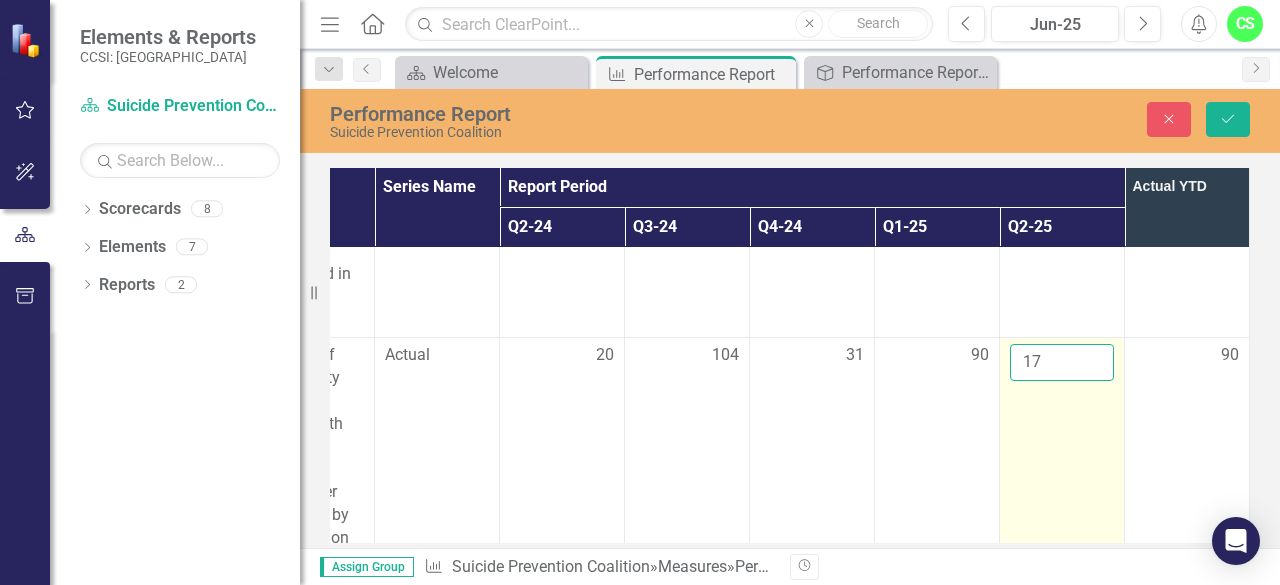 click on "17" at bounding box center (1062, 362) 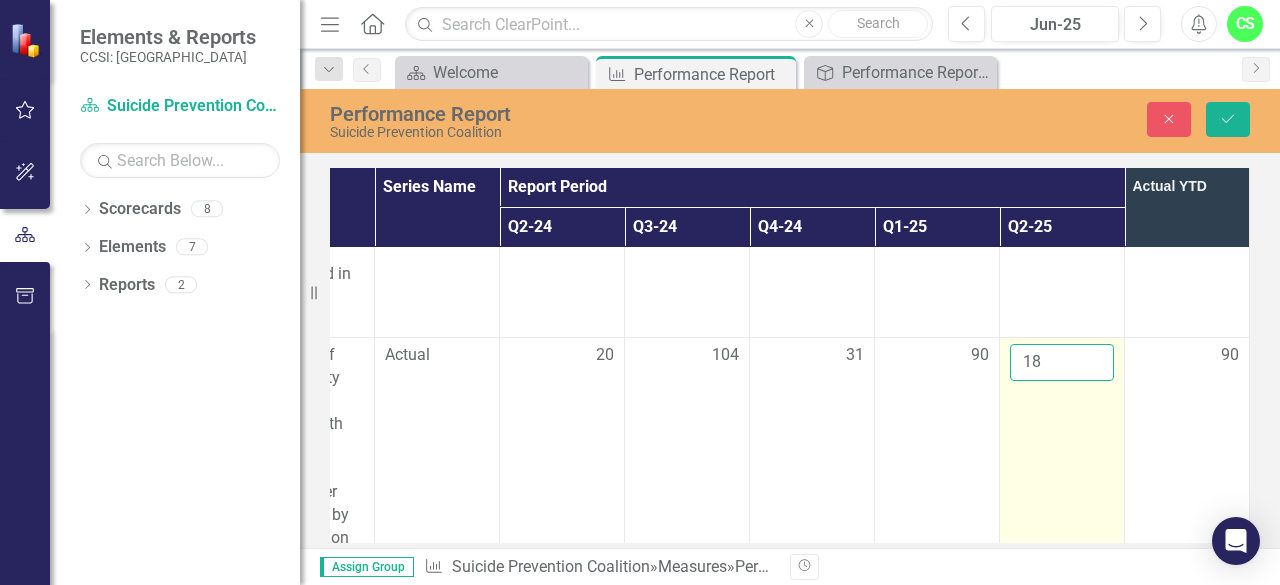 click on "18" at bounding box center (1062, 362) 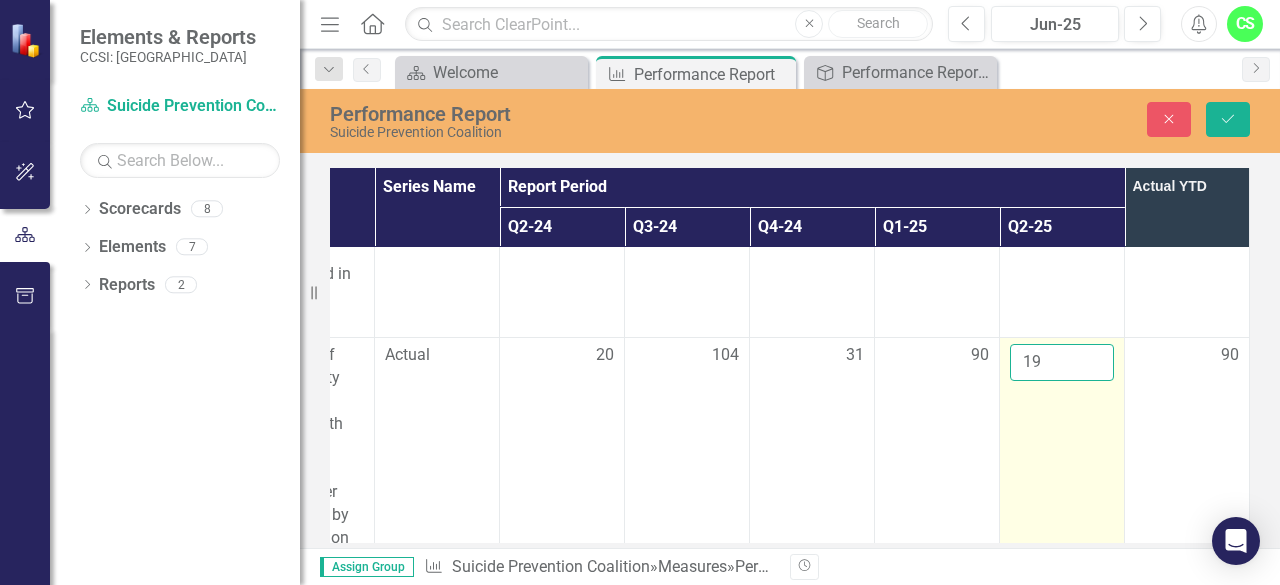 click on "19" at bounding box center [1062, 362] 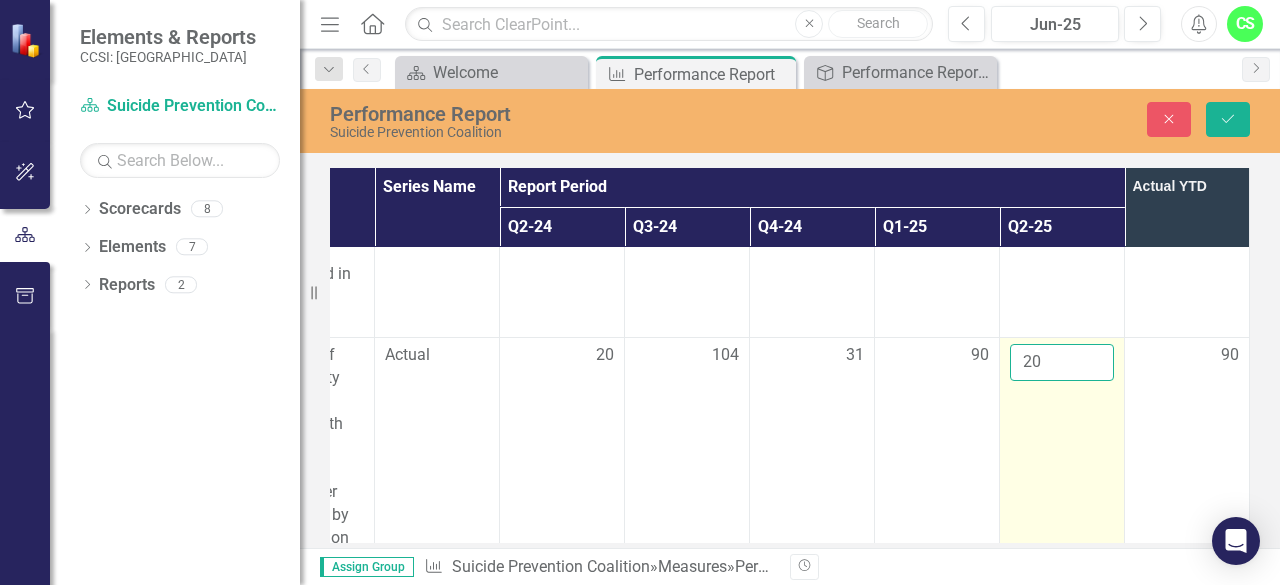 click on "20" at bounding box center [1062, 362] 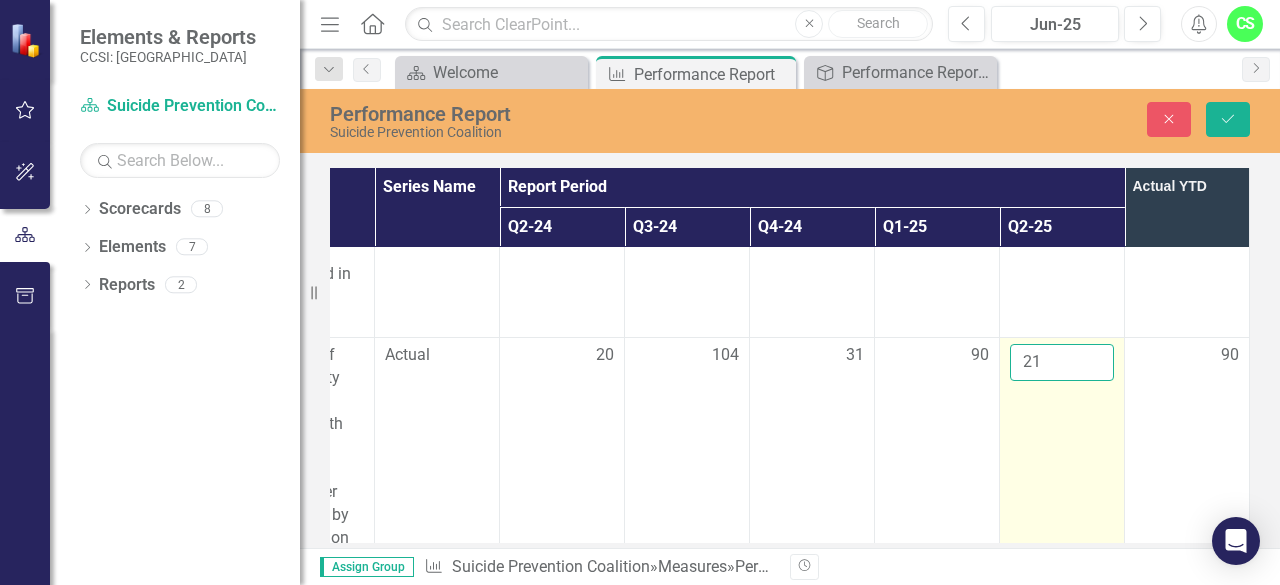 click on "21" at bounding box center [1062, 362] 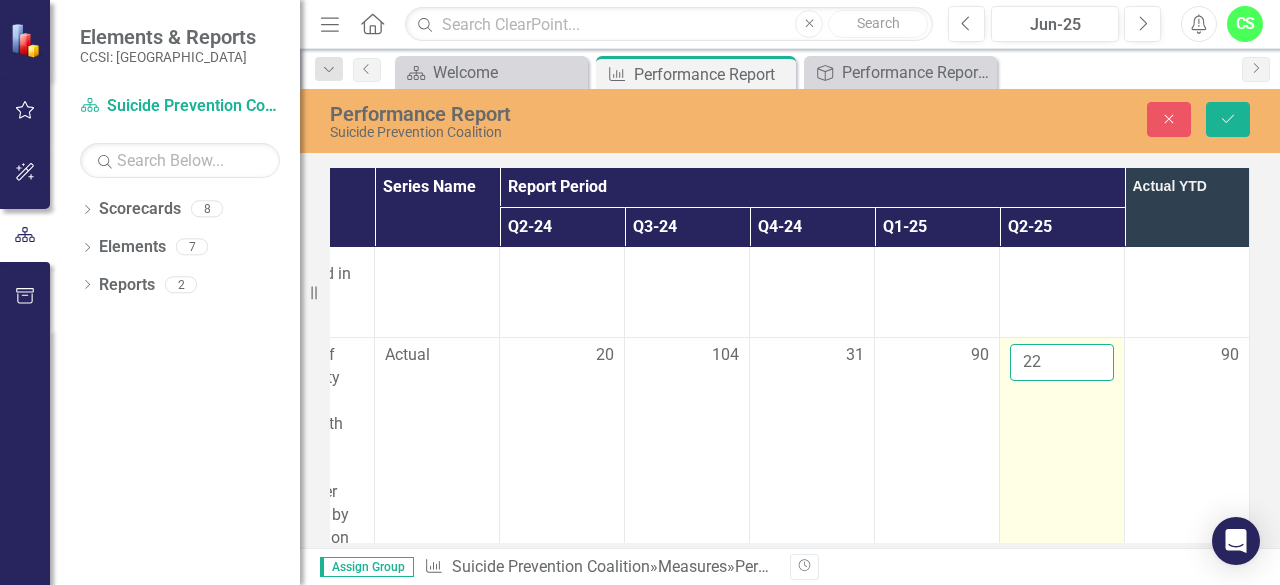 click on "22" at bounding box center [1062, 362] 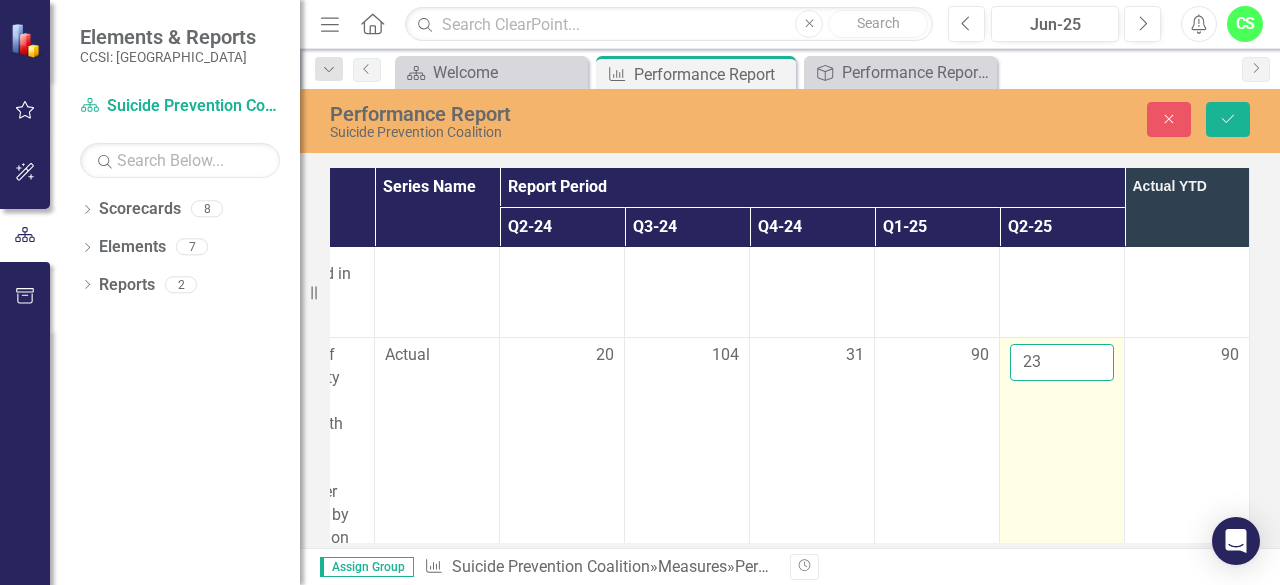 click on "23" at bounding box center [1062, 362] 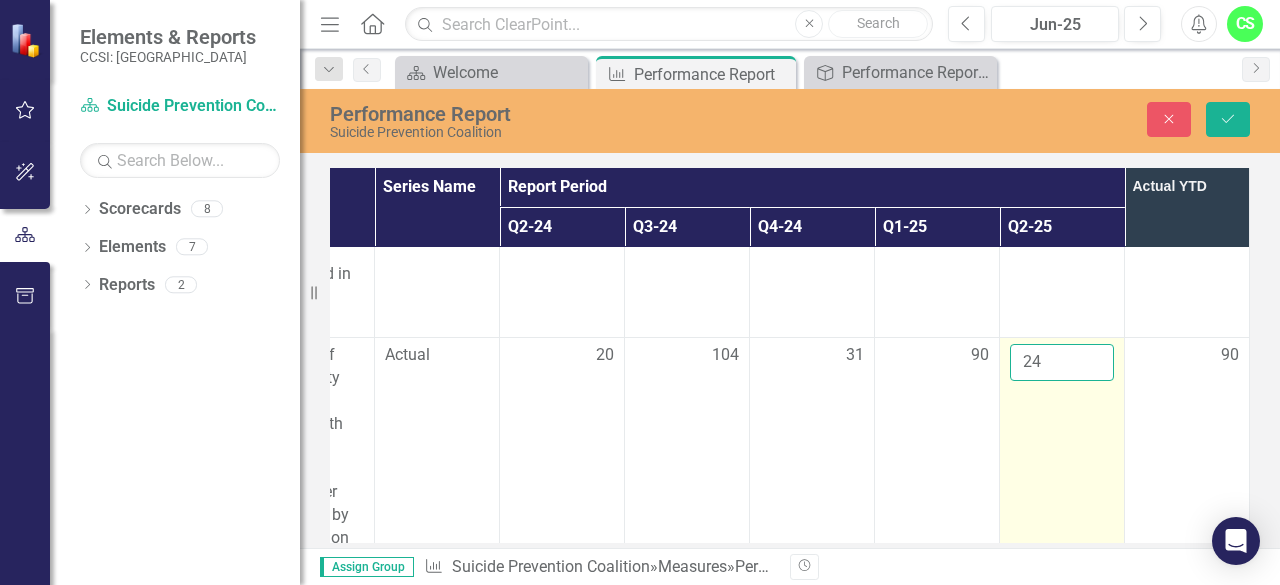 click on "24" at bounding box center (1062, 362) 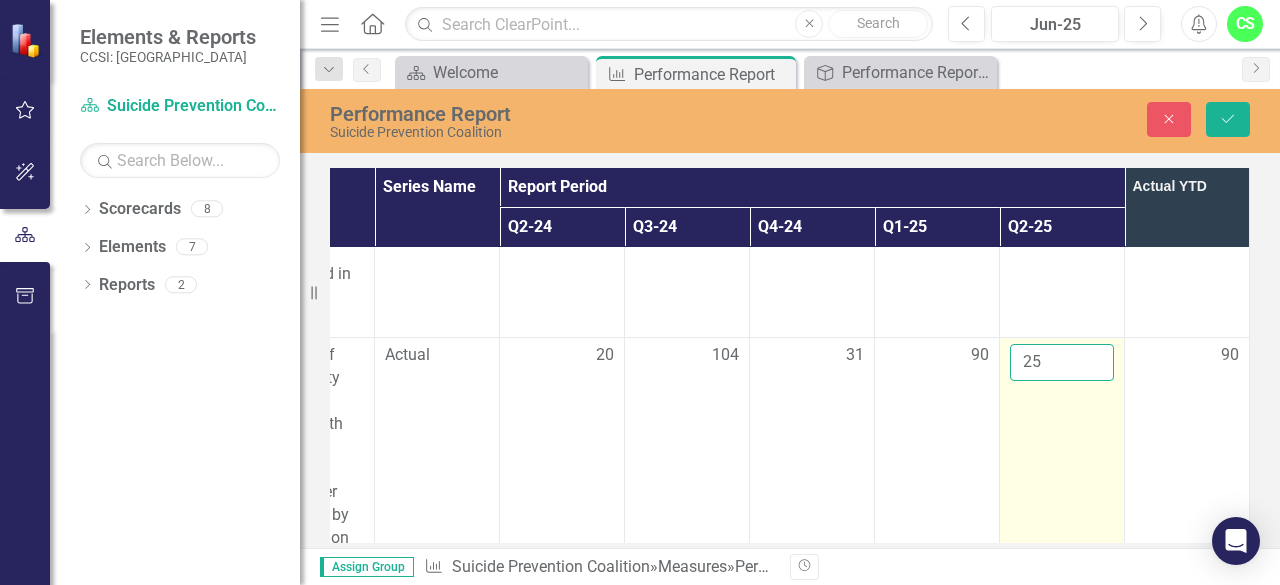 click on "25" at bounding box center (1062, 362) 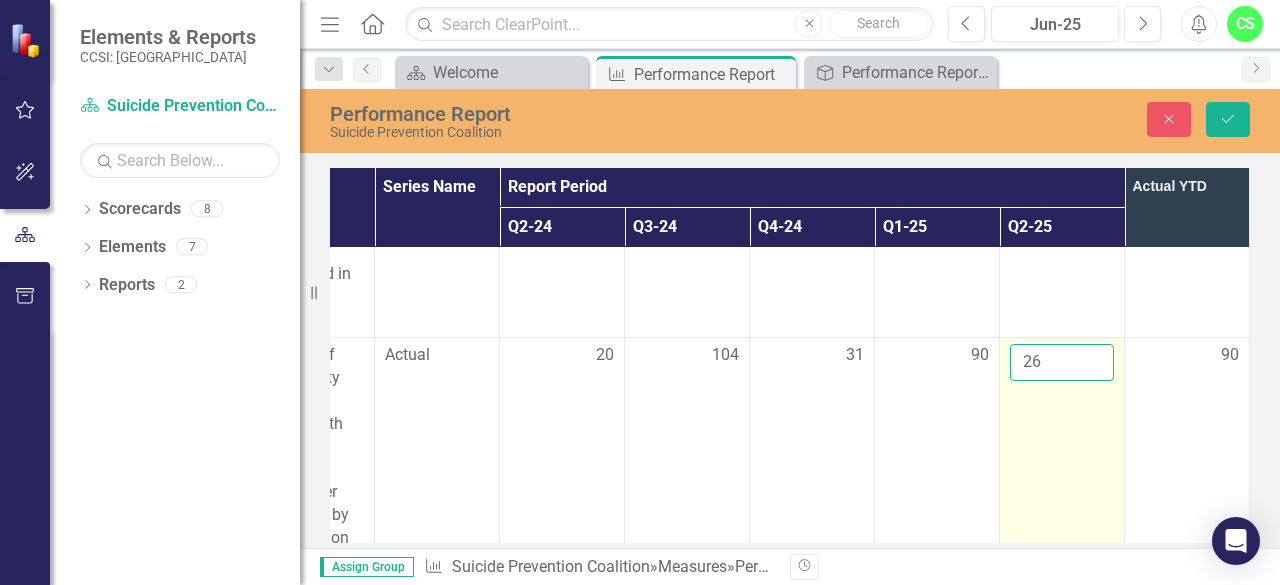 click on "26" at bounding box center (1062, 362) 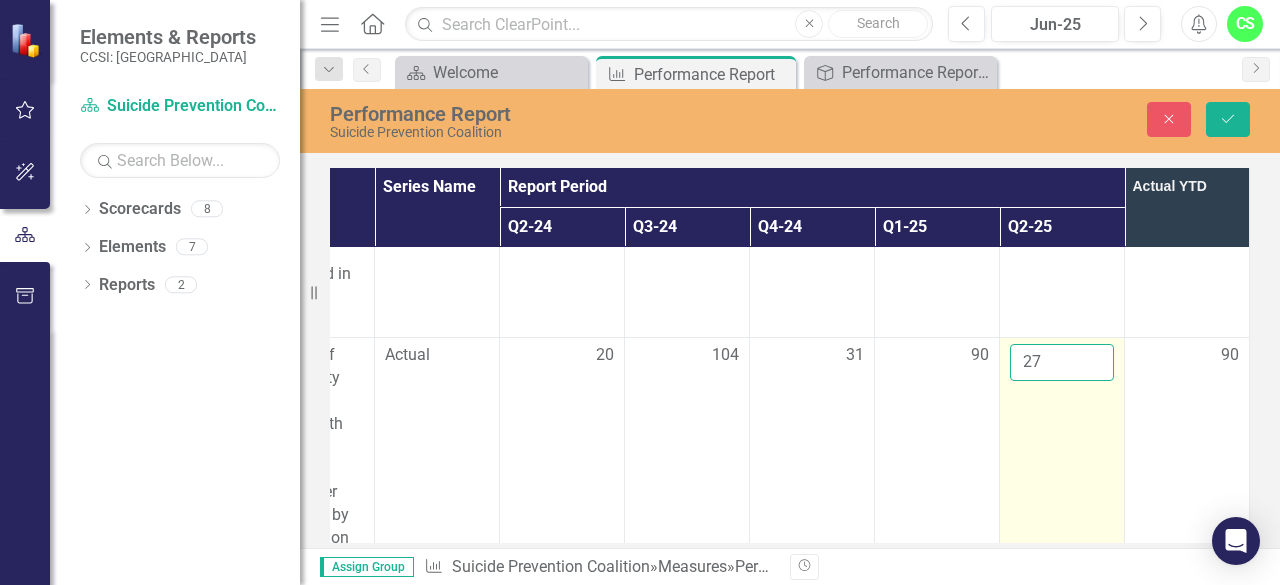 click on "27" at bounding box center (1062, 362) 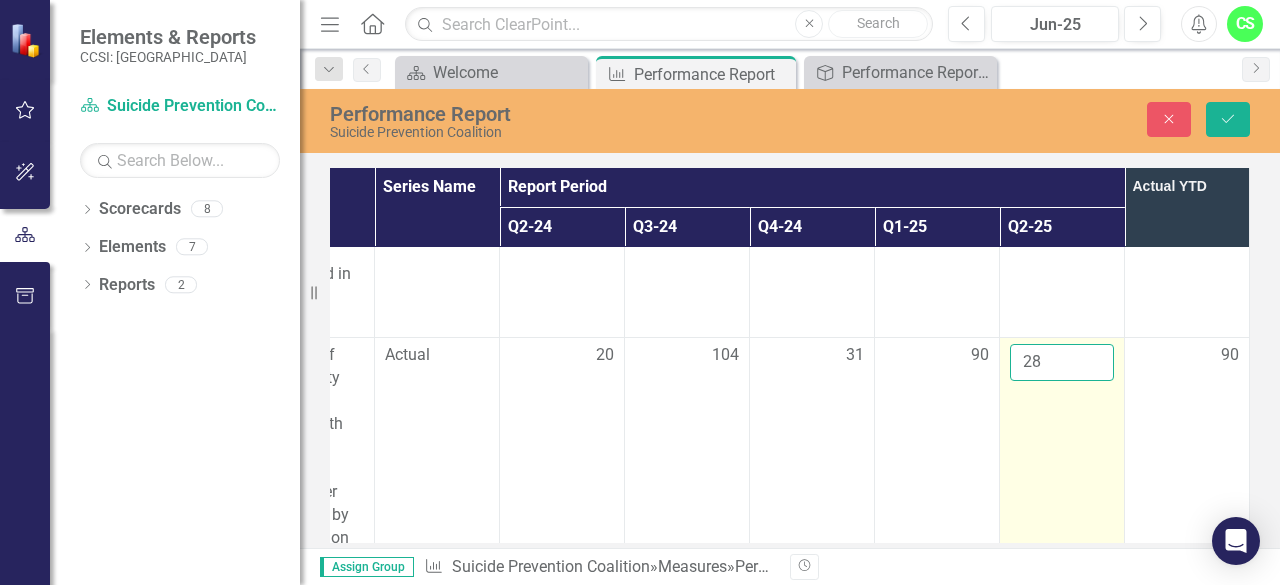 click on "28" at bounding box center [1062, 362] 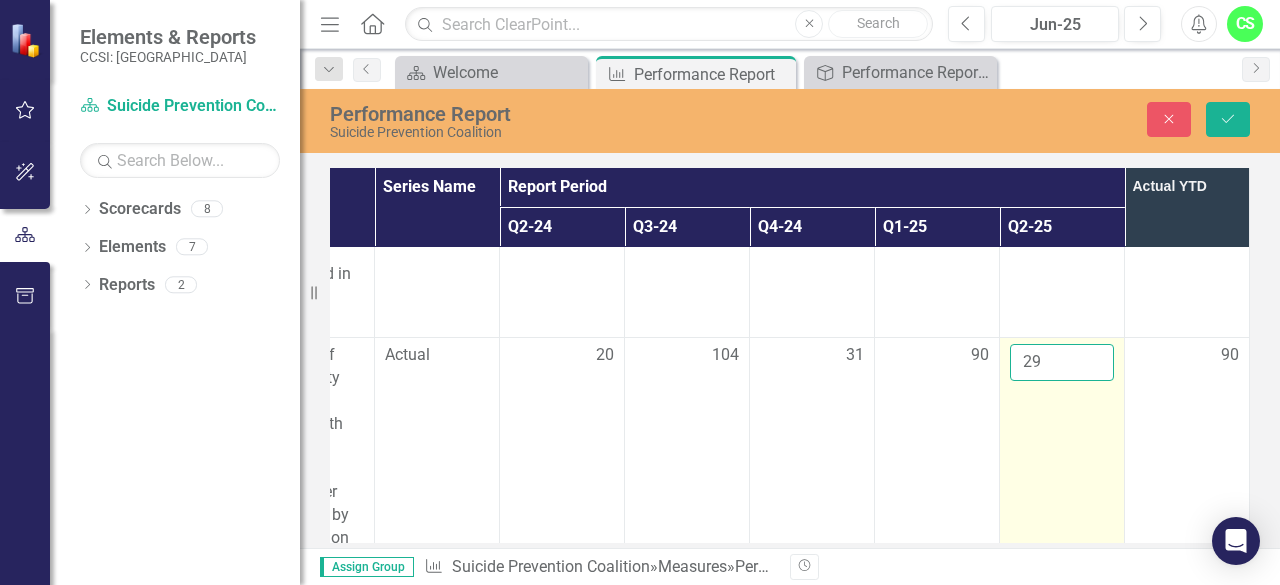 click on "29" at bounding box center [1062, 362] 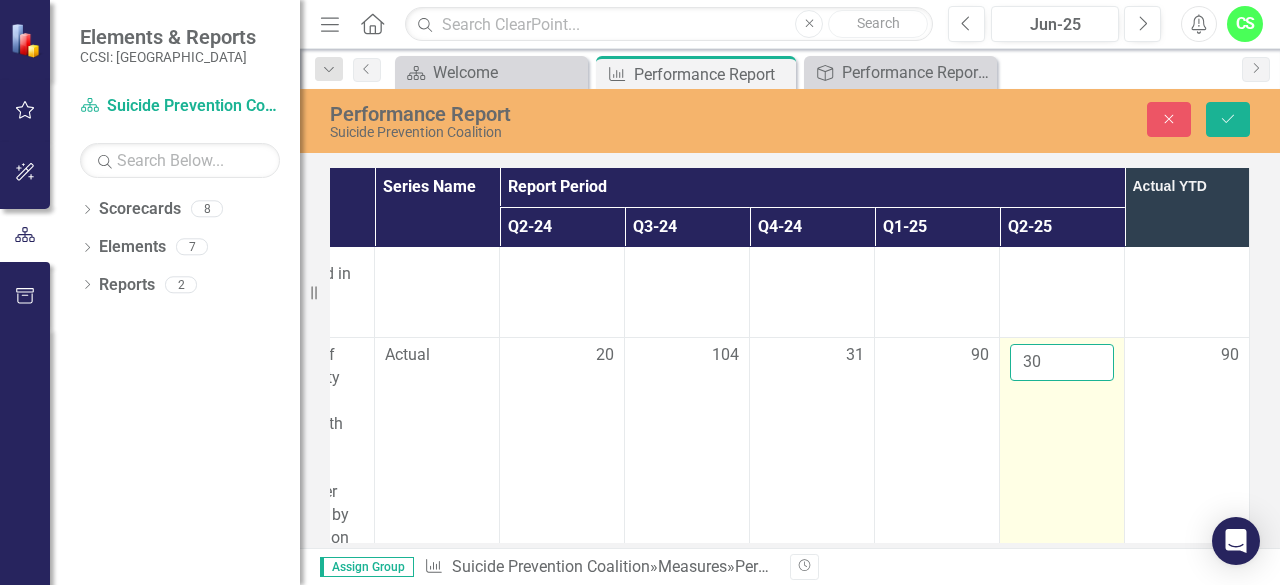click on "30" at bounding box center (1062, 362) 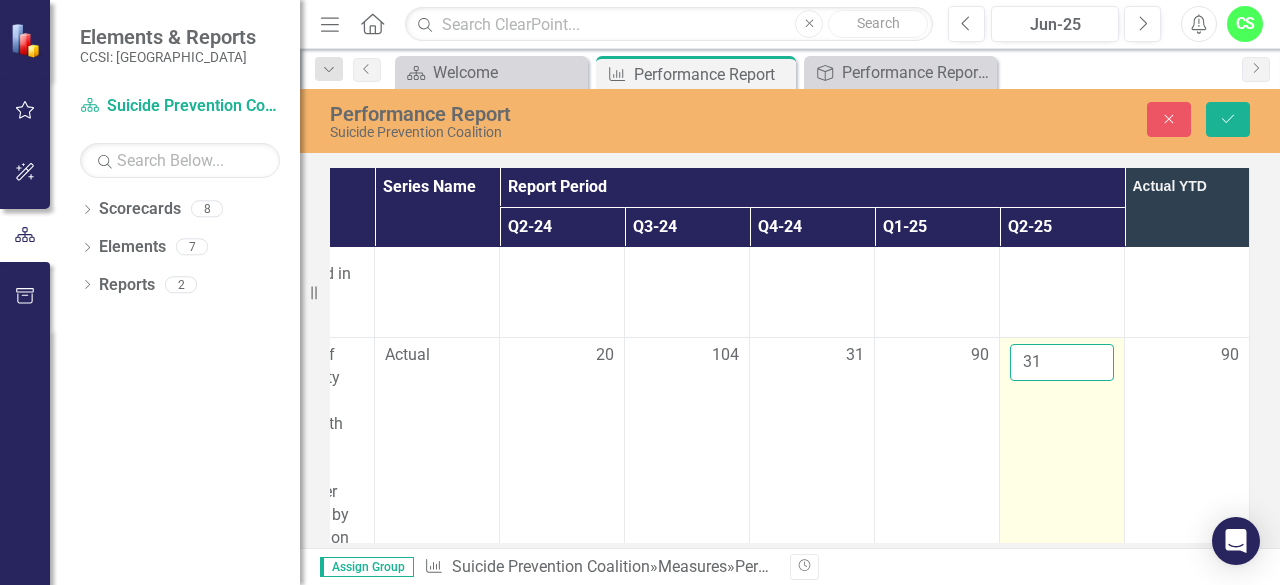 type on "31" 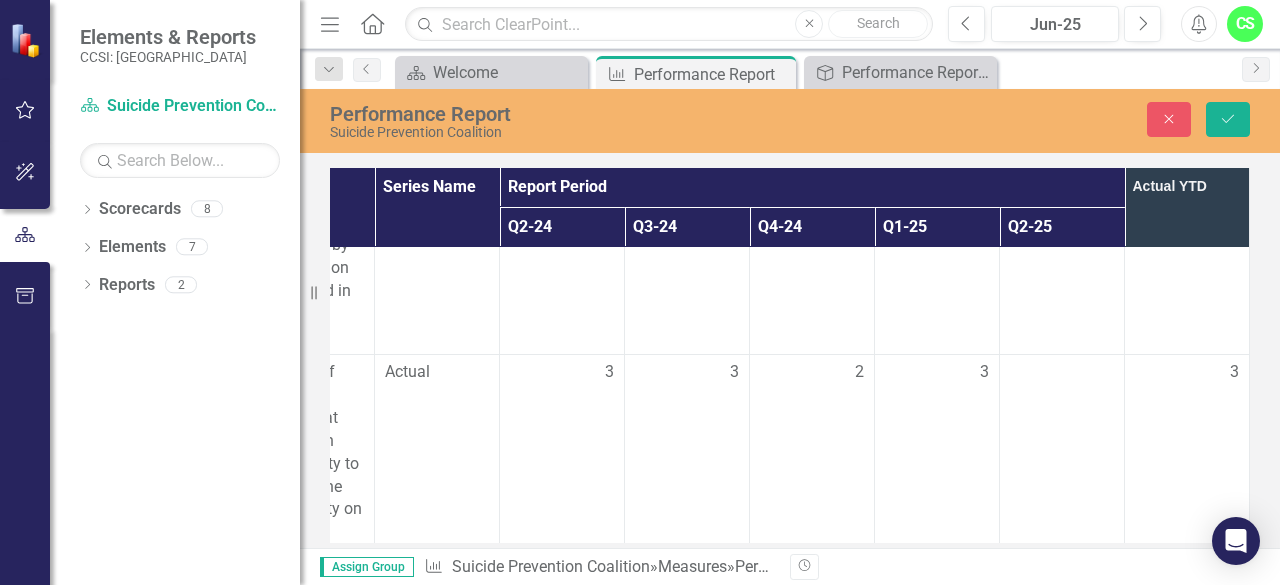 scroll, scrollTop: 1150, scrollLeft: 338, axis: both 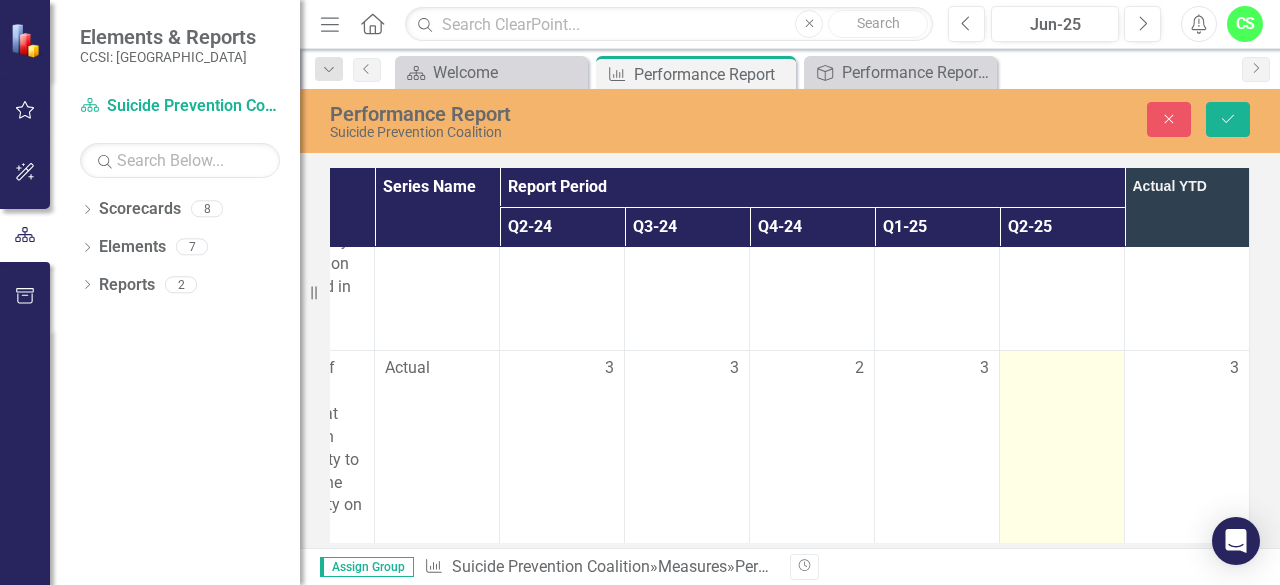 click at bounding box center [1062, 494] 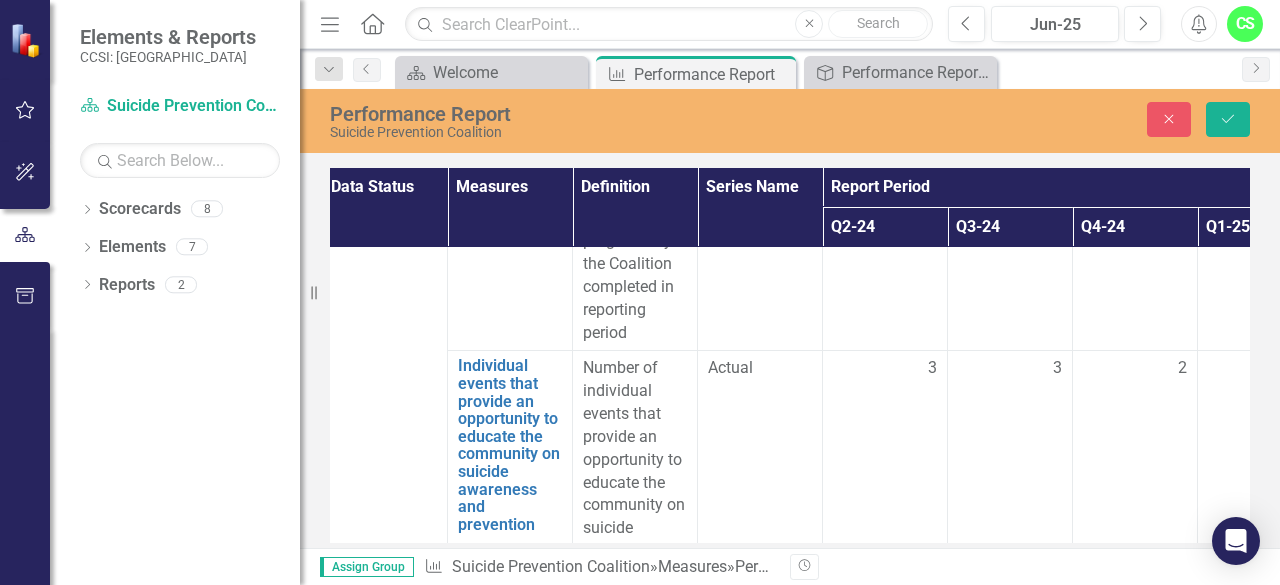 scroll, scrollTop: 1150, scrollLeft: 0, axis: vertical 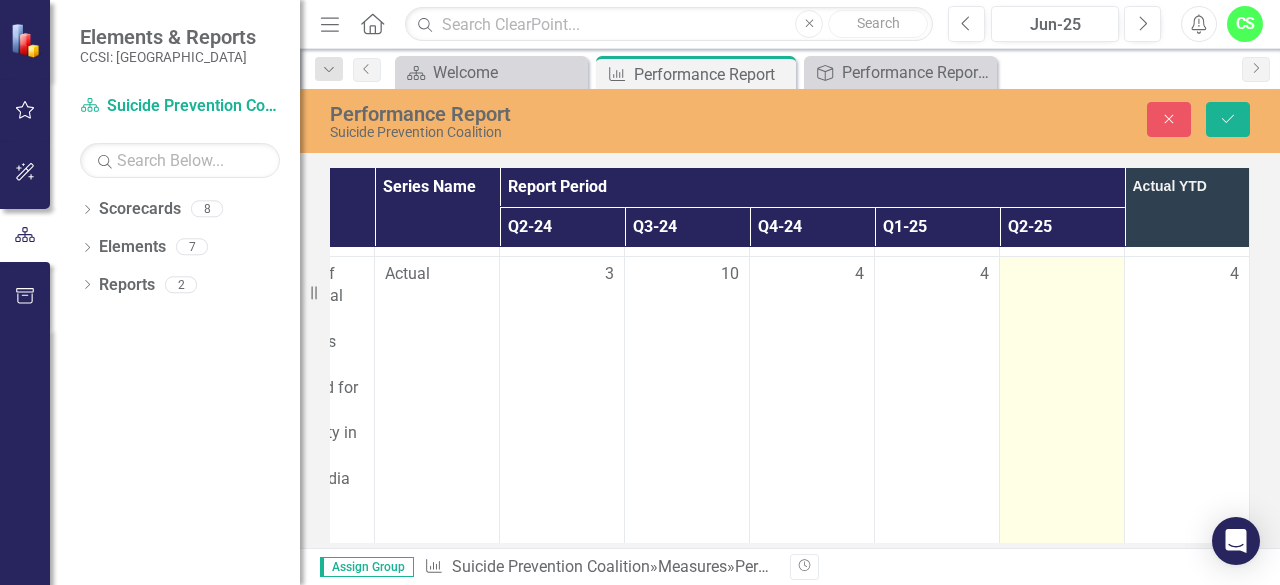click at bounding box center (1062, 275) 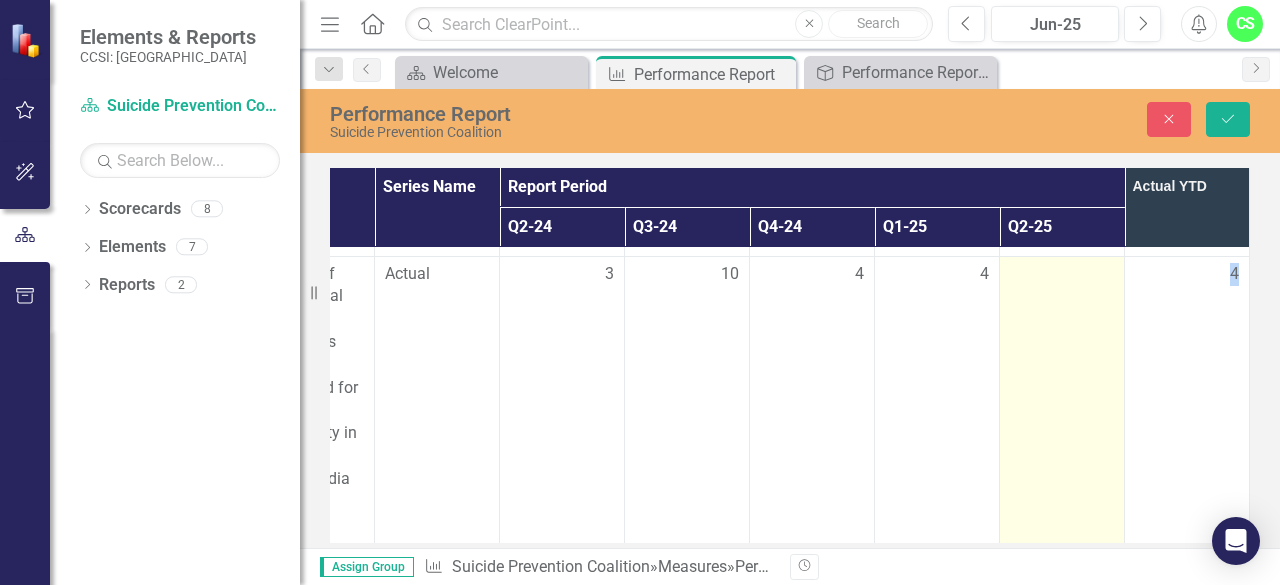 click at bounding box center [1062, 275] 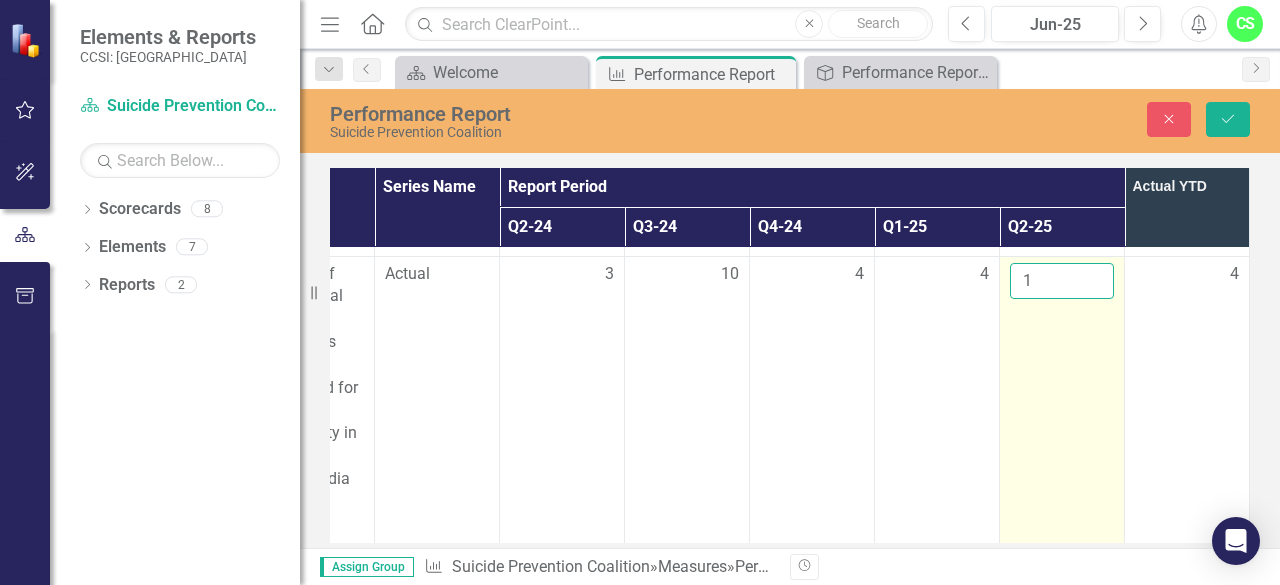 click on "1" at bounding box center (1062, 281) 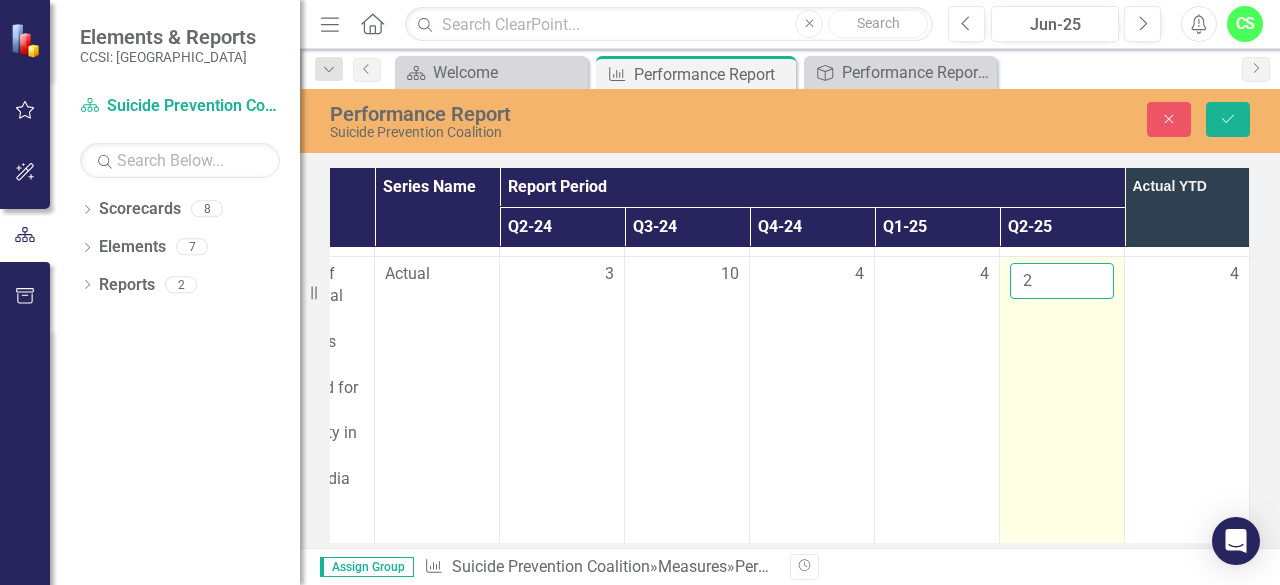 click on "2" at bounding box center (1062, 281) 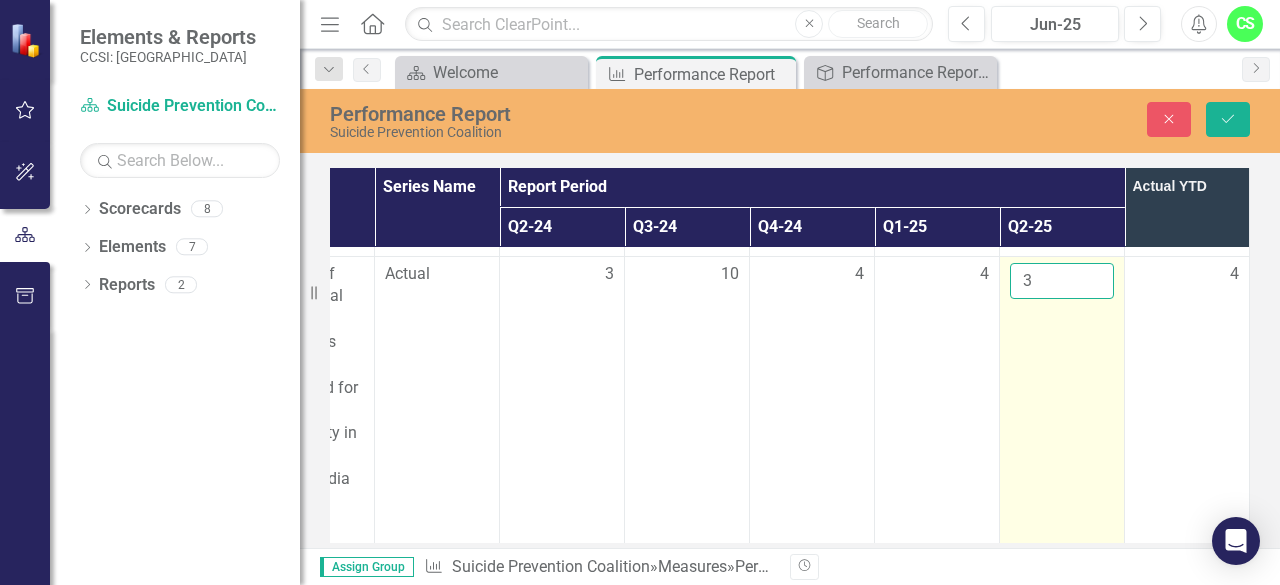 click on "3" at bounding box center [1062, 281] 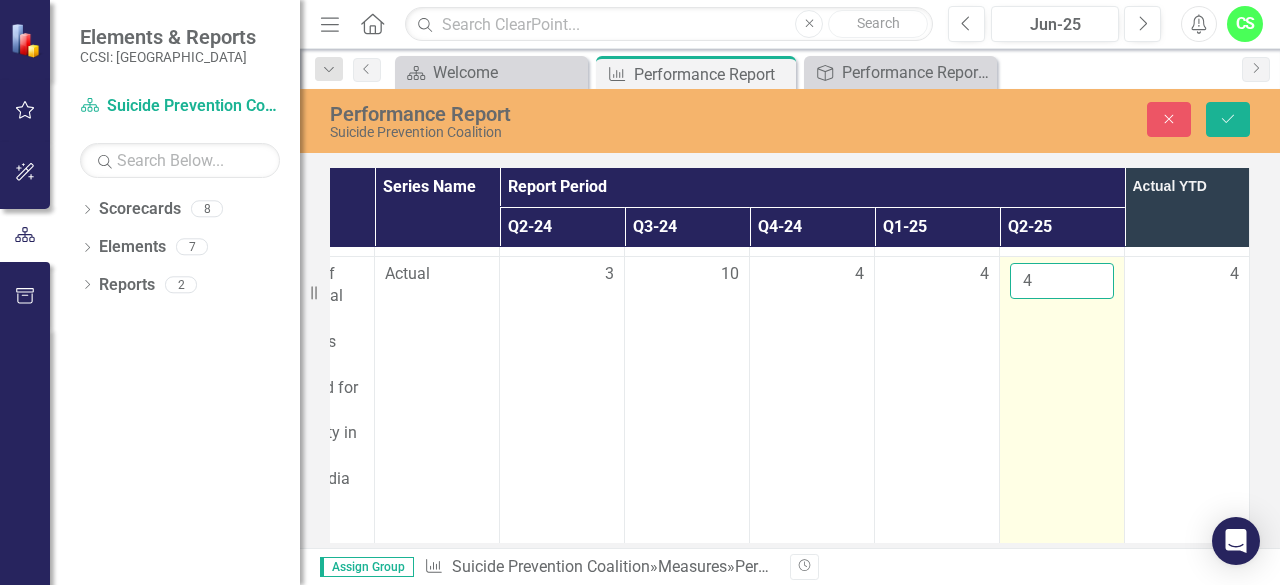 click on "4" at bounding box center [1062, 281] 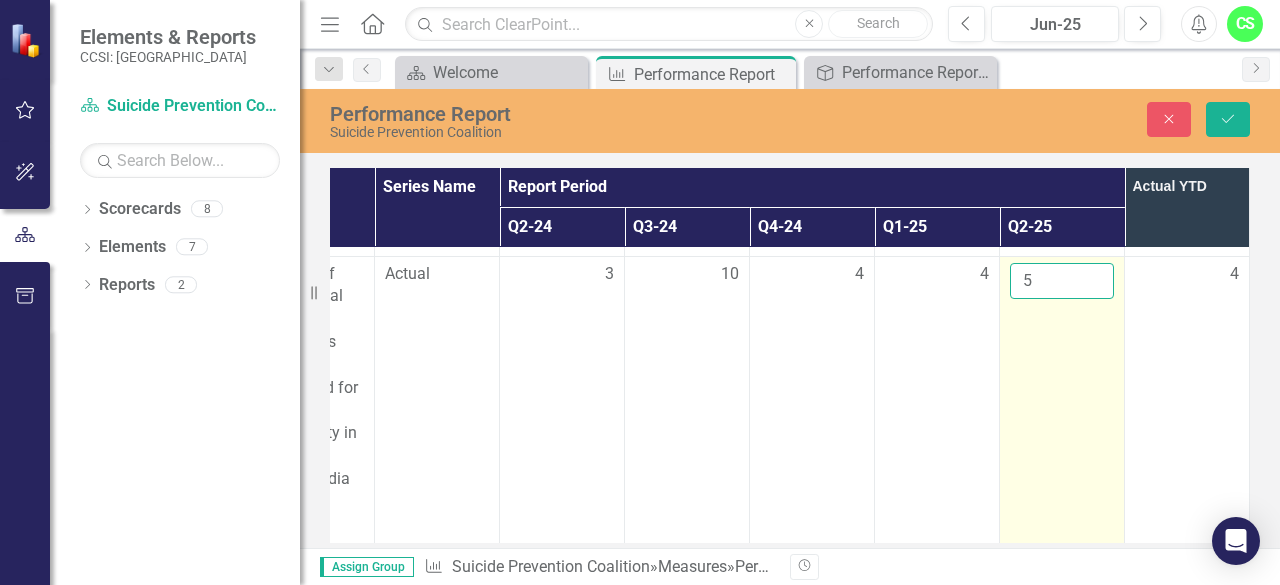 click on "5" at bounding box center (1062, 281) 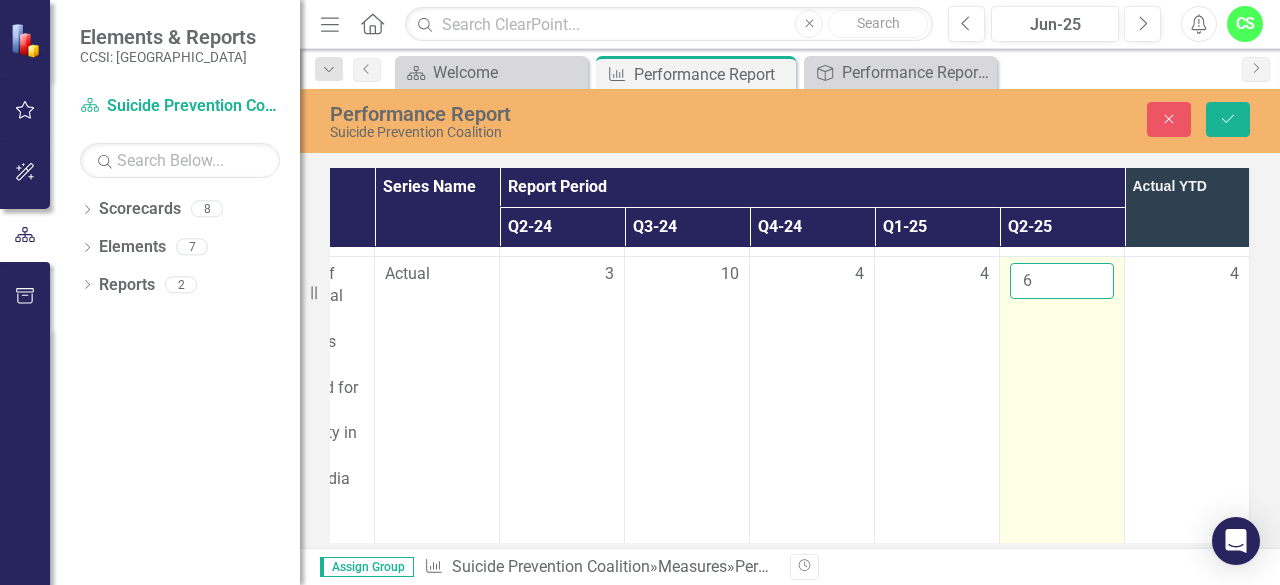 click on "6" at bounding box center [1062, 281] 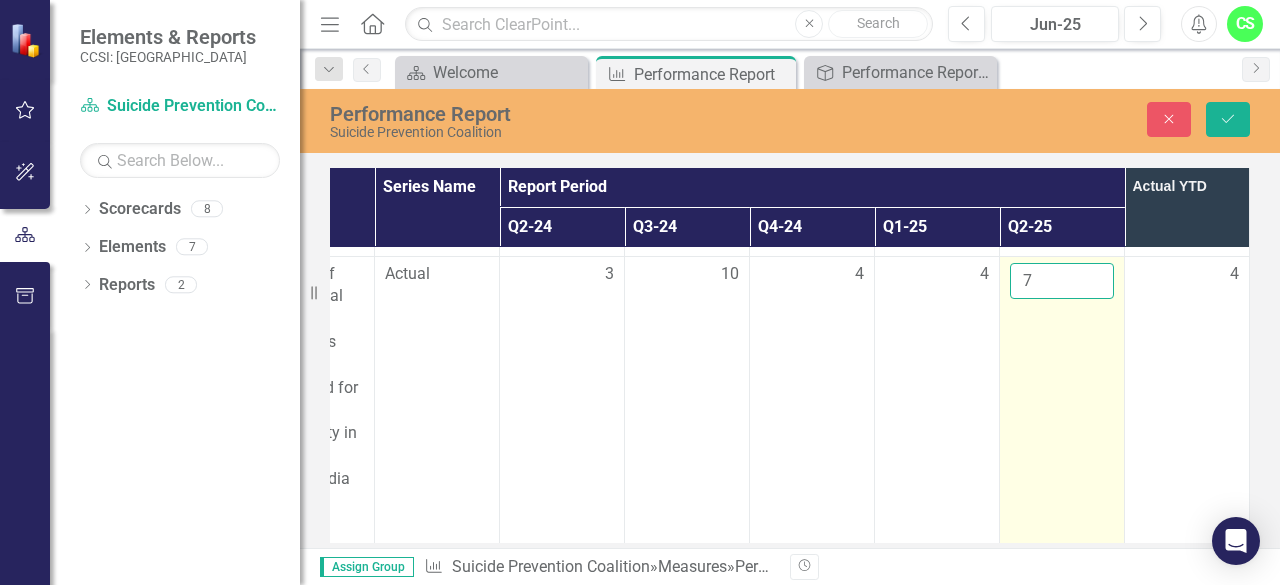 click on "7" at bounding box center (1062, 281) 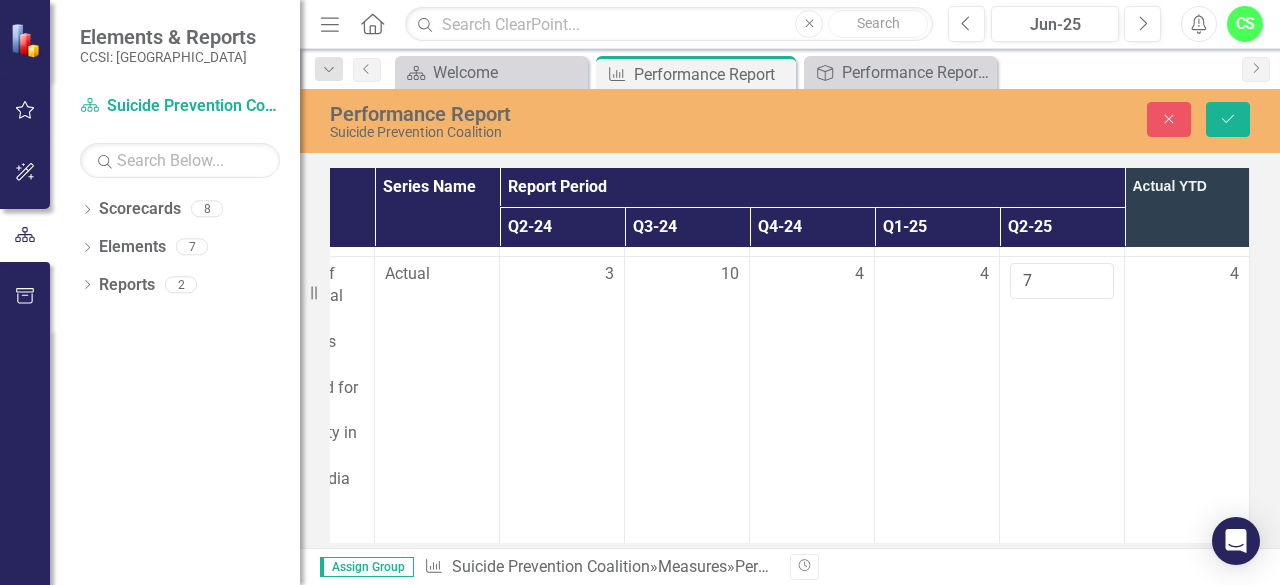 click on "4" at bounding box center (1187, 399) 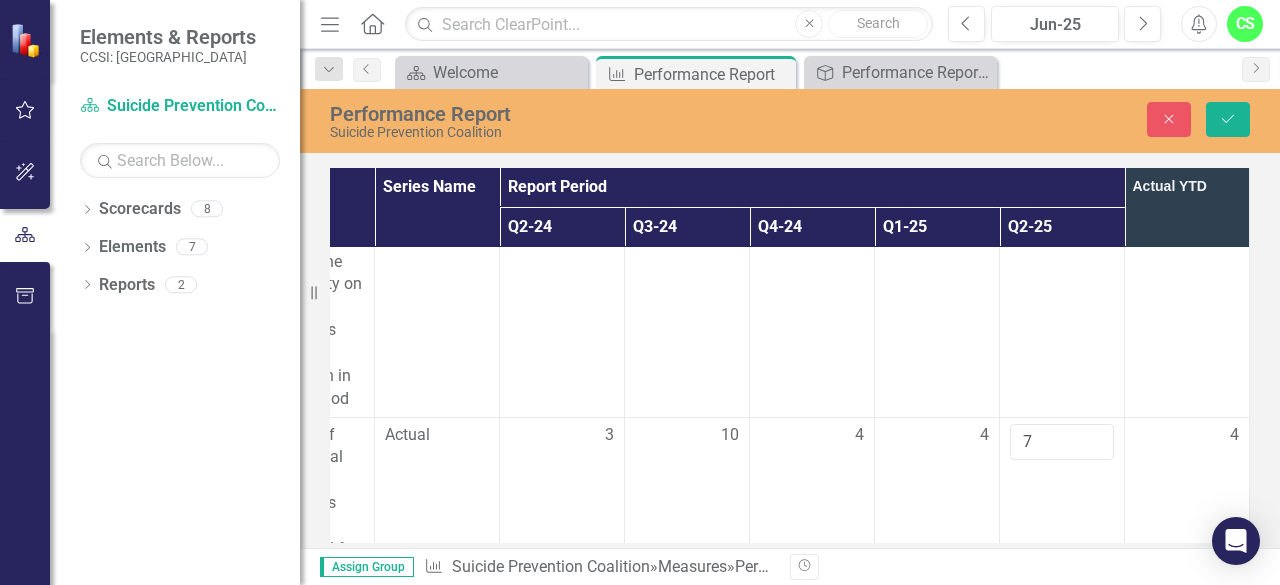 scroll, scrollTop: 1340, scrollLeft: 345, axis: both 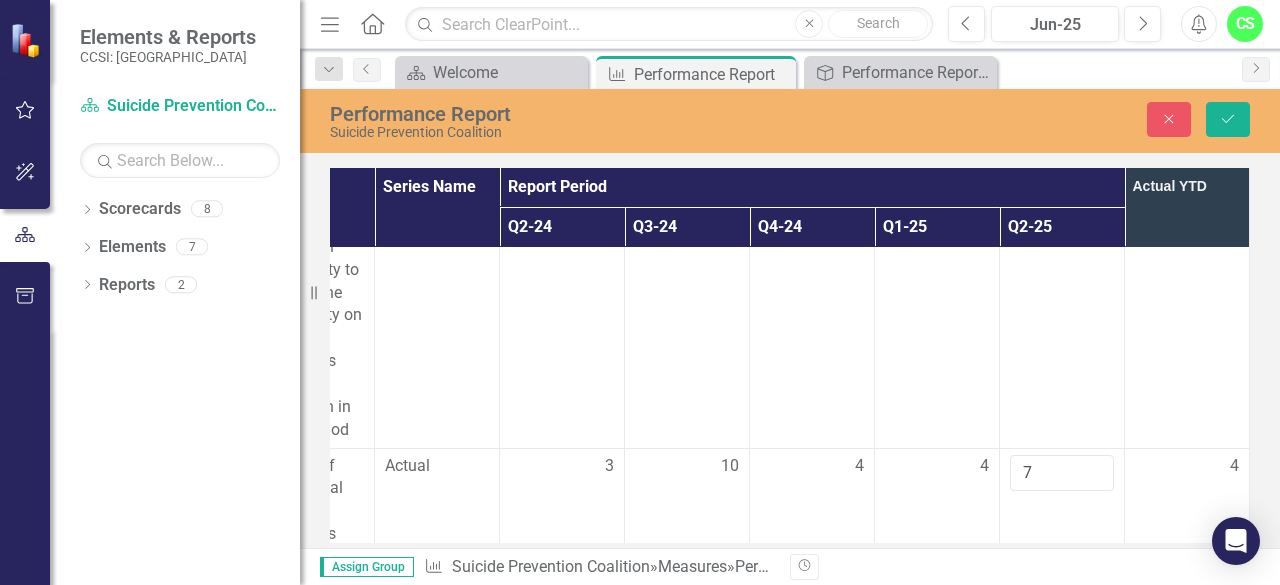 click on "3" at bounding box center [1187, 304] 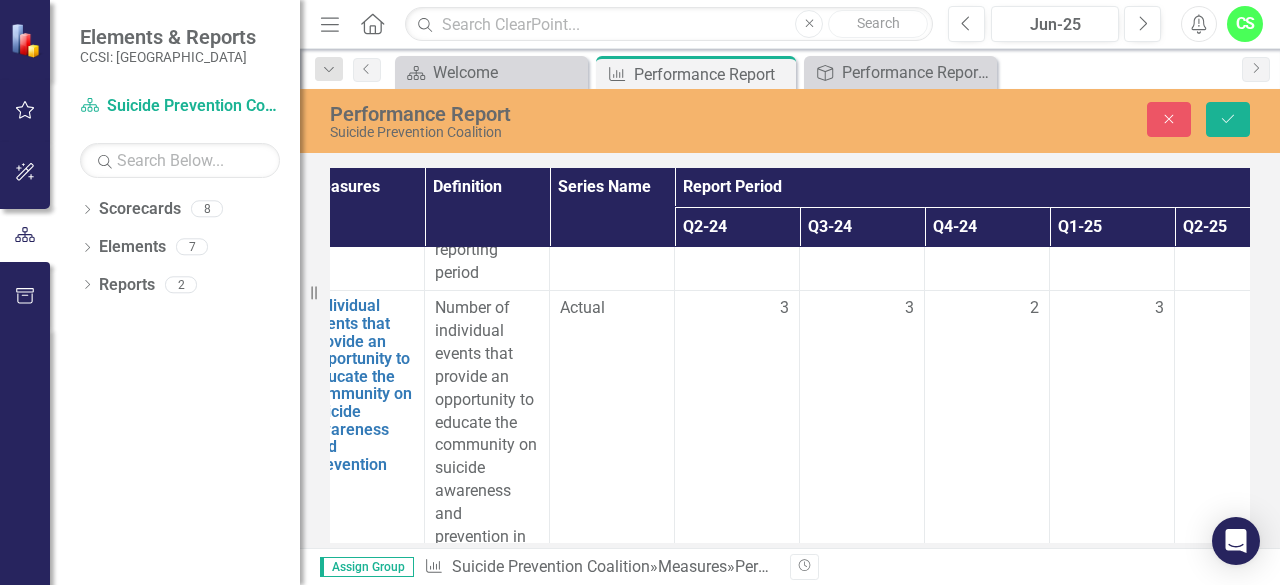 scroll, scrollTop: 1210, scrollLeft: 0, axis: vertical 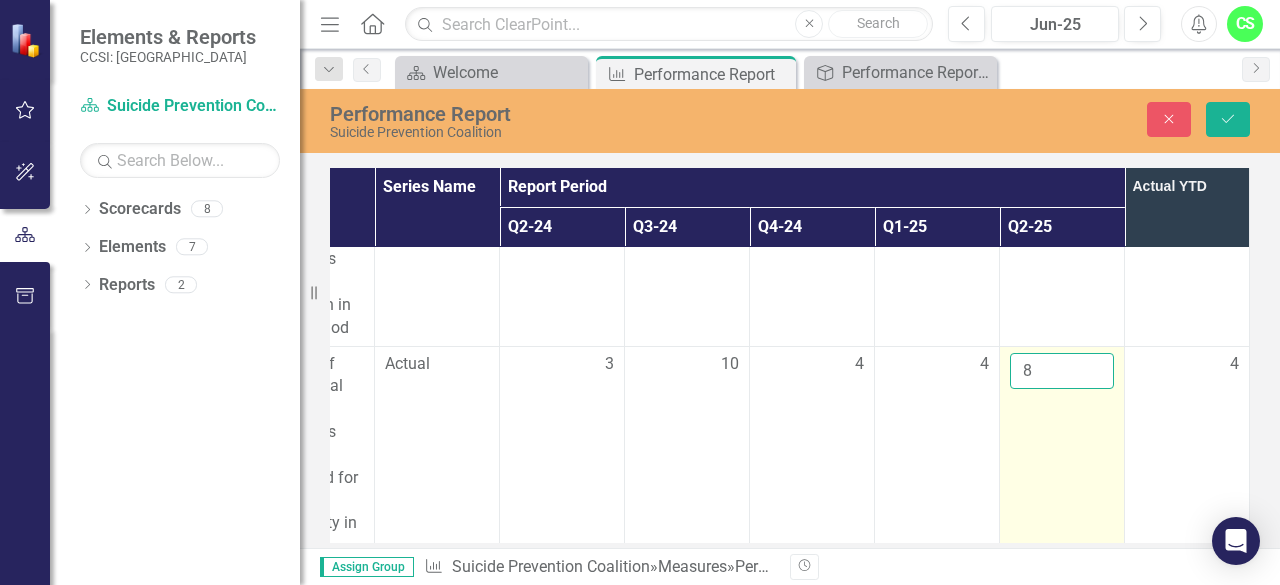 type on "8" 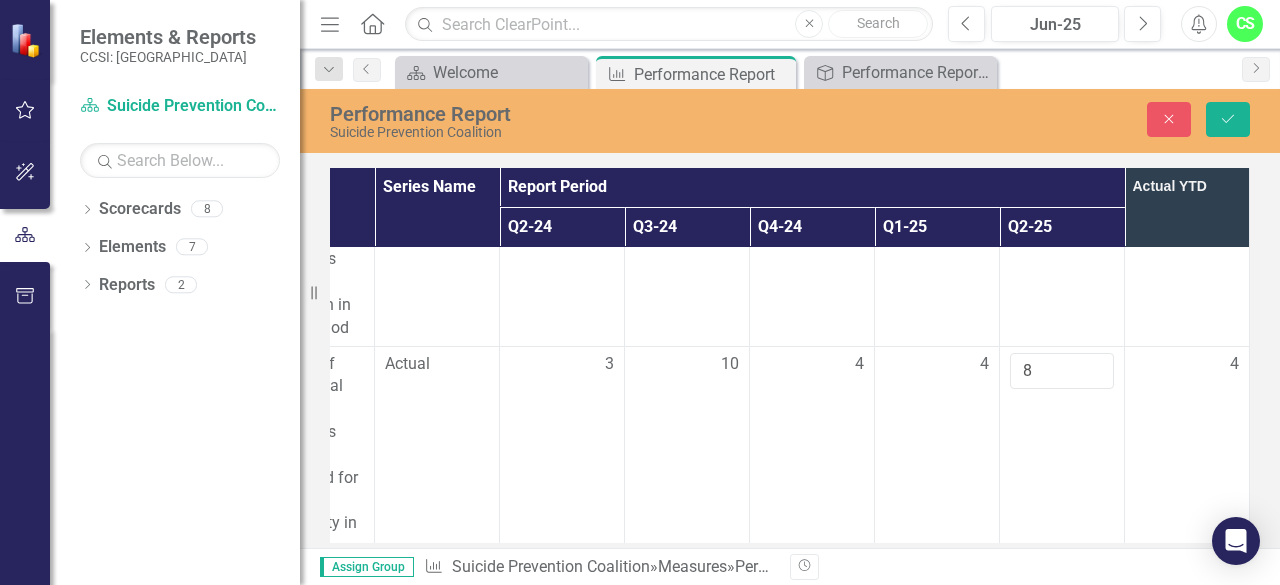click on "4" at bounding box center [1187, 489] 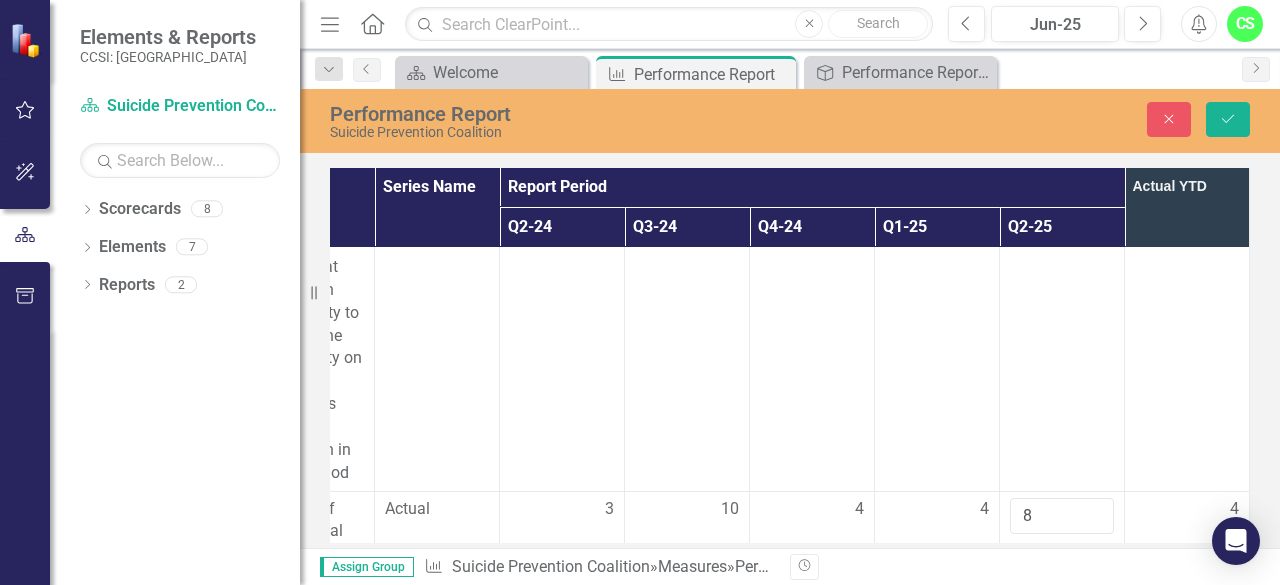 scroll, scrollTop: 1336, scrollLeft: 345, axis: both 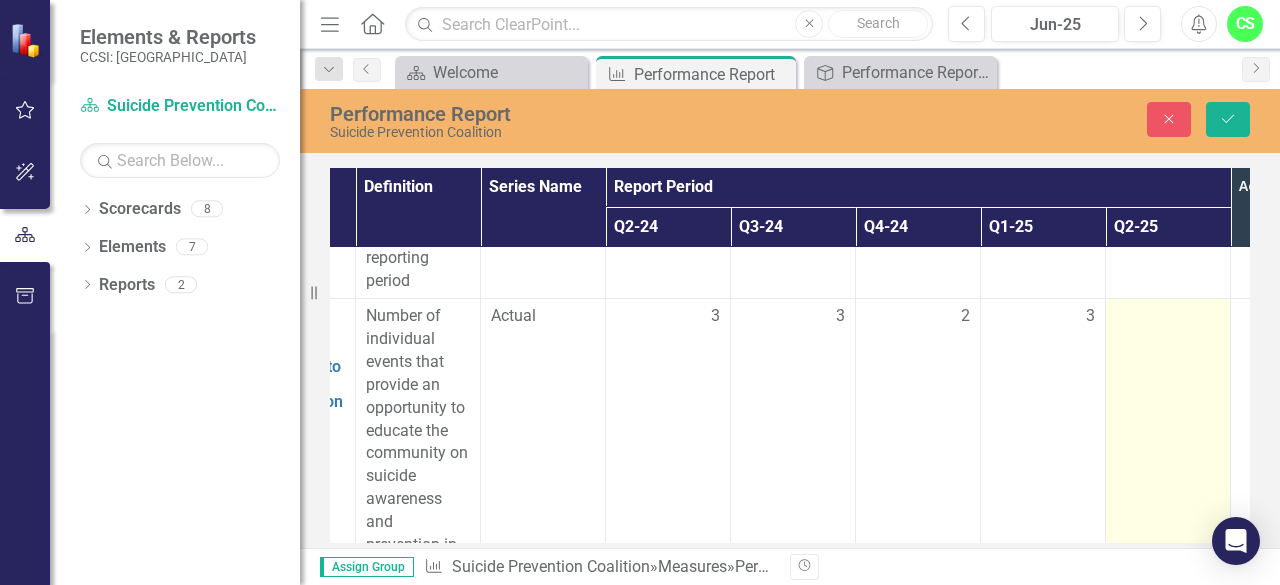 click at bounding box center [1168, 317] 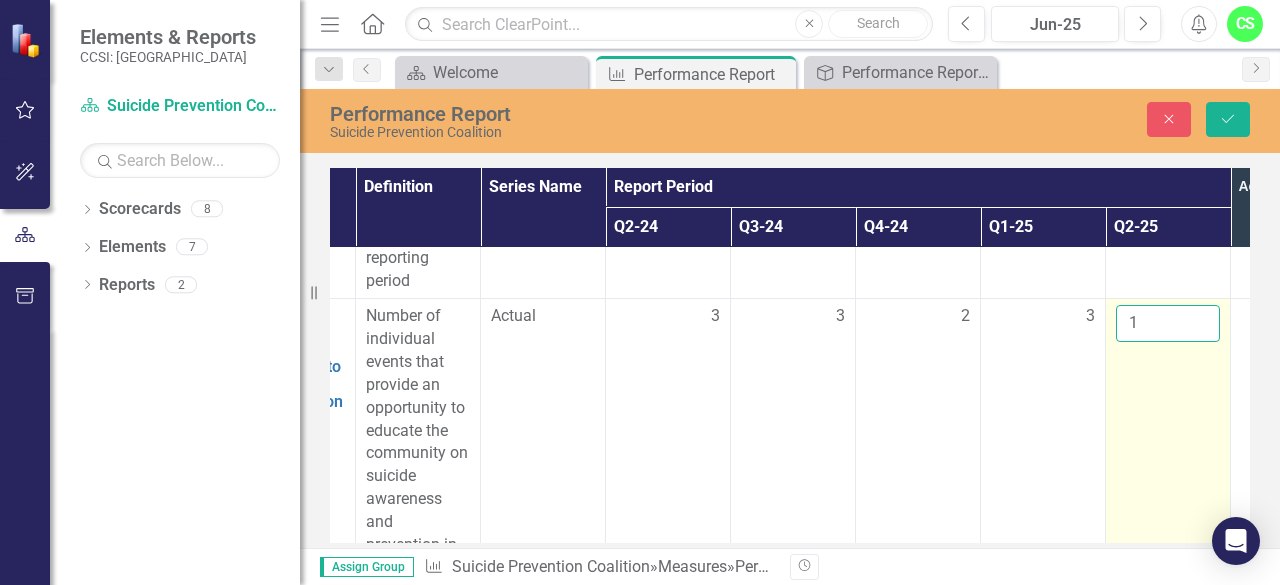 click on "1" at bounding box center [1168, 323] 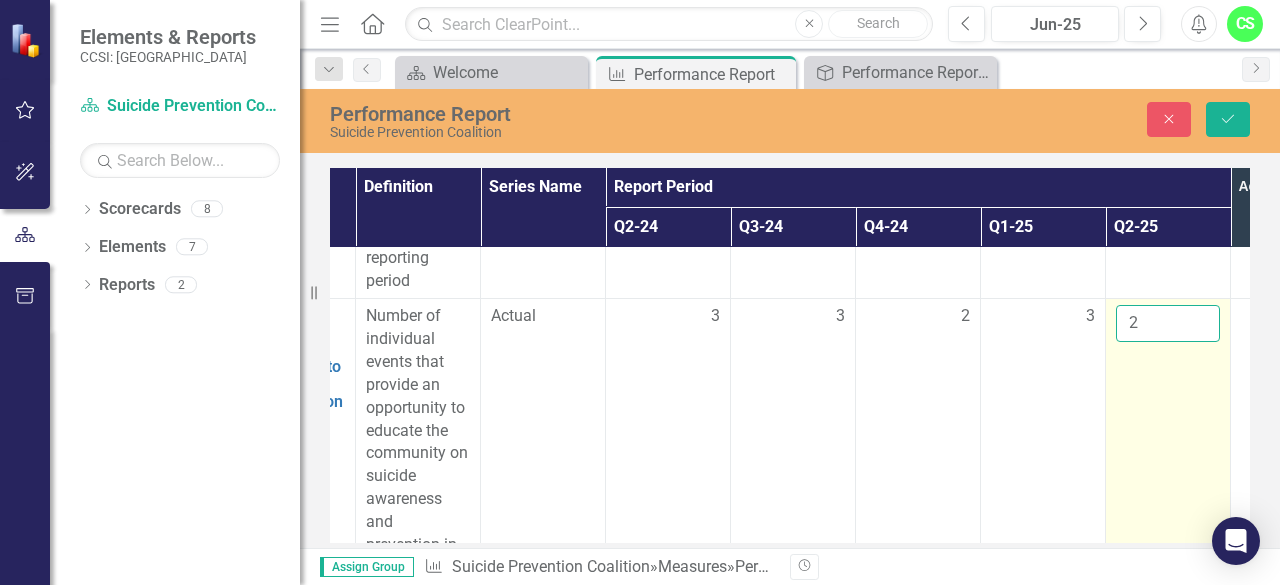 type on "2" 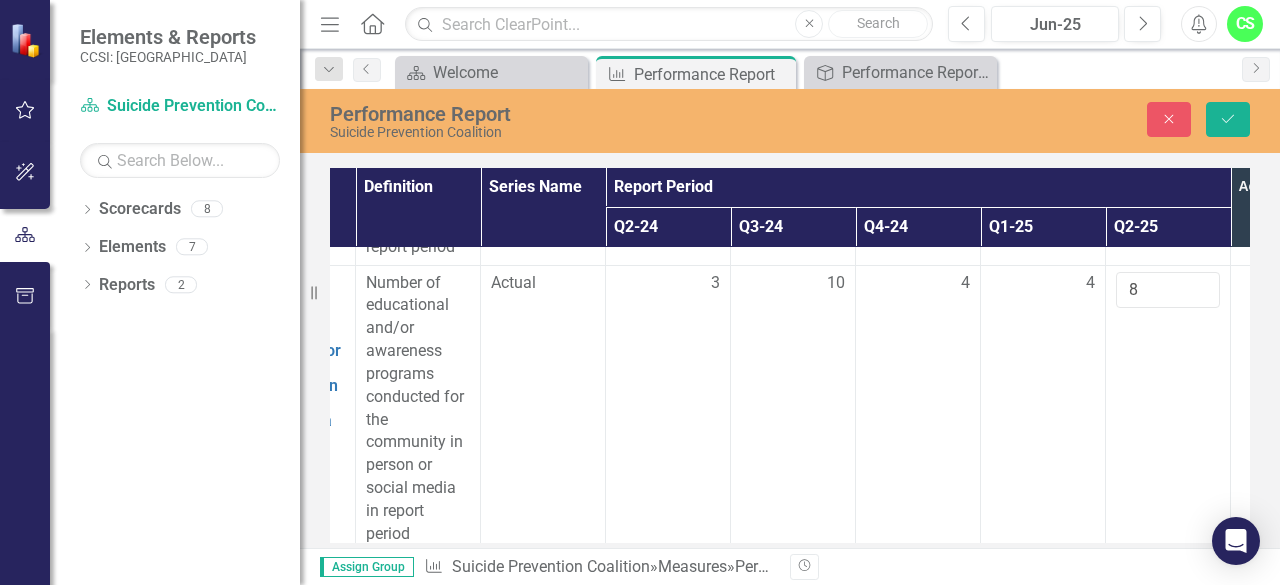 scroll, scrollTop: 1544, scrollLeft: 225, axis: both 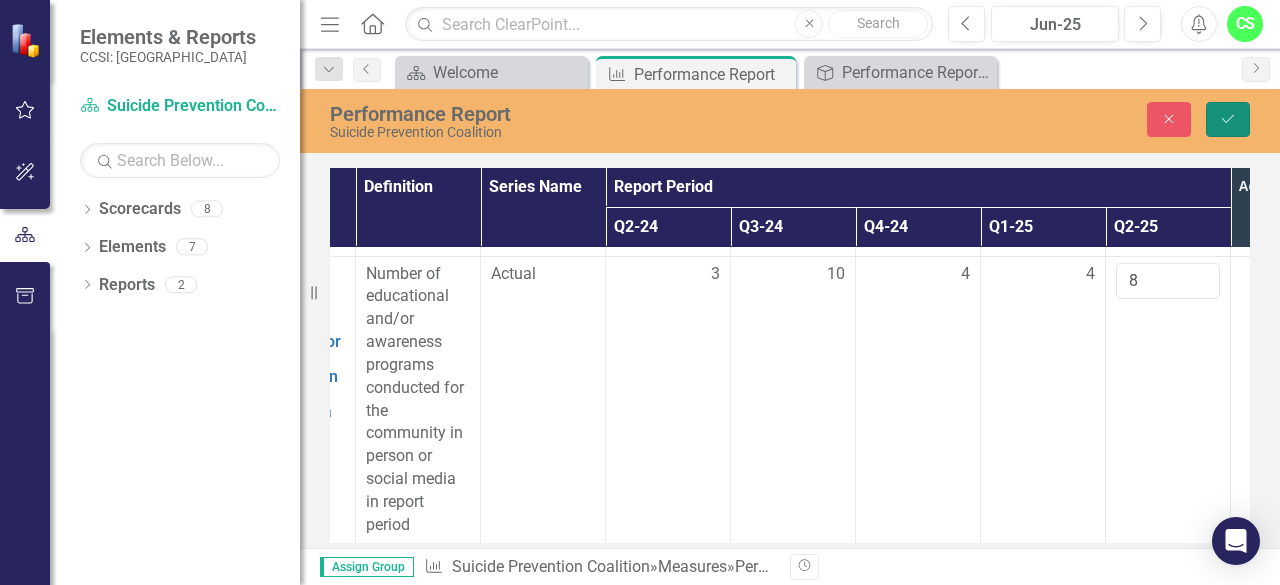 click on "Save" 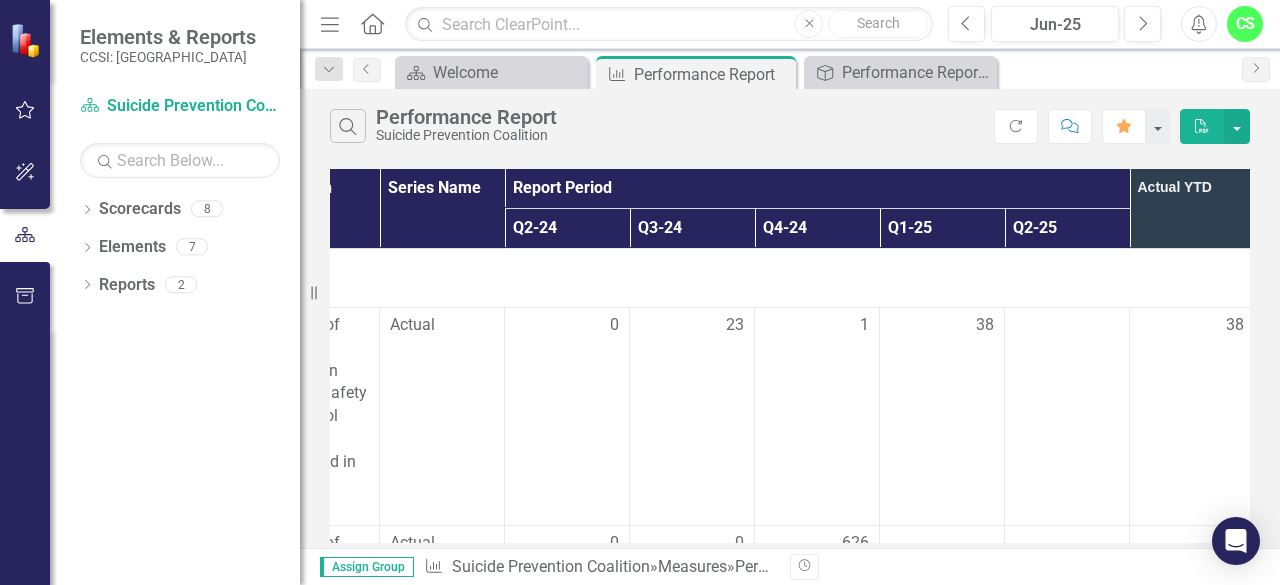 scroll, scrollTop: 0, scrollLeft: 345, axis: horizontal 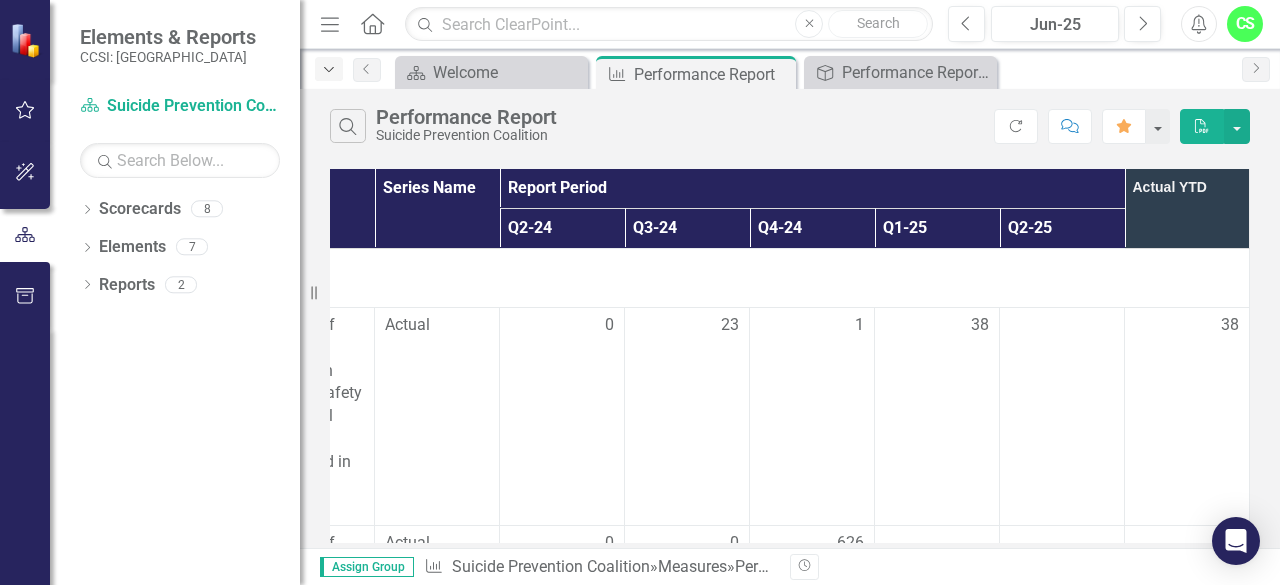 click on "Dropdown" 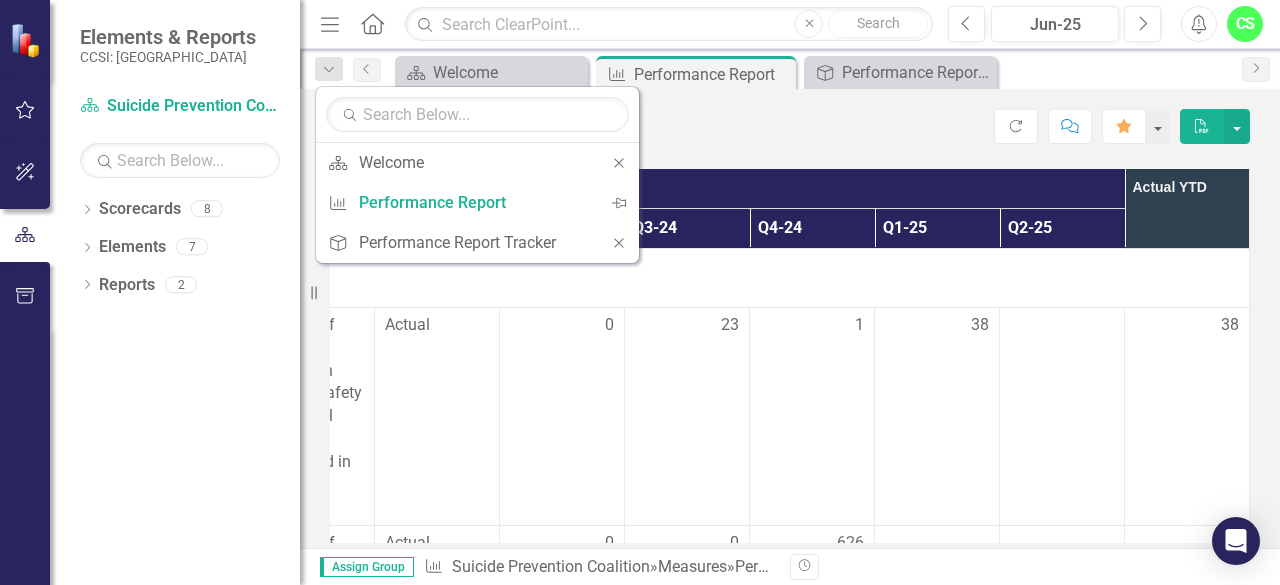 click on "Search Performance Report Suicide Prevention Coalition Refresh Comment Favorite PDF" at bounding box center [790, 121] 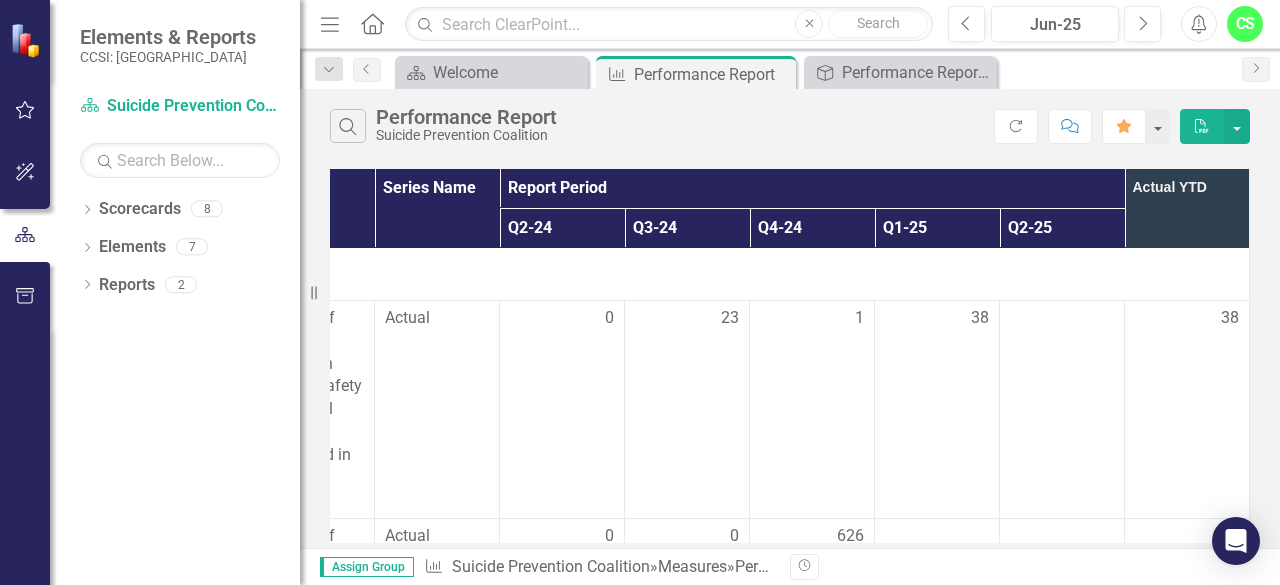 scroll, scrollTop: 0, scrollLeft: 345, axis: horizontal 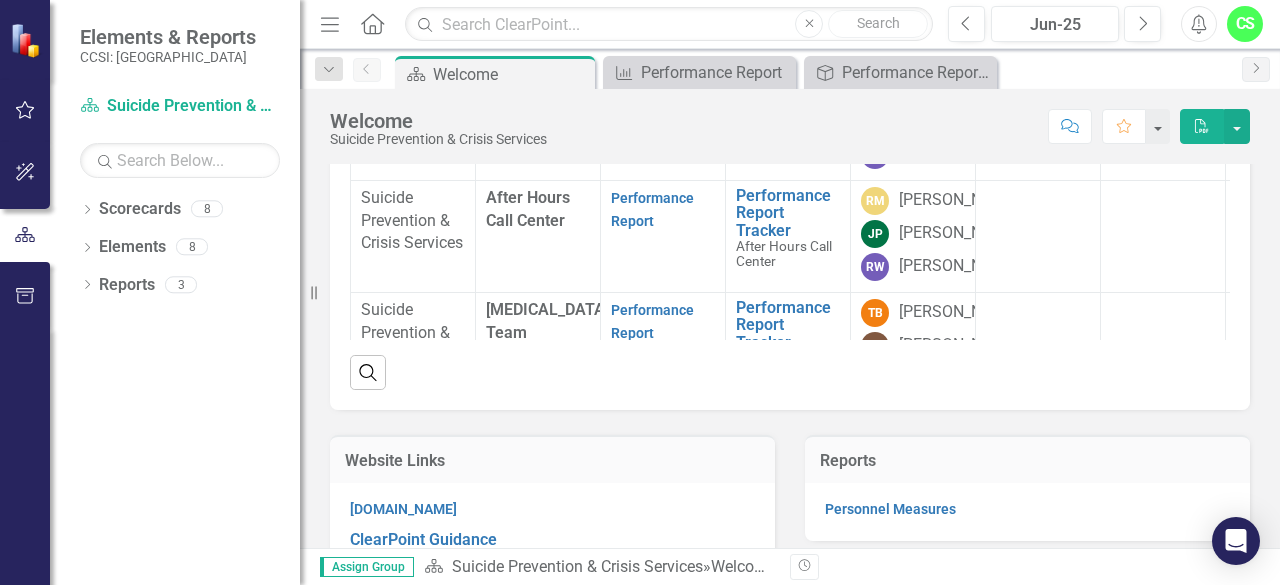 click on "Agency Program Reports Deliverables Owner(s) Data Status Approval Status Due Date Suicide Prevention & Crisis Services Suicide Prevention & Crisis Services Personnel Measures Personnel Measure Tracker Link Open Element JS [PERSON_NAME] Submitted Approved [DATE] Suicide Prevention & Crisis Services Addiction Hotline Performance Report Performance Report Tracker Addiction Hotline Link Open Element RM [PERSON_NAME] JP [PERSON_NAME] RW [PERSON_NAME] [DATE] Suicide Prevention & Crisis Services After Hours Call Center Performance Report Performance Report Tracker After Hours Call Center Link Open Element RM [PERSON_NAME] JP [PERSON_NAME] RW [PERSON_NAME] [DATE] Suicide Prevention & Crisis Services [MEDICAL_DATA] Team Performance Report Performance Report Tracker [MEDICAL_DATA] Team Link Open Element TB [PERSON_NAME] JK [PERSON_NAME] JP [PERSON_NAME] RW [PERSON_NAME] [DATE] Suicide Prevention & Crisis Services Emergency Adult Performance Report Link TB RM" at bounding box center [790, 148] 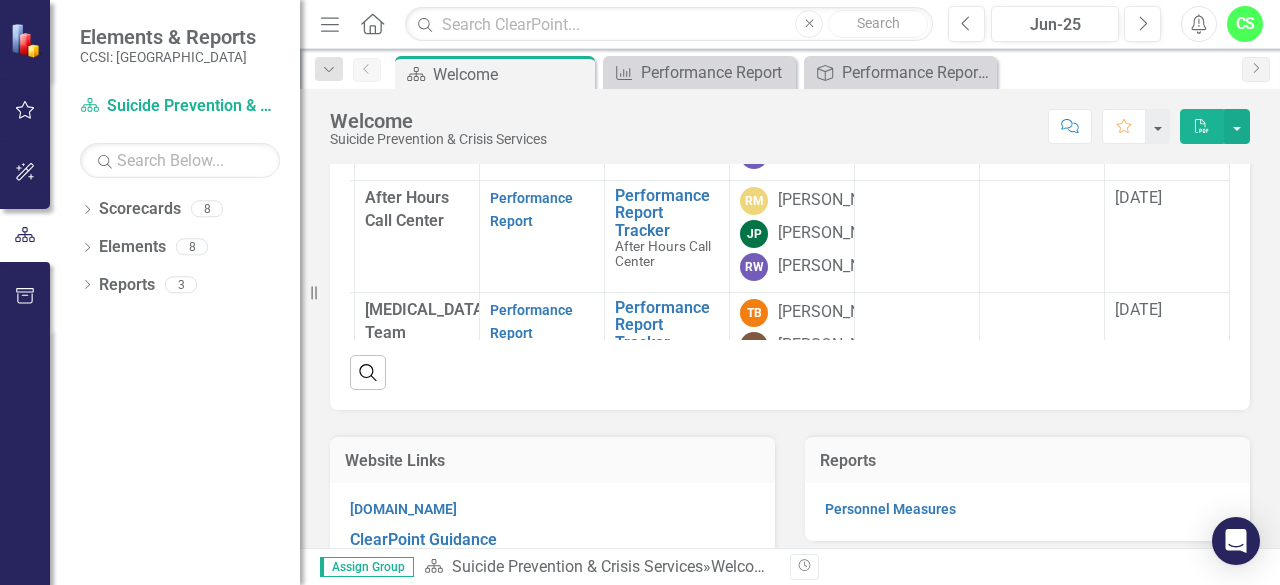 scroll, scrollTop: 0, scrollLeft: 150, axis: horizontal 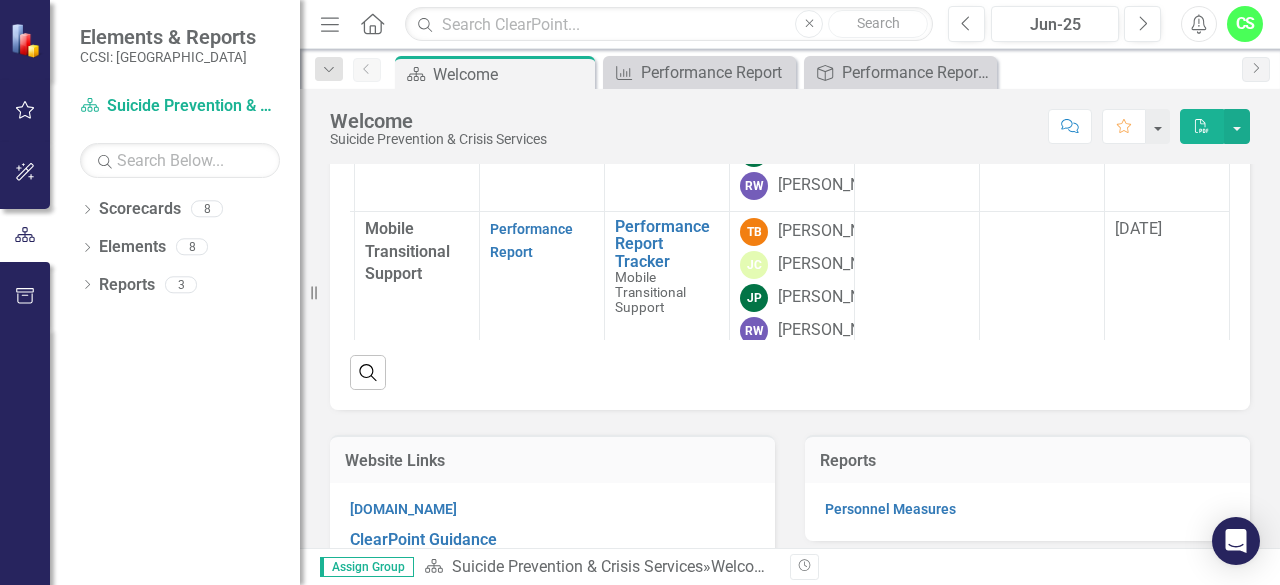 click on "Agency Program Reports Deliverables Owner(s) Data Status Approval Status Due Date Suicide Prevention & Crisis Services Suicide Prevention & Crisis Services Personnel Measures Personnel Measure Tracker Link Open Element JS [PERSON_NAME] Submitted Approved [DATE] Suicide Prevention & Crisis Services Addiction Hotline Performance Report Performance Report Tracker Addiction Hotline Link Open Element RM [PERSON_NAME] JP [PERSON_NAME] RW [PERSON_NAME] [DATE] Suicide Prevention & Crisis Services After Hours Call Center Performance Report Performance Report Tracker After Hours Call Center Link Open Element RM [PERSON_NAME] JP [PERSON_NAME] RW [PERSON_NAME] [DATE] Suicide Prevention & Crisis Services [MEDICAL_DATA] Team Performance Report Performance Report Tracker [MEDICAL_DATA] Team Link Open Element TB [PERSON_NAME] JK [PERSON_NAME] JP [PERSON_NAME] RW [PERSON_NAME] [DATE] Suicide Prevention & Crisis Services Emergency Adult Performance Report Link TB RM" at bounding box center (790, 148) 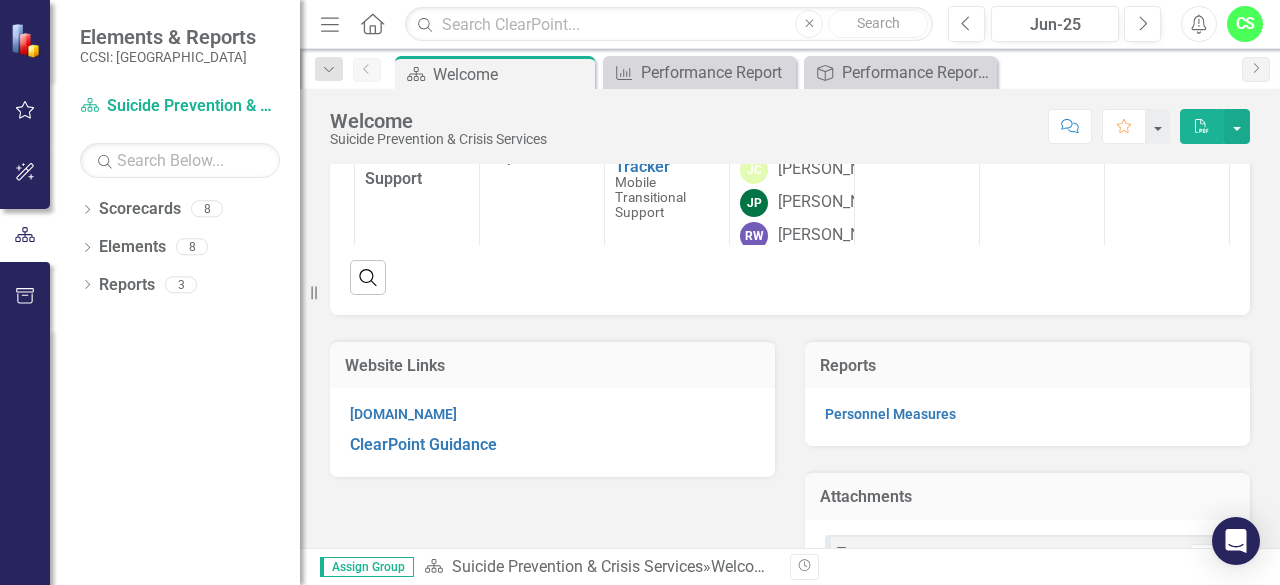 scroll, scrollTop: 498, scrollLeft: 0, axis: vertical 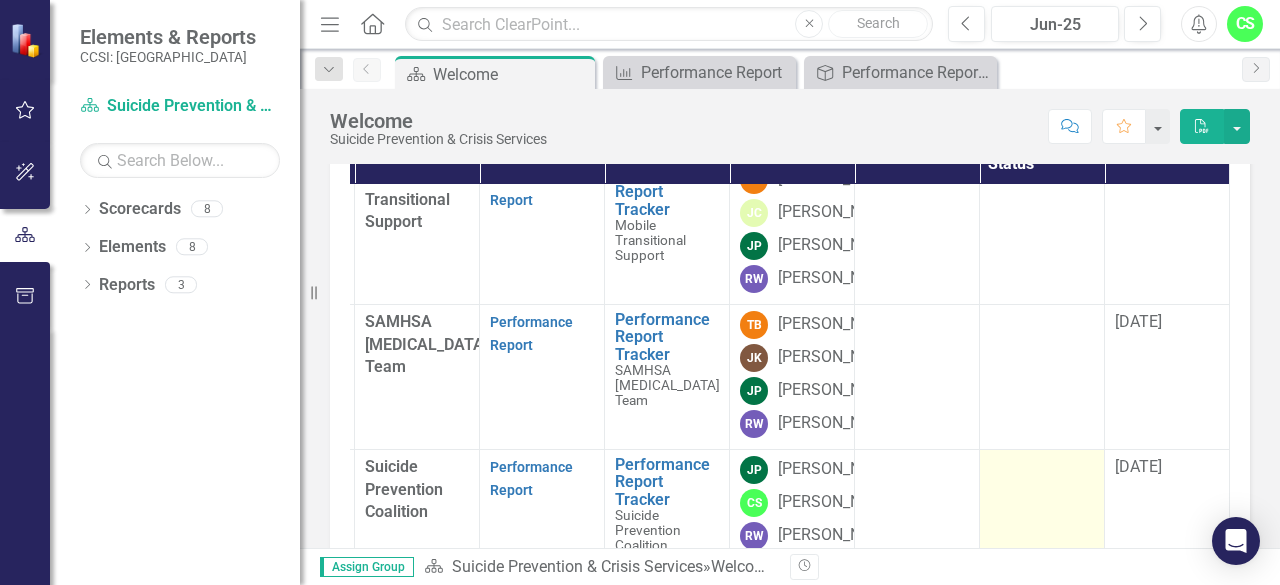 click at bounding box center [1042, 468] 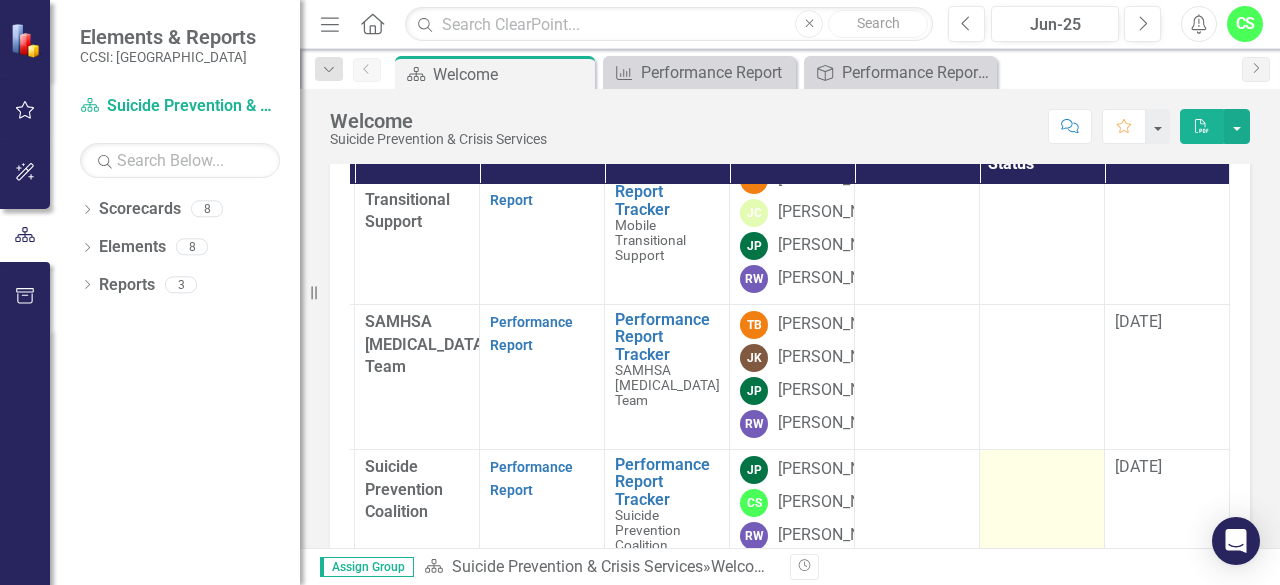 click at bounding box center (1042, 505) 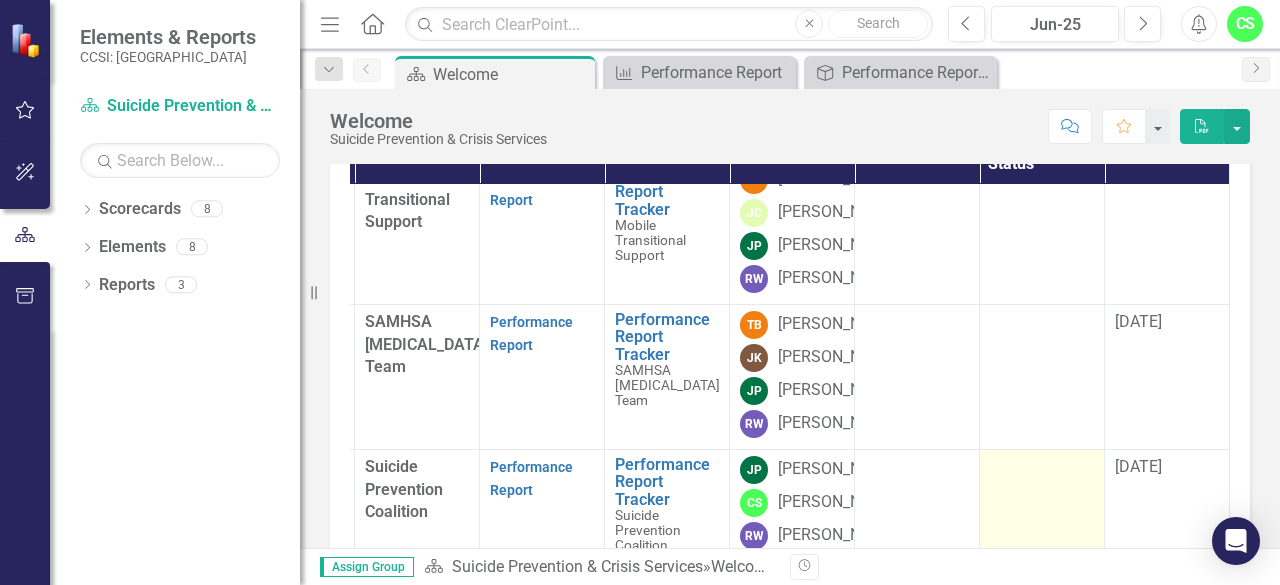 click at bounding box center [1042, 505] 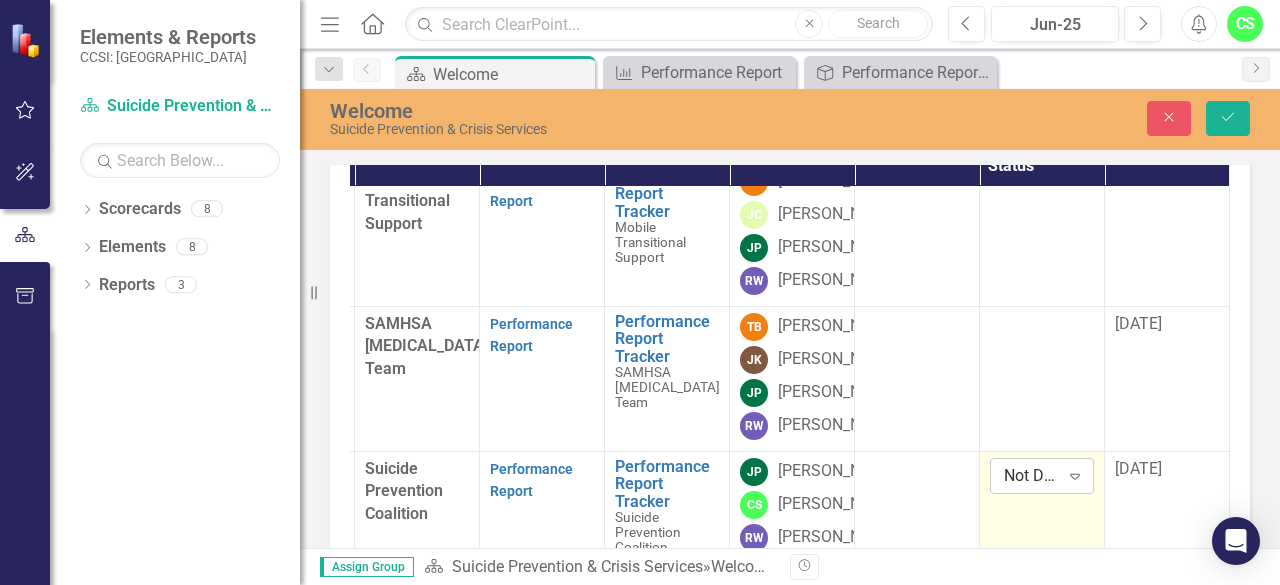 click on "Expand" 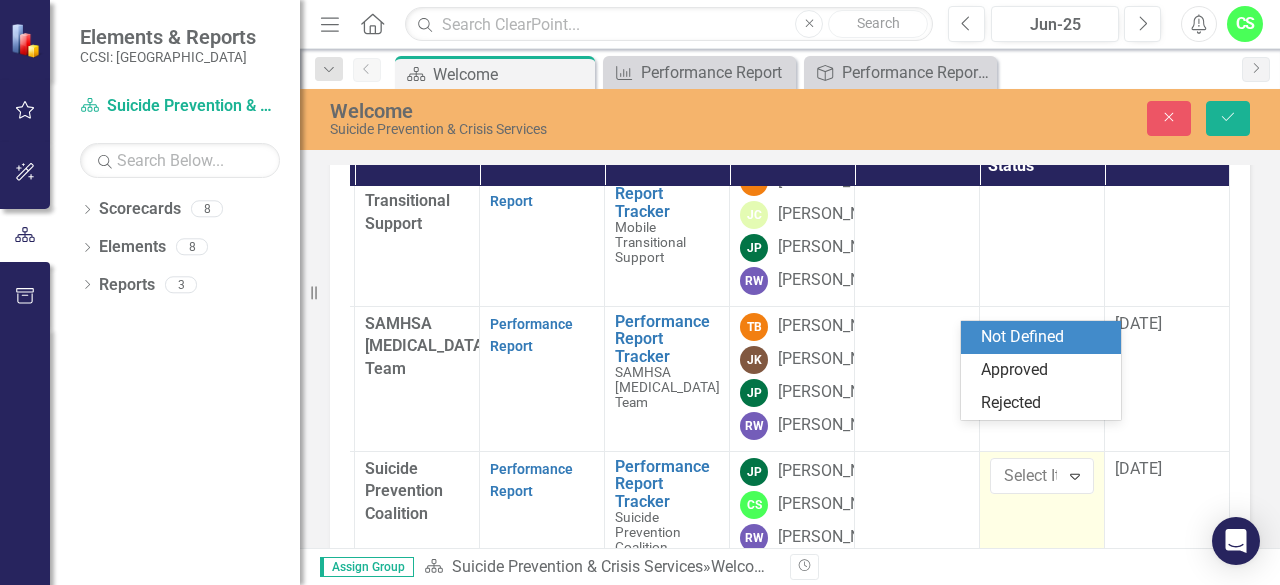 click on "Approval Status" at bounding box center (1042, 155) 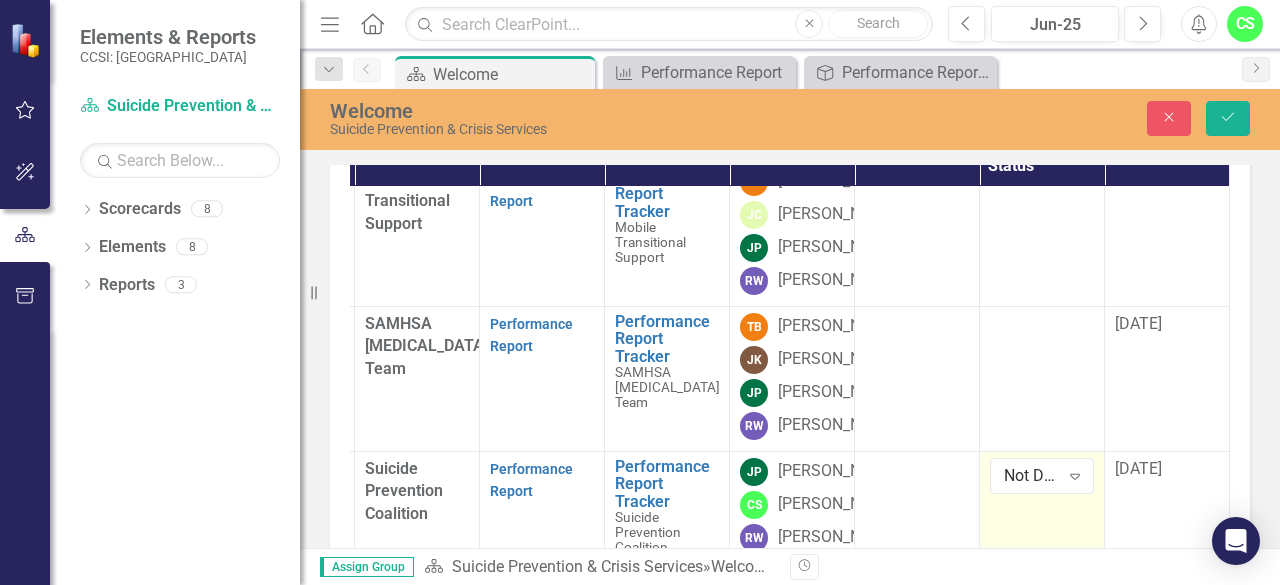 click on "Approval Status Sort Ascending" at bounding box center [1042, 155] 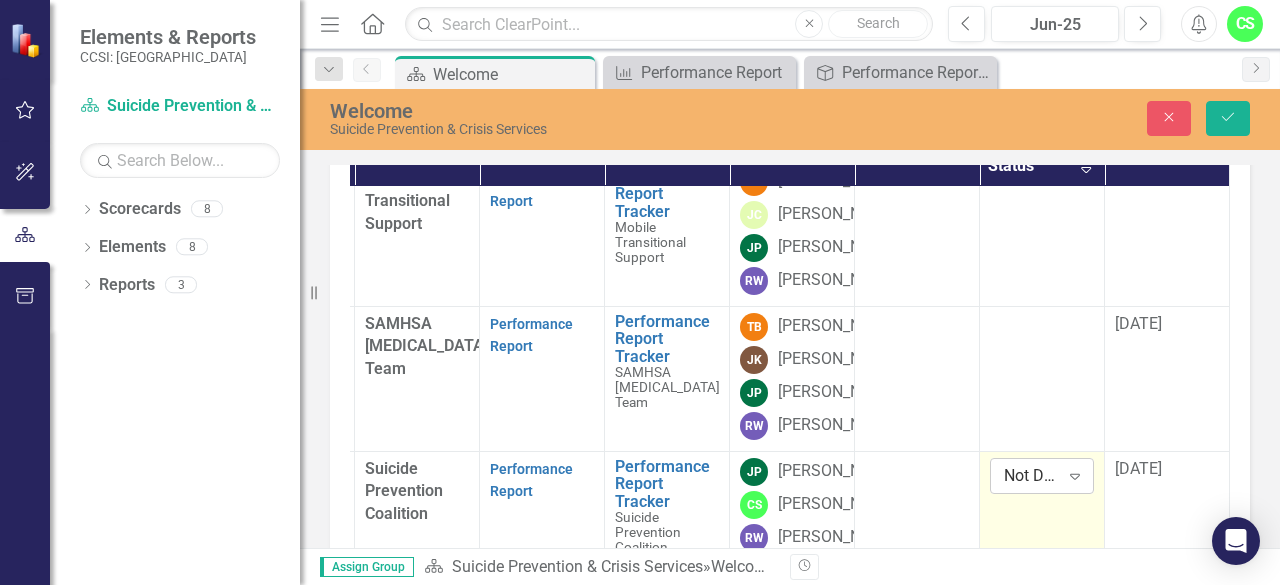 click on "Expand" 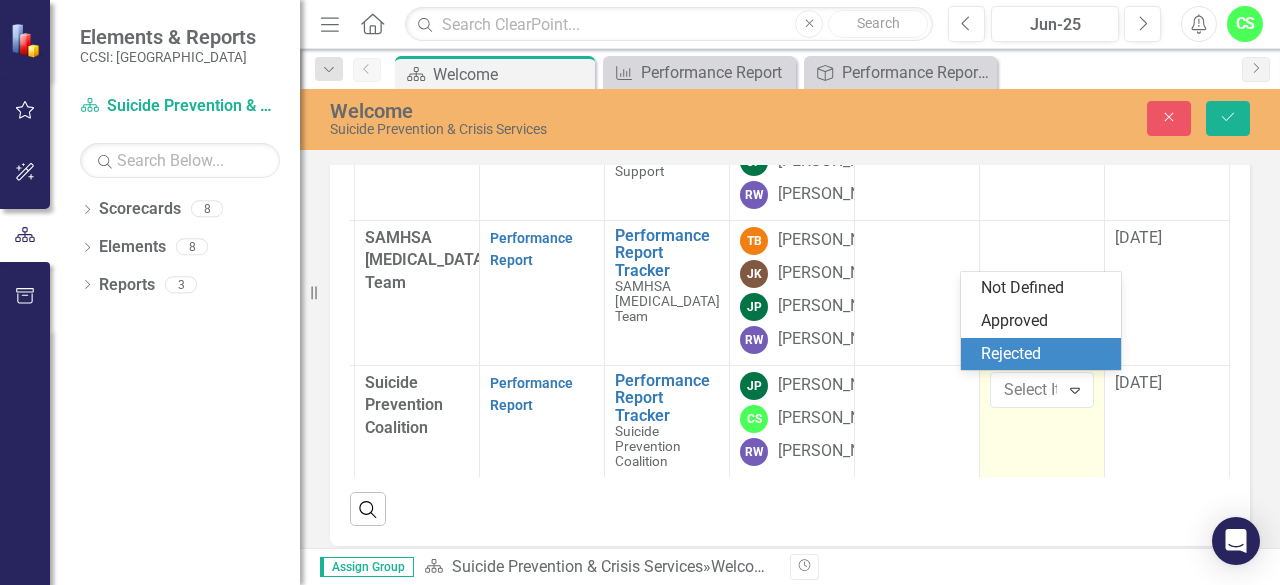 scroll, scrollTop: 284, scrollLeft: 0, axis: vertical 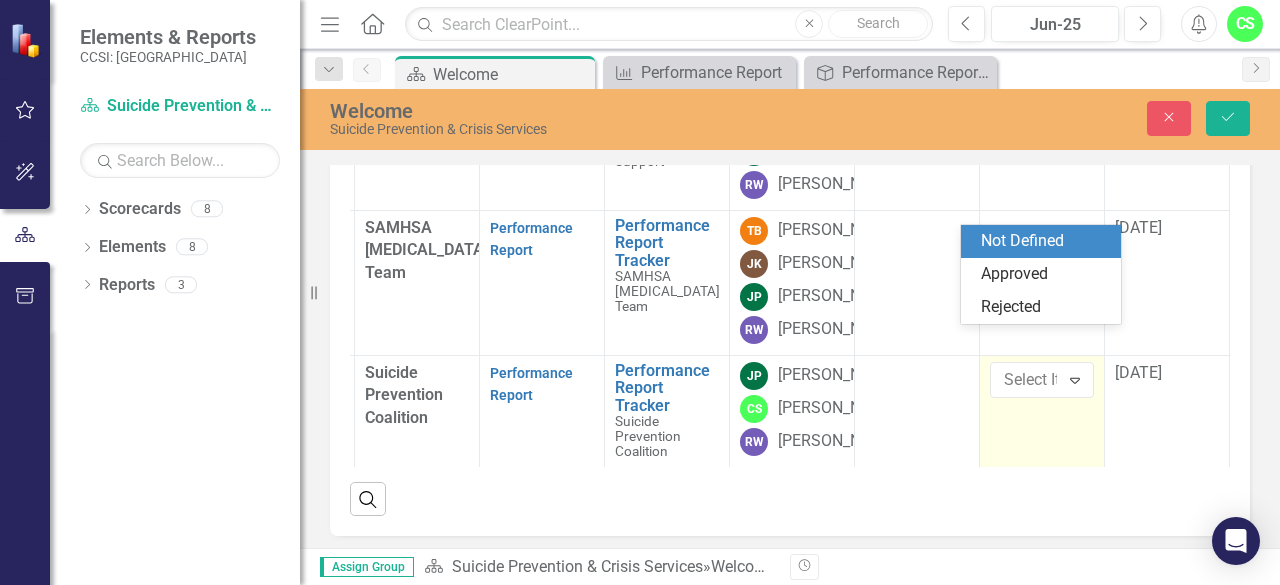 click on "Not Defined" at bounding box center [1045, 241] 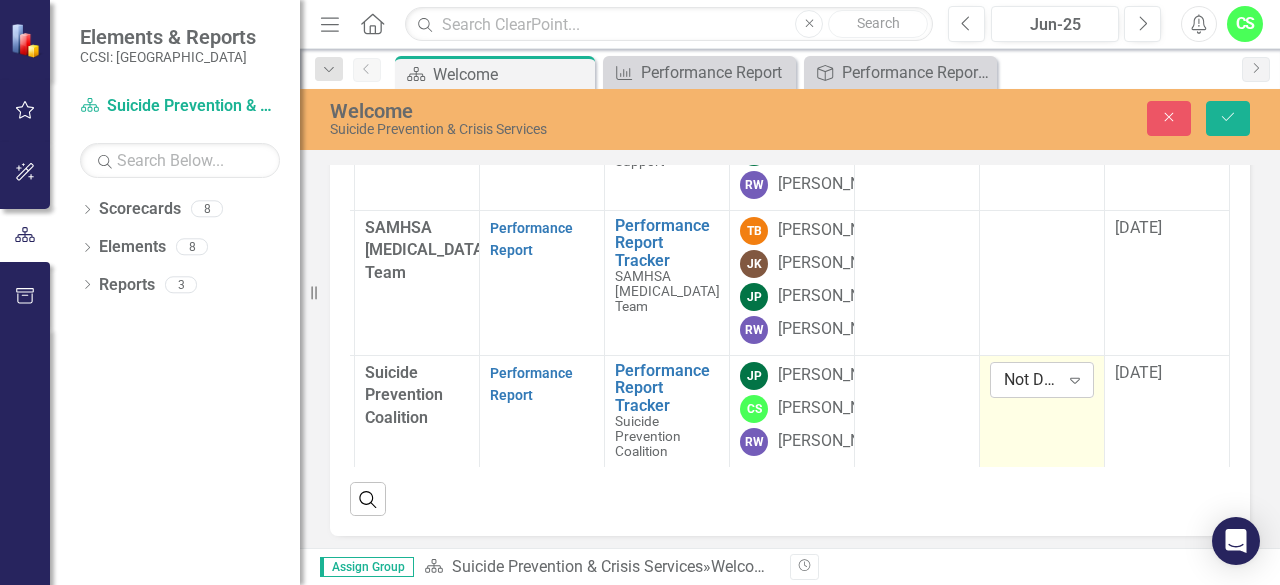 click 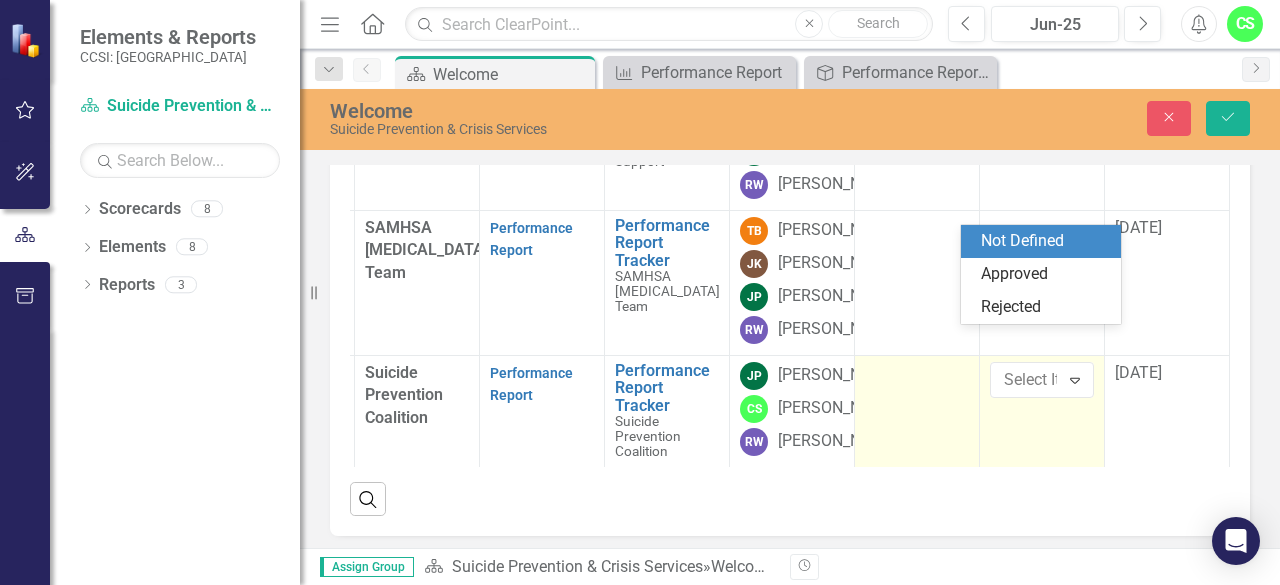 click at bounding box center (917, 411) 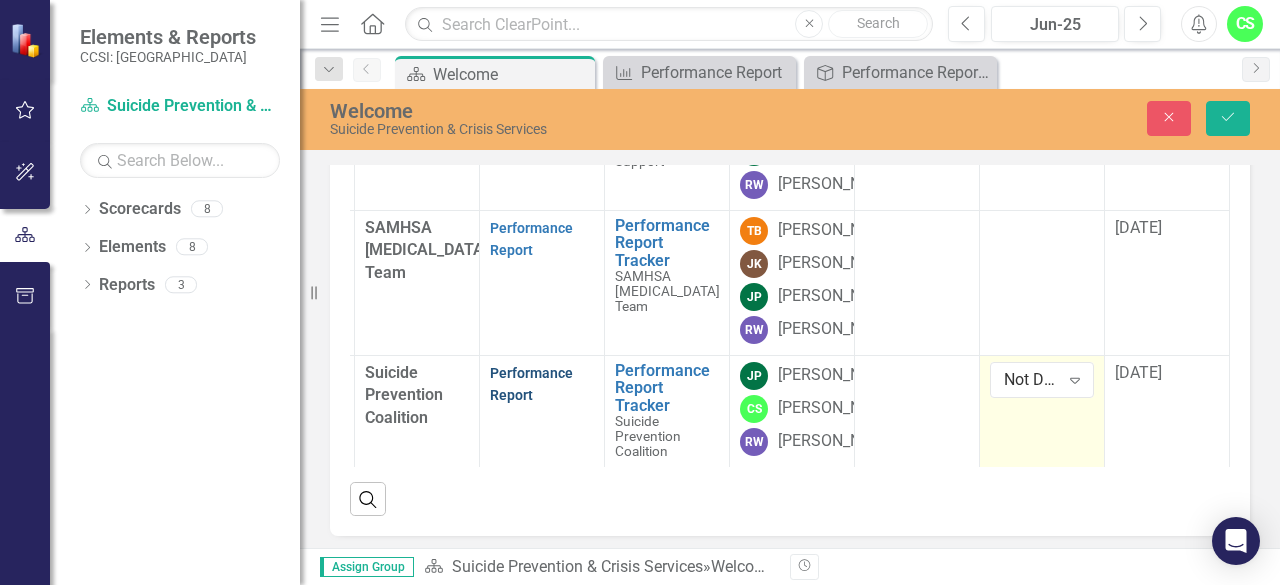 click on "Performance Report" at bounding box center [531, 384] 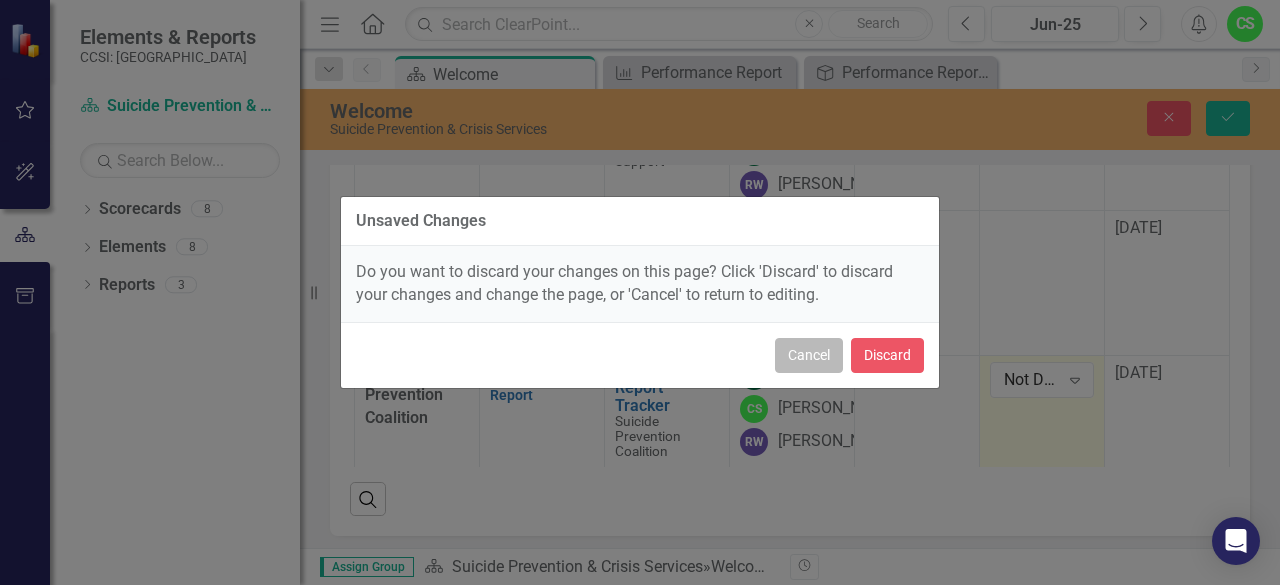 click on "Cancel" at bounding box center (809, 355) 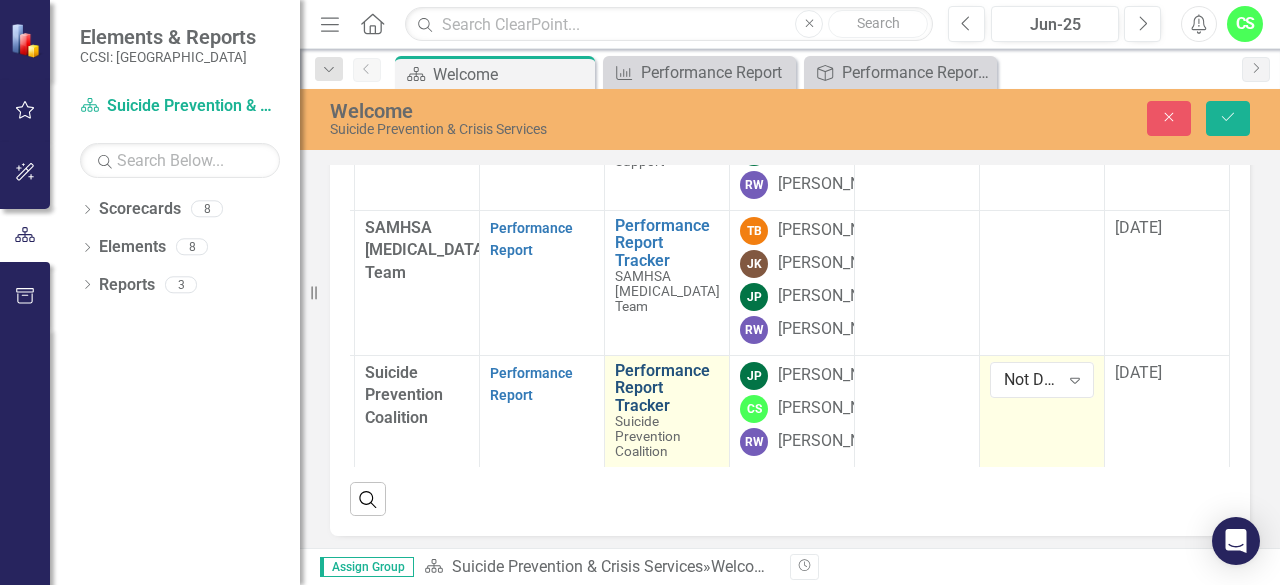 click on "Performance Report Tracker" at bounding box center (667, 388) 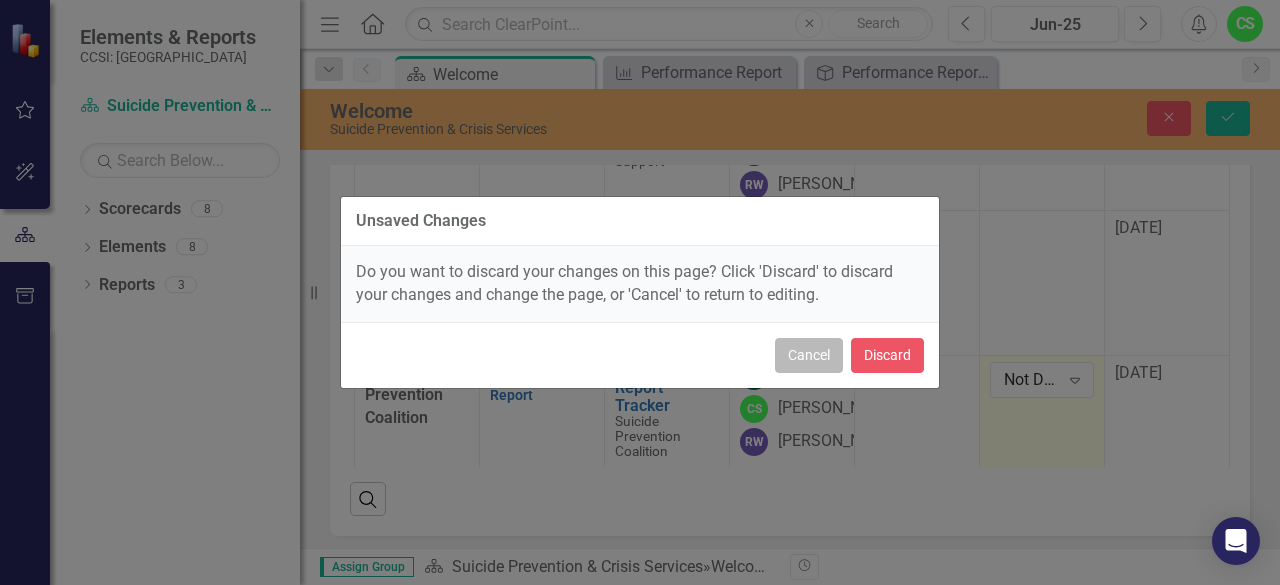 click on "Cancel" at bounding box center [809, 355] 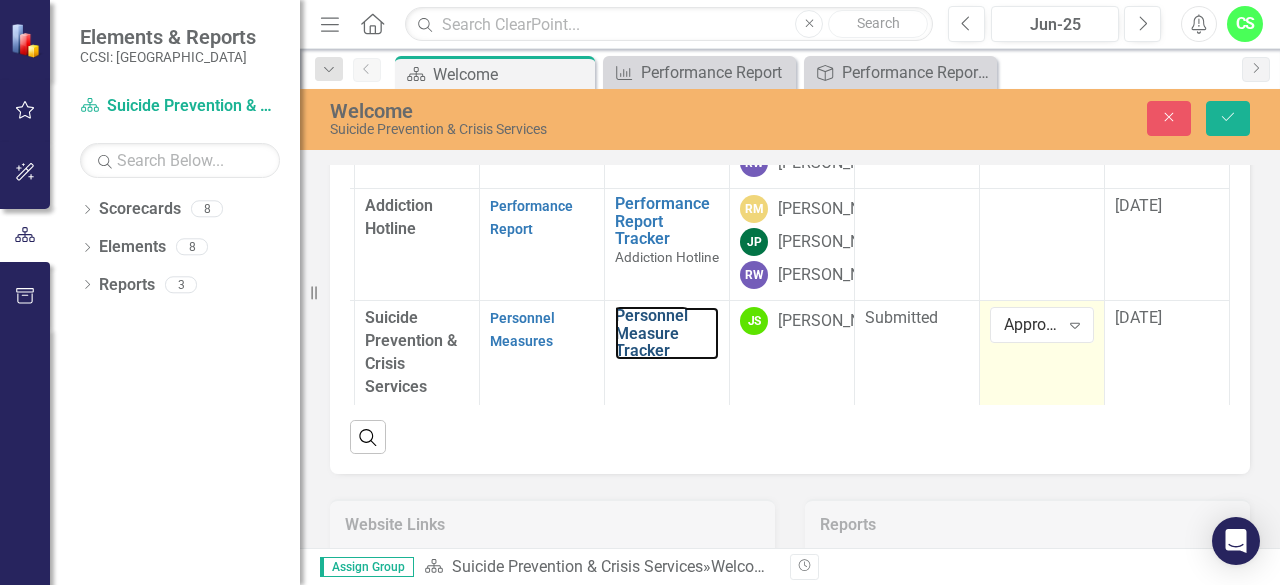 scroll, scrollTop: 293, scrollLeft: 0, axis: vertical 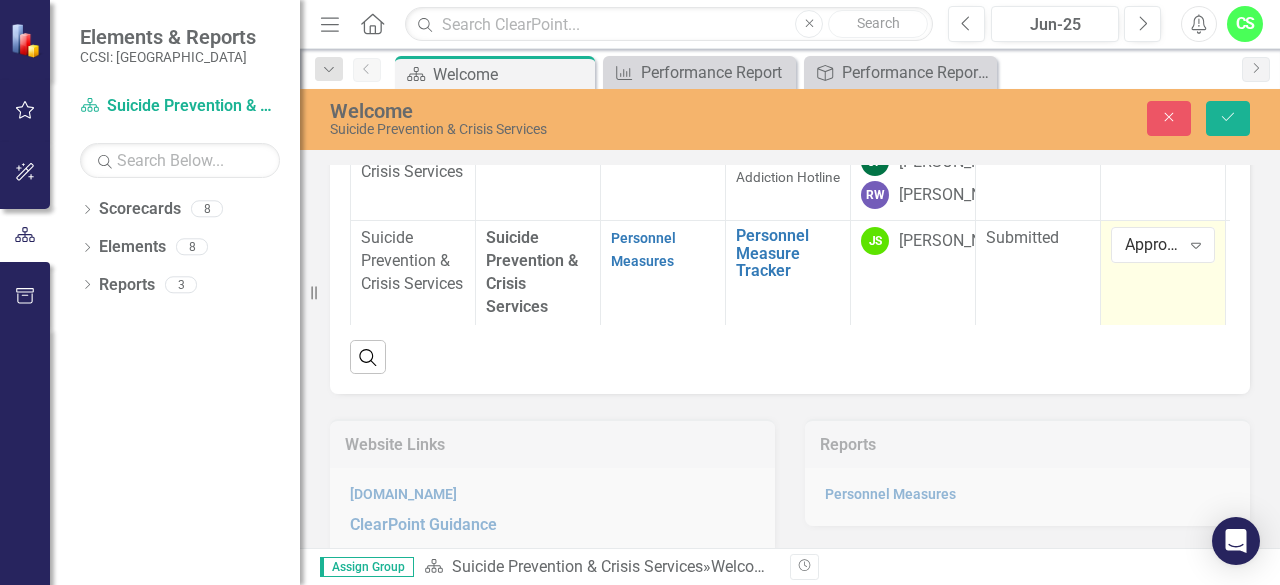 click on "Addiction Hotline" at bounding box center (538, 165) 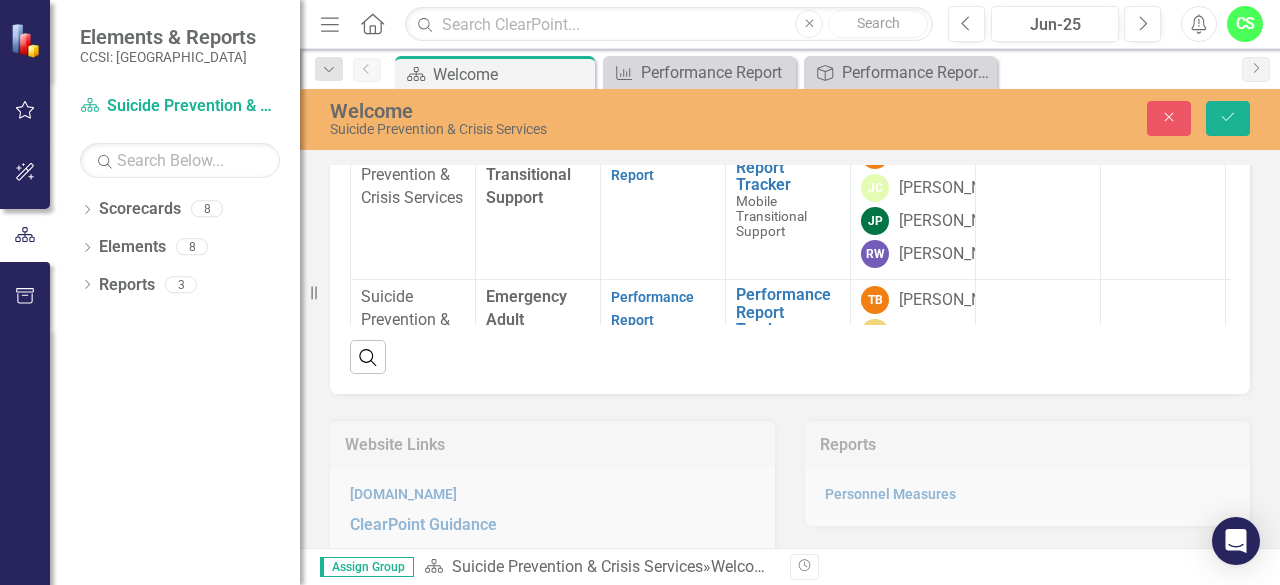 scroll, scrollTop: 21, scrollLeft: 0, axis: vertical 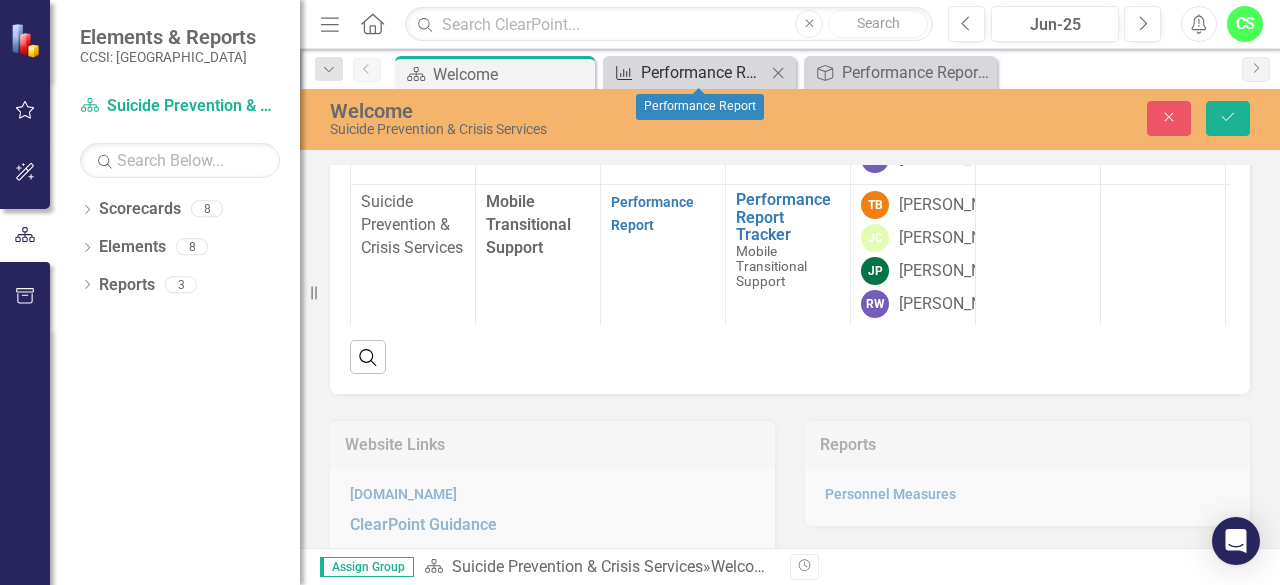 click on "Performance Report" at bounding box center [703, 72] 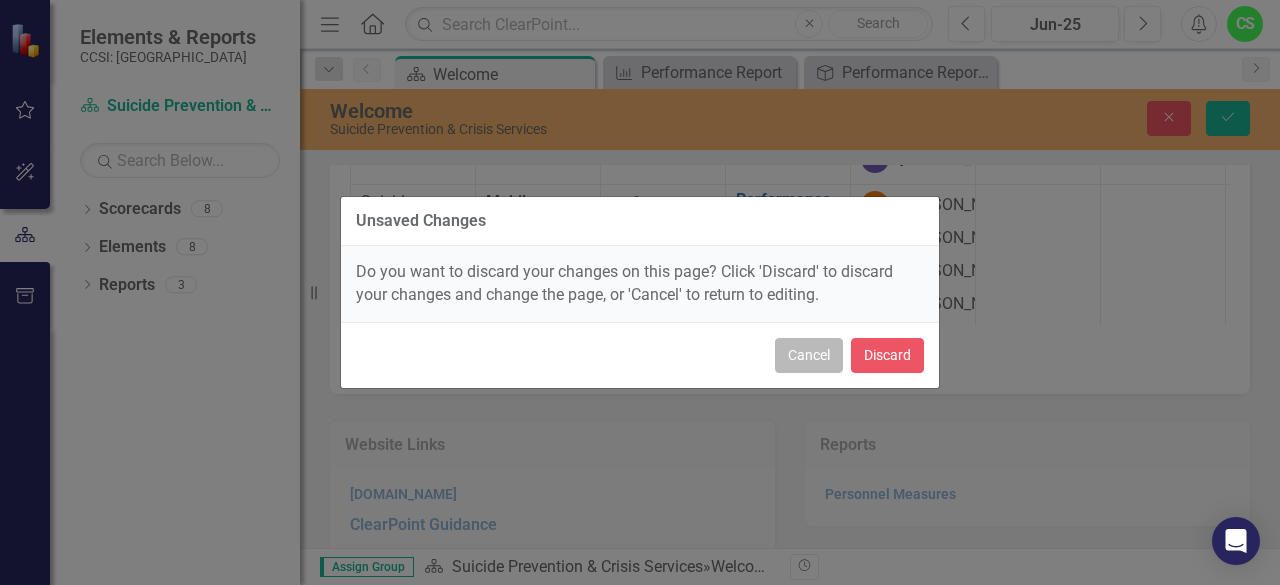 click on "Cancel" at bounding box center (809, 355) 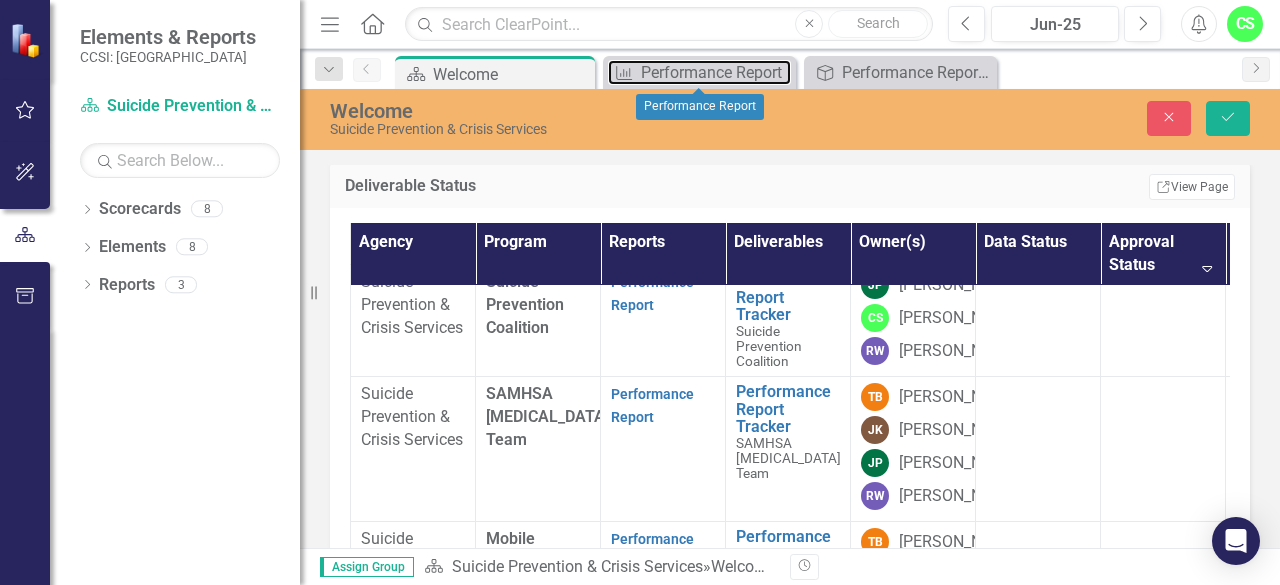 scroll, scrollTop: 86, scrollLeft: 0, axis: vertical 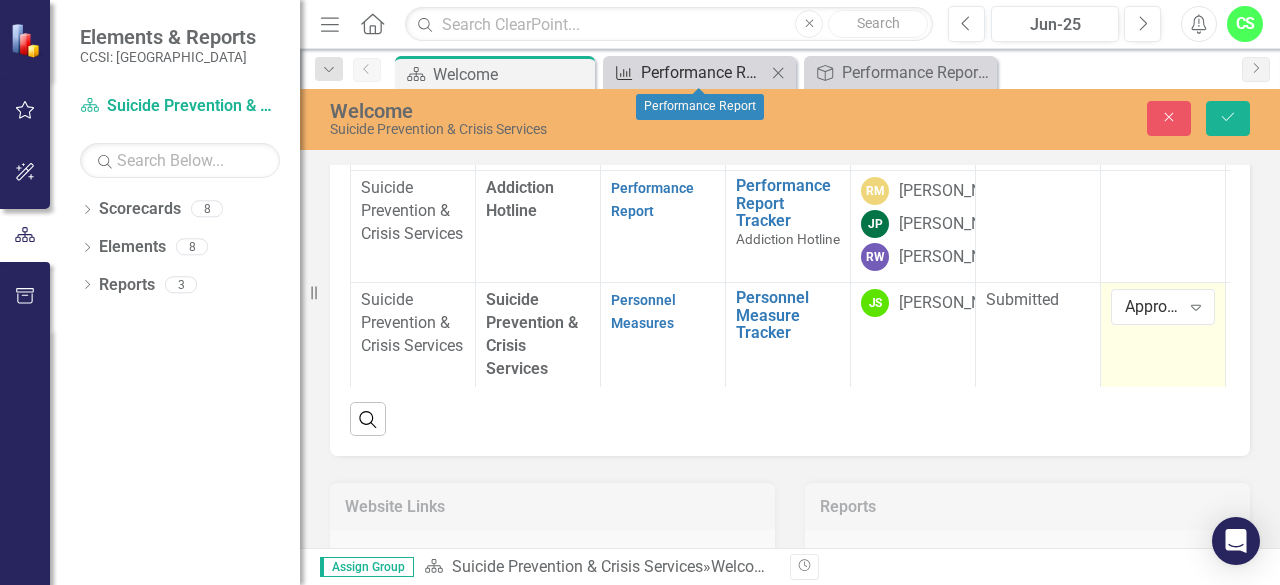 click on "Performance Report" at bounding box center (703, 72) 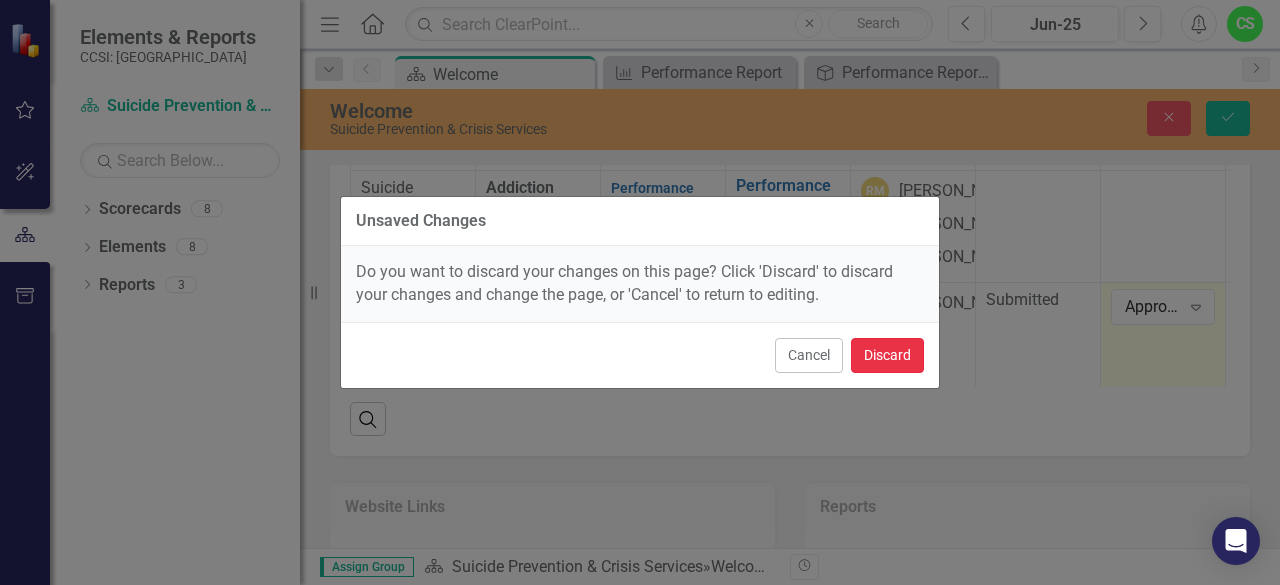 click on "Discard" at bounding box center (887, 355) 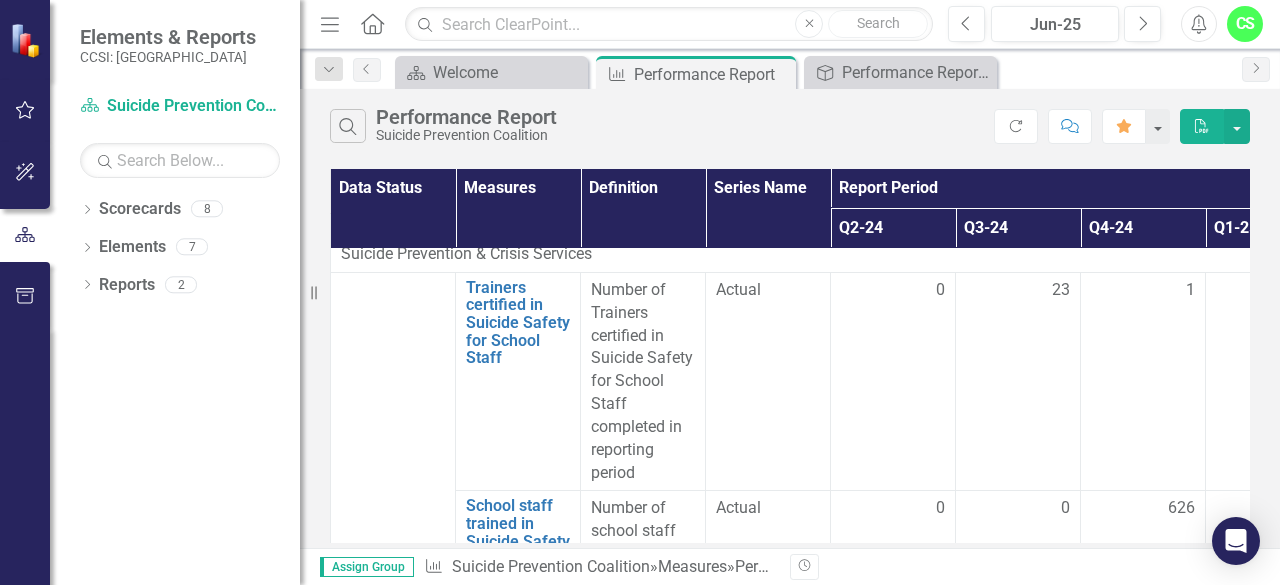 scroll, scrollTop: 0, scrollLeft: 0, axis: both 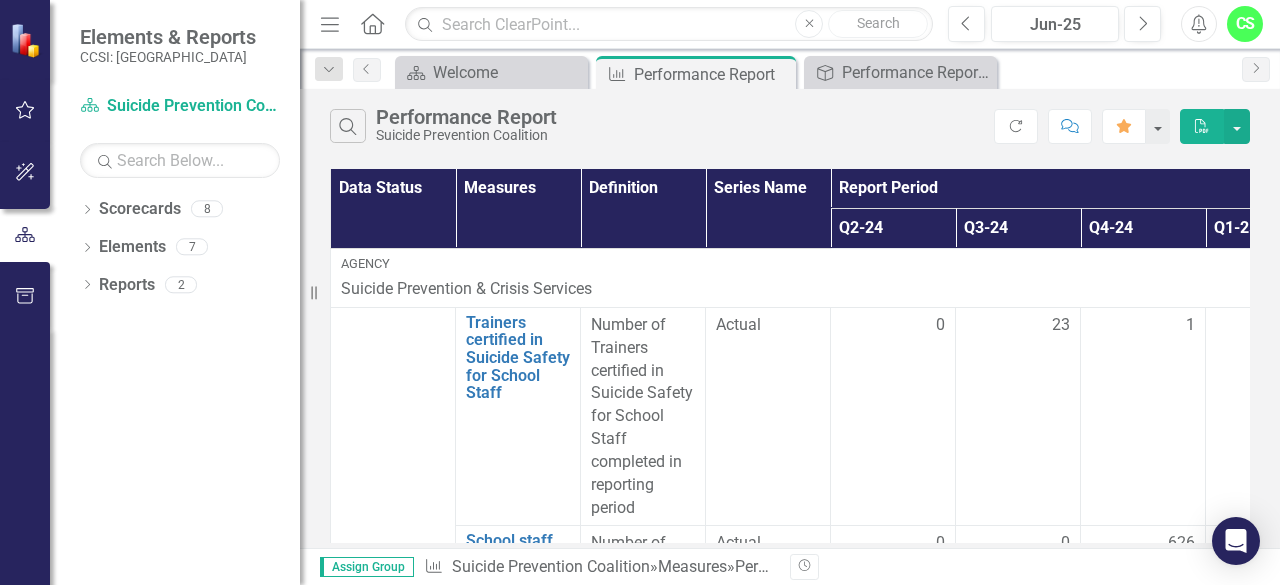 click on "Data Status" at bounding box center [393, 208] 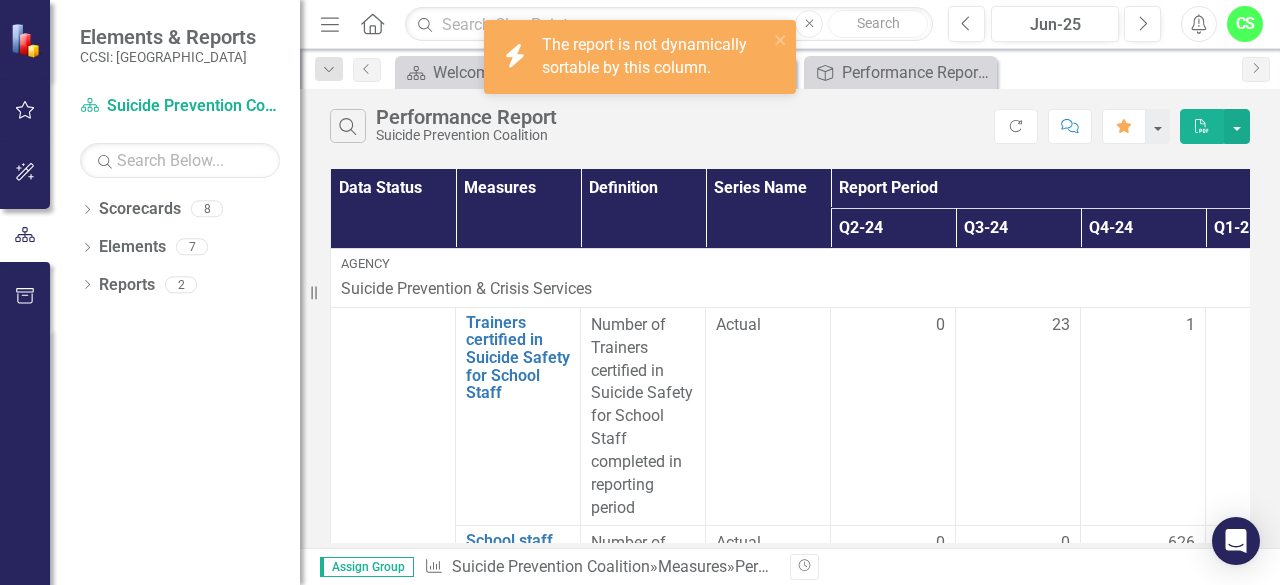 click on "Data Status" at bounding box center [393, 208] 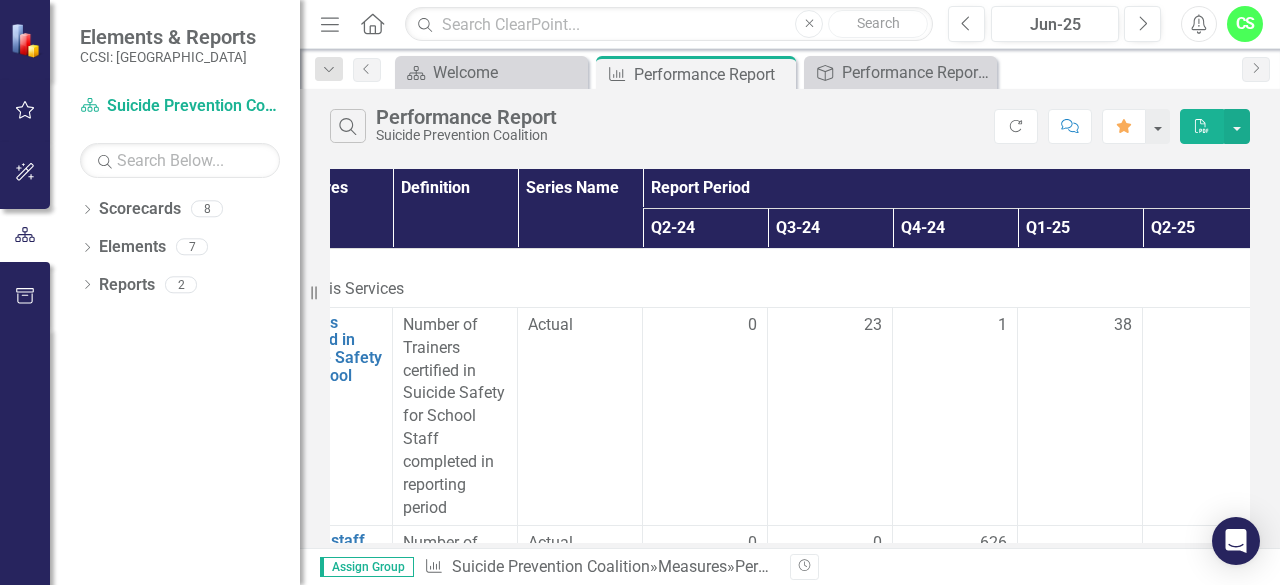 scroll, scrollTop: 0, scrollLeft: 345, axis: horizontal 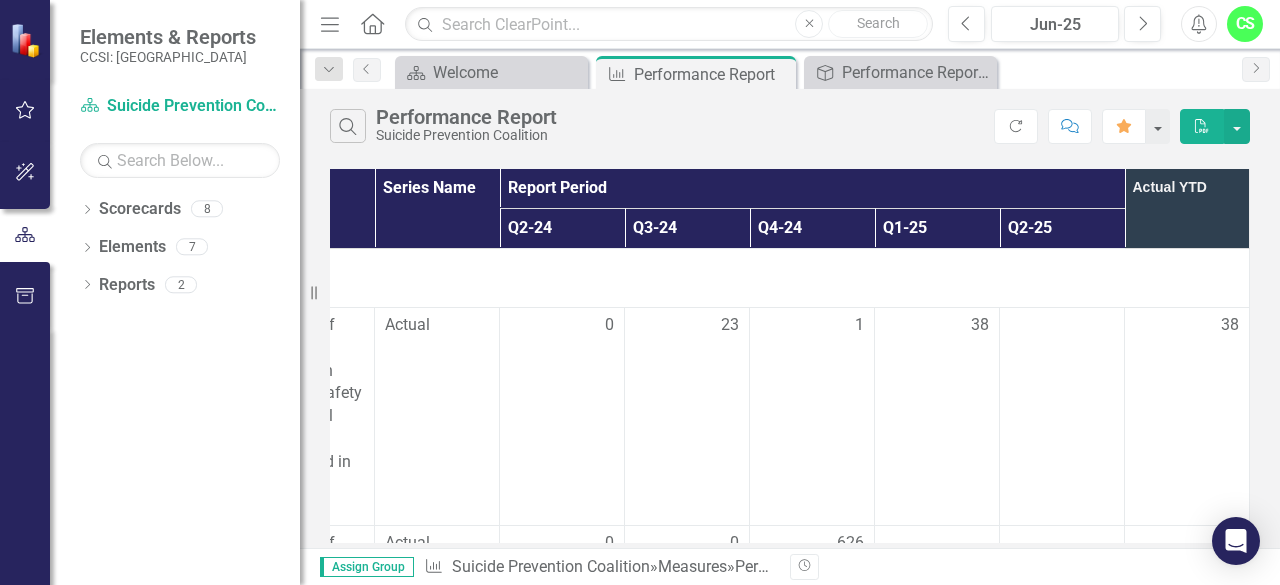 click on "Q2-25" at bounding box center (1062, 228) 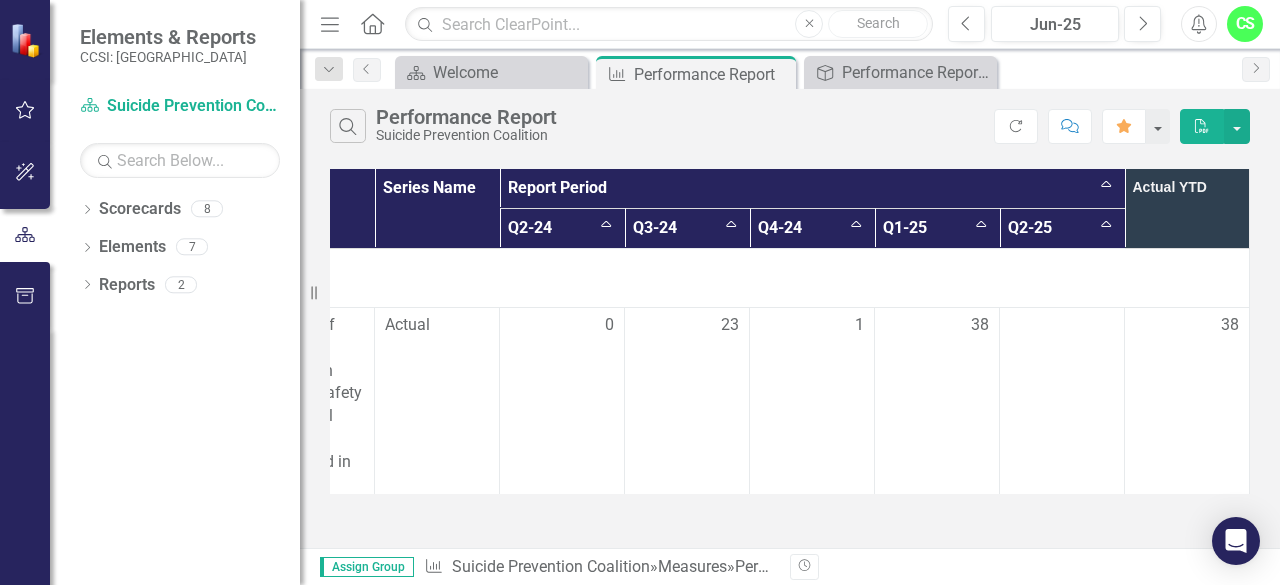 click on "Q2-25 Sort Ascending" at bounding box center [1062, 228] 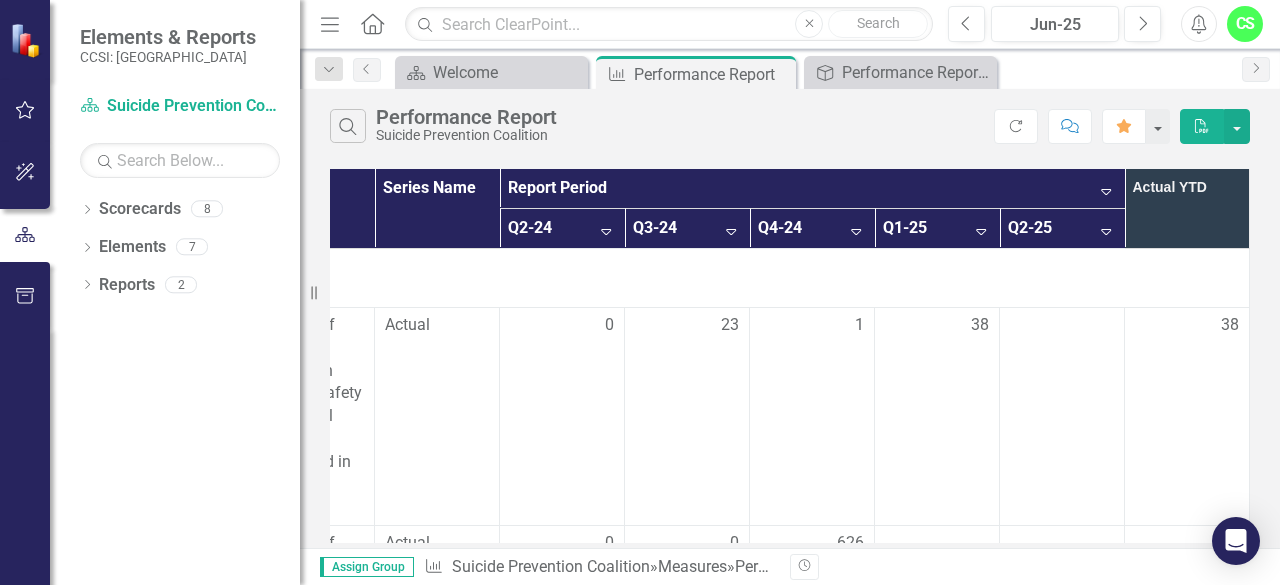 click on "Q2-25 Sort Descending" at bounding box center (1062, 228) 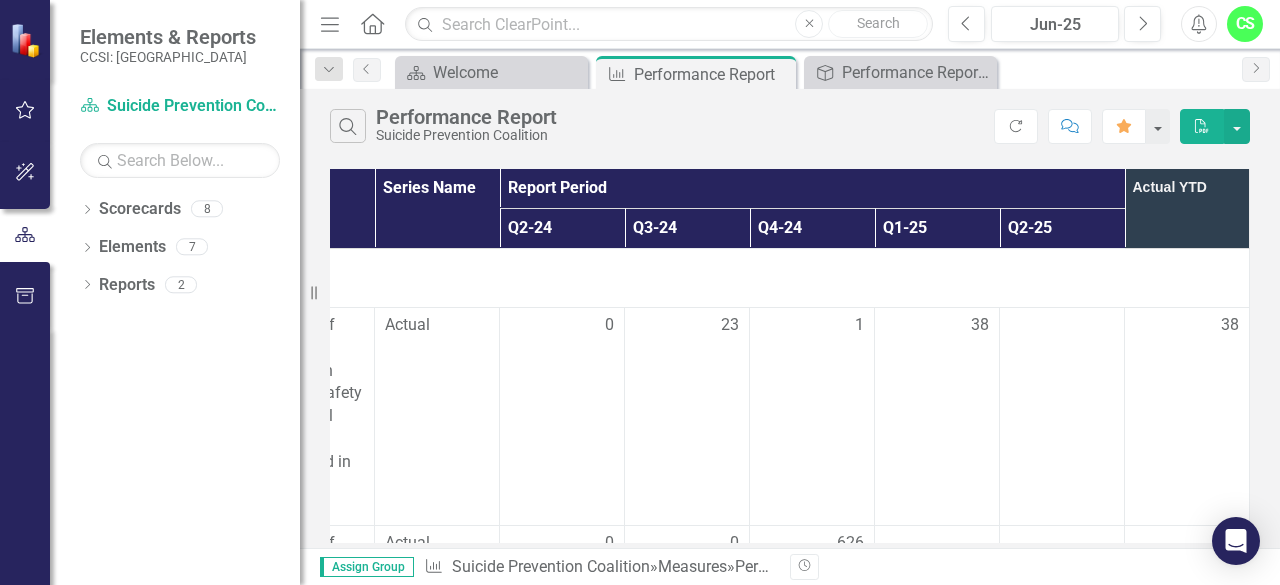click on "Report Period" at bounding box center [812, 188] 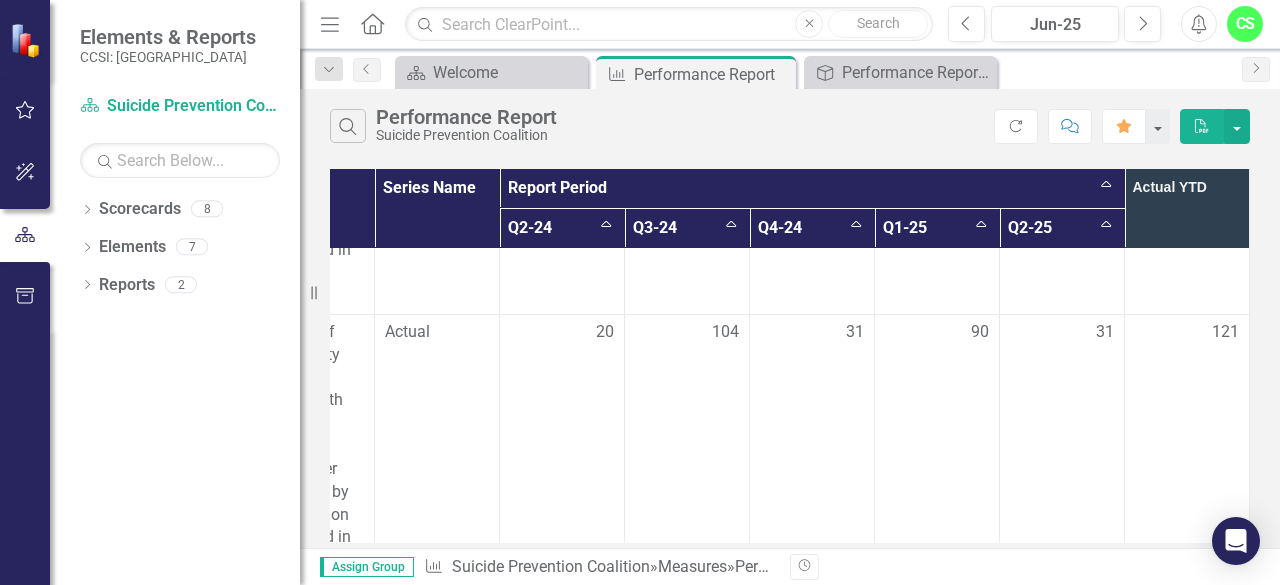 scroll, scrollTop: 904, scrollLeft: 345, axis: both 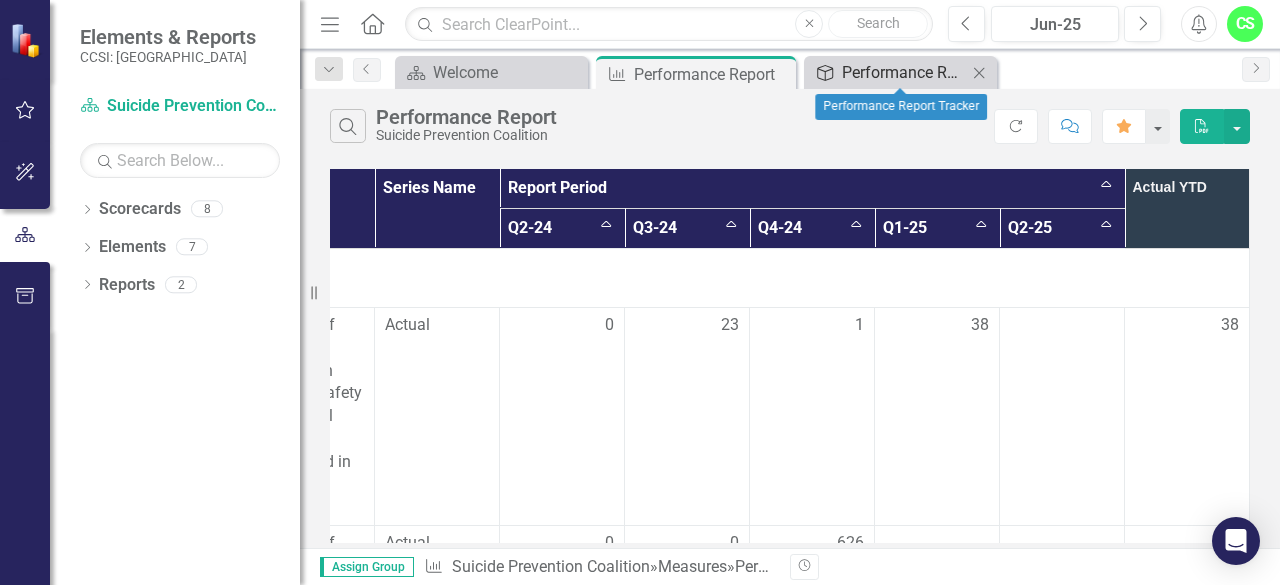 click on "Performance Report Tracker" at bounding box center [904, 72] 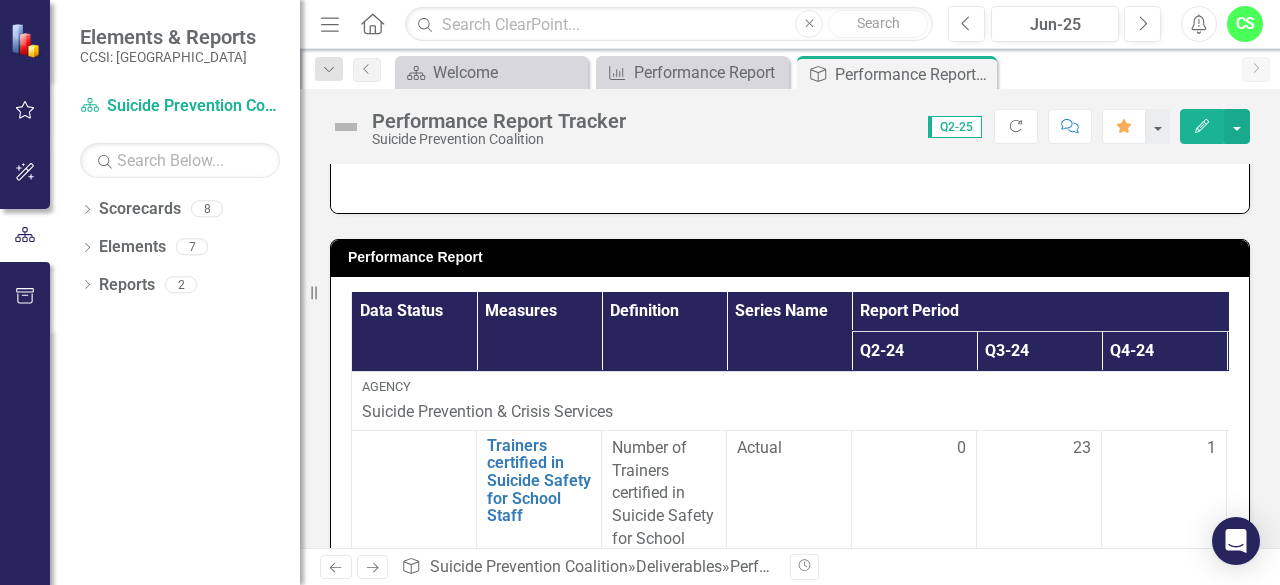 scroll, scrollTop: 432, scrollLeft: 0, axis: vertical 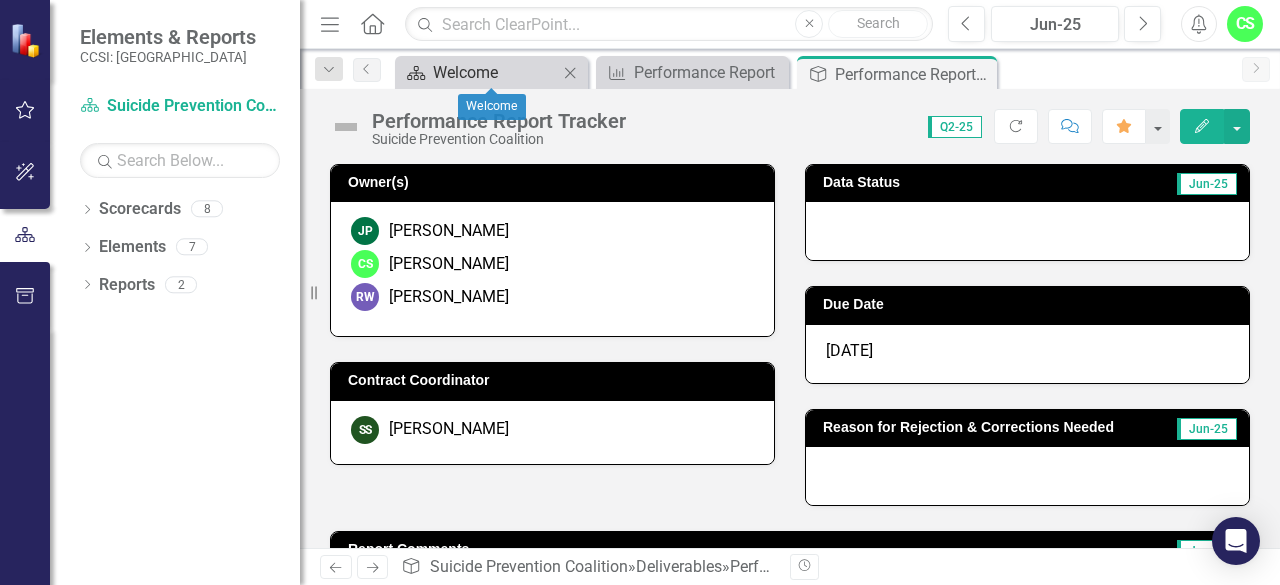click on "Welcome" at bounding box center [495, 72] 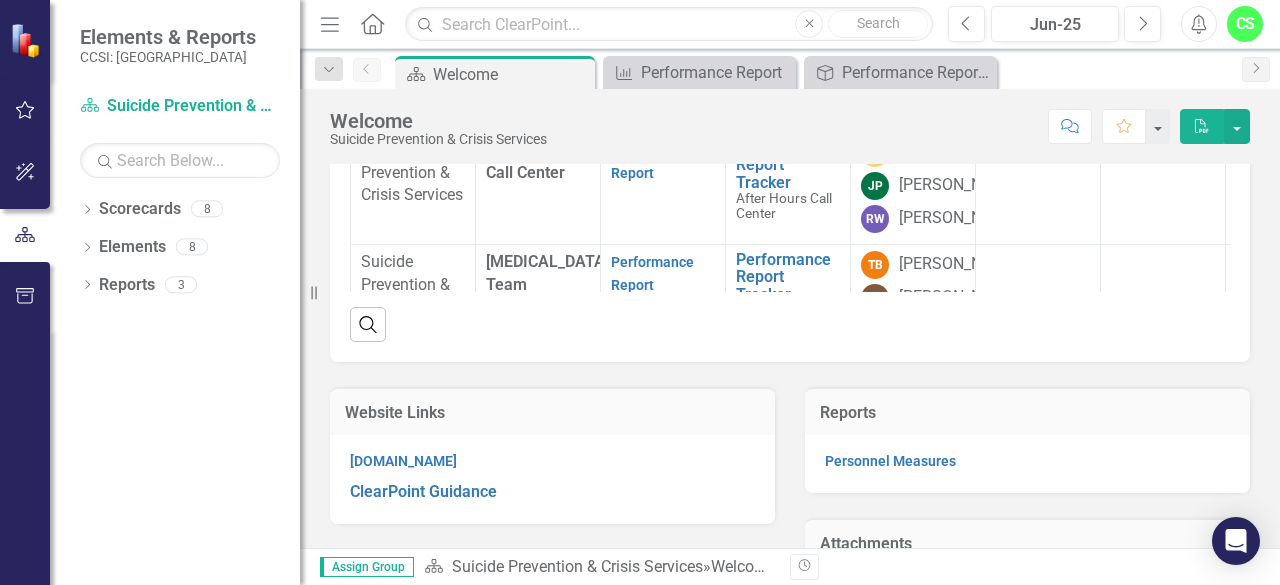 scroll, scrollTop: 440, scrollLeft: 0, axis: vertical 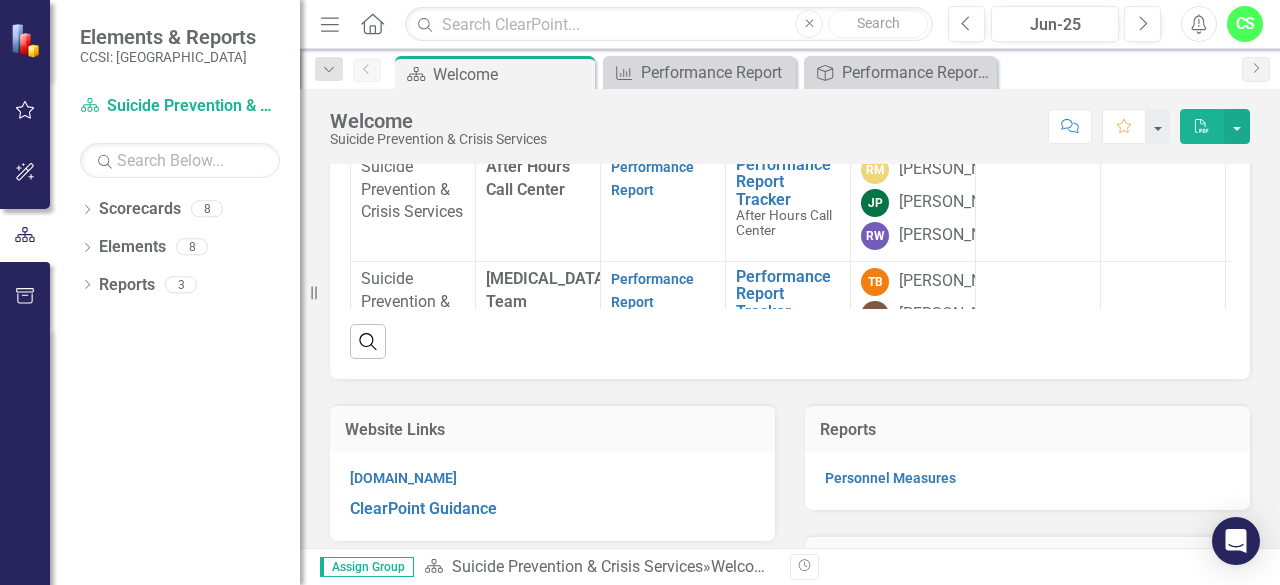 click on "Agency Program Reports Deliverables Owner(s) Data Status Approval Status Due Date Suicide Prevention & Crisis Services Suicide Prevention & Crisis Services Personnel Measures Personnel Measure Tracker Link Open Element JS [PERSON_NAME] Submitted Approved [DATE] Suicide Prevention & Crisis Services Addiction Hotline Performance Report Performance Report Tracker Addiction Hotline Link Open Element RM [PERSON_NAME] JP [PERSON_NAME] RW [PERSON_NAME] [DATE] Suicide Prevention & Crisis Services After Hours Call Center Performance Report Performance Report Tracker After Hours Call Center Link Open Element RM [PERSON_NAME] JP [PERSON_NAME] RW [PERSON_NAME] [DATE] Suicide Prevention & Crisis Services [MEDICAL_DATA] Team Performance Report Performance Report Tracker [MEDICAL_DATA] Team Link Open Element TB [PERSON_NAME] JK [PERSON_NAME] JP [PERSON_NAME] RW [PERSON_NAME] [DATE] Suicide Prevention & Crisis Services Emergency Adult Performance Report Link TB RM" at bounding box center [790, 117] 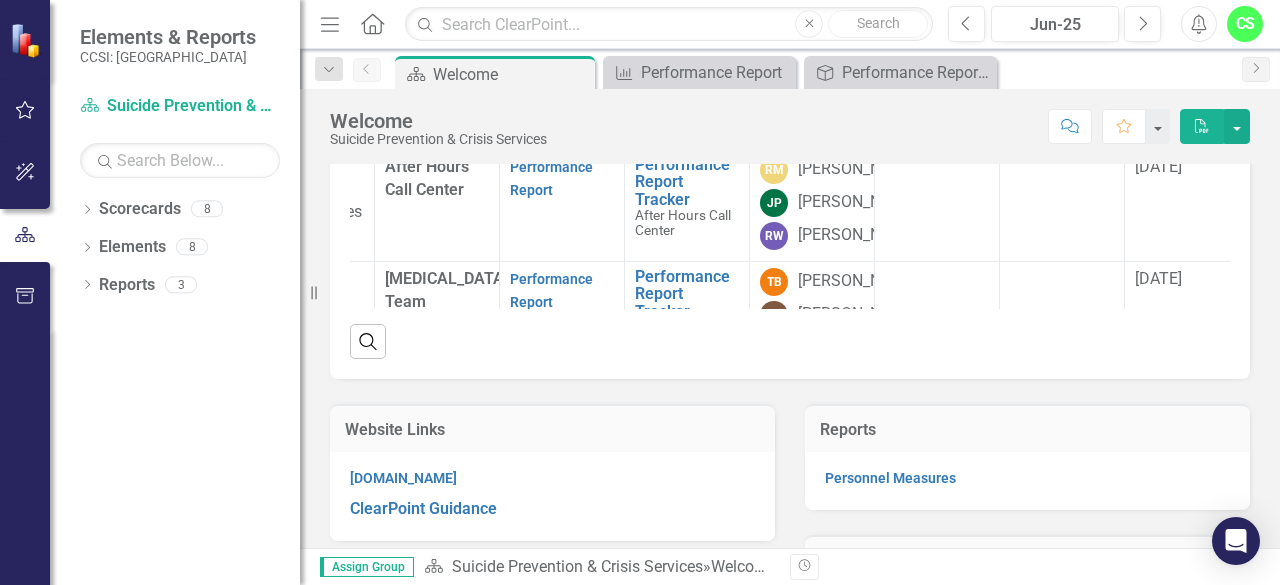 scroll, scrollTop: 0, scrollLeft: 150, axis: horizontal 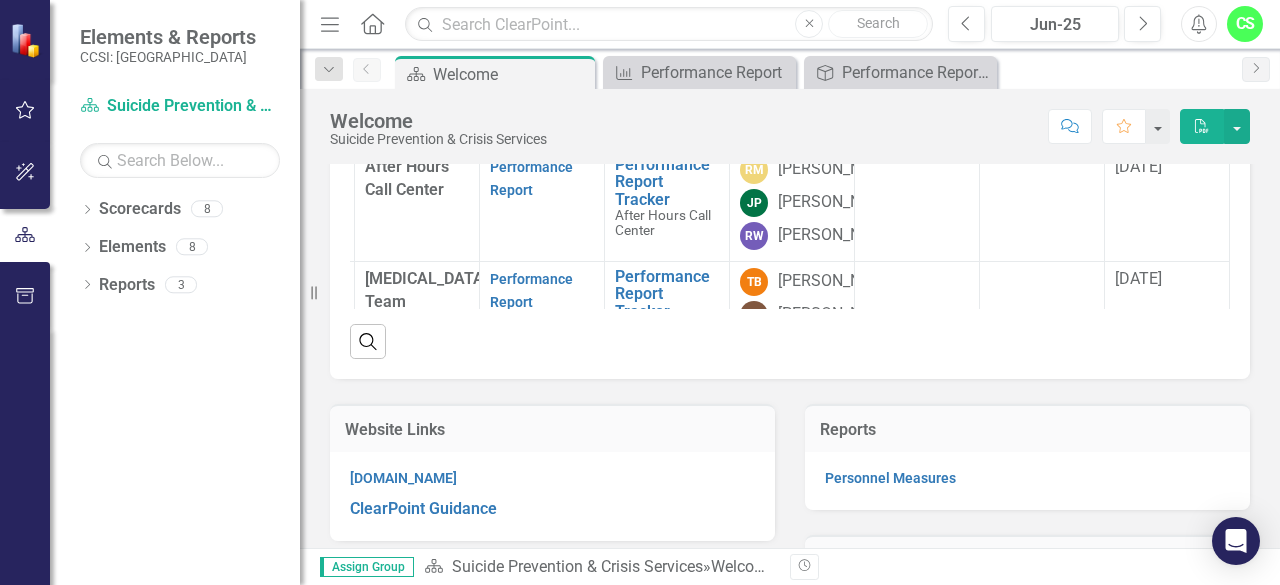 click on "Agency Program Reports Deliverables Owner(s) Data Status Approval Status Due Date Suicide Prevention & Crisis Services Suicide Prevention & Crisis Services Personnel Measures Personnel Measure Tracker Link Open Element JS [PERSON_NAME] Submitted Approved [DATE] Suicide Prevention & Crisis Services Addiction Hotline Performance Report Performance Report Tracker Addiction Hotline Link Open Element RM [PERSON_NAME] JP [PERSON_NAME] RW [PERSON_NAME] [DATE] Suicide Prevention & Crisis Services After Hours Call Center Performance Report Performance Report Tracker After Hours Call Center Link Open Element RM [PERSON_NAME] JP [PERSON_NAME] RW [PERSON_NAME] [DATE] Suicide Prevention & Crisis Services [MEDICAL_DATA] Team Performance Report Performance Report Tracker [MEDICAL_DATA] Team Link Open Element TB [PERSON_NAME] JK [PERSON_NAME] JP [PERSON_NAME] RW [PERSON_NAME] [DATE] Suicide Prevention & Crisis Services Emergency Adult Performance Report Link TB RM" at bounding box center (790, 117) 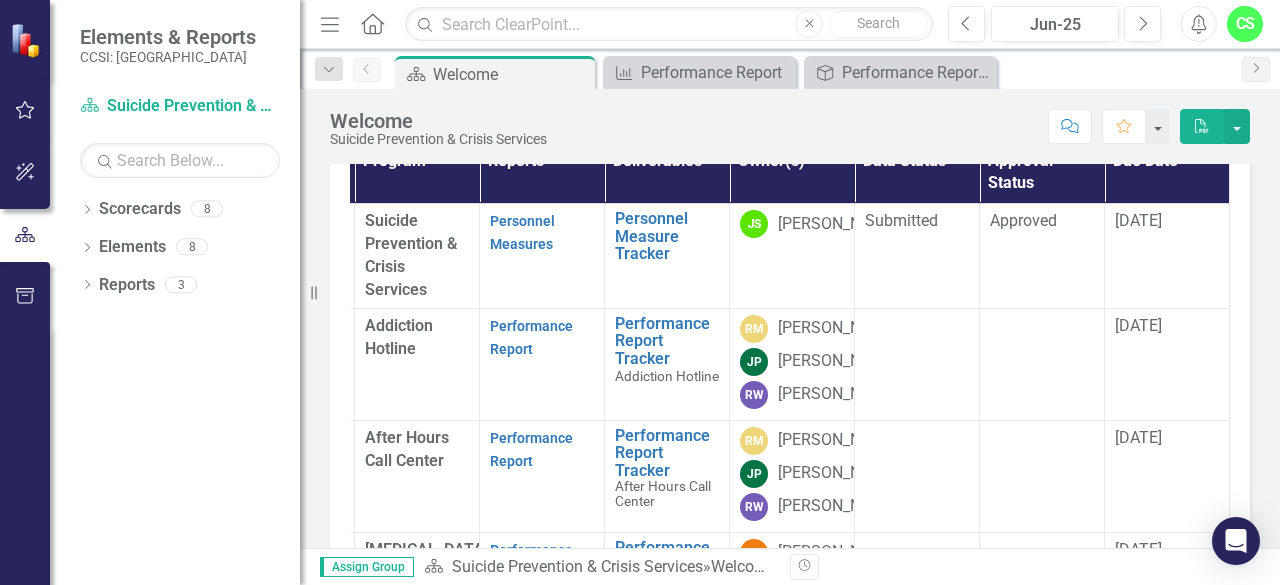 scroll, scrollTop: 166, scrollLeft: 0, axis: vertical 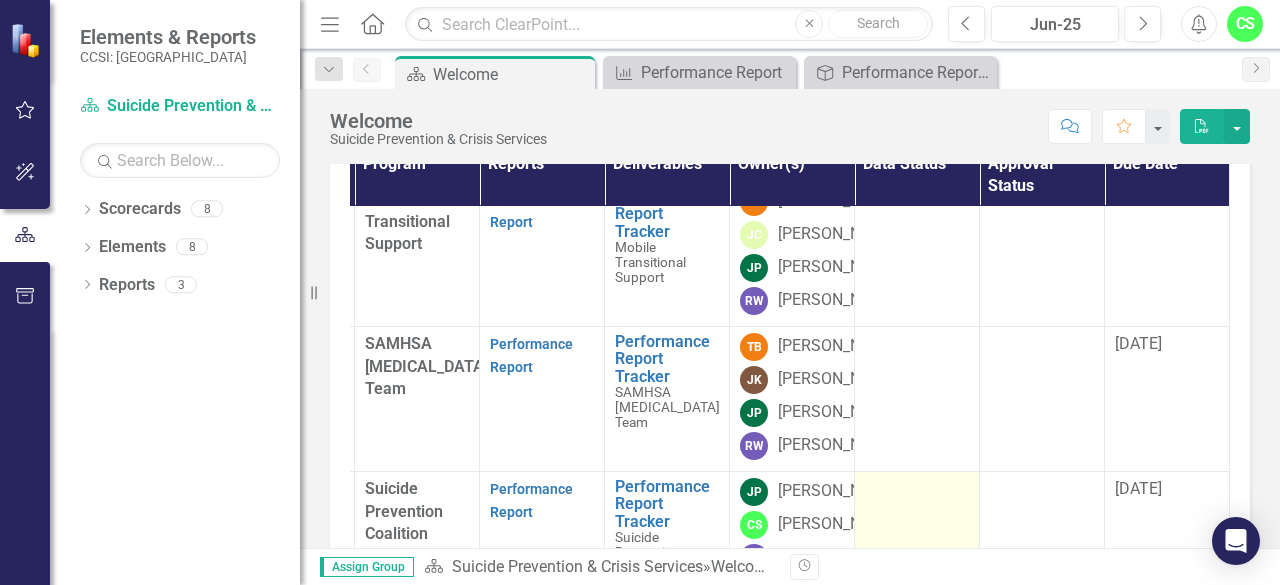 click at bounding box center [917, 527] 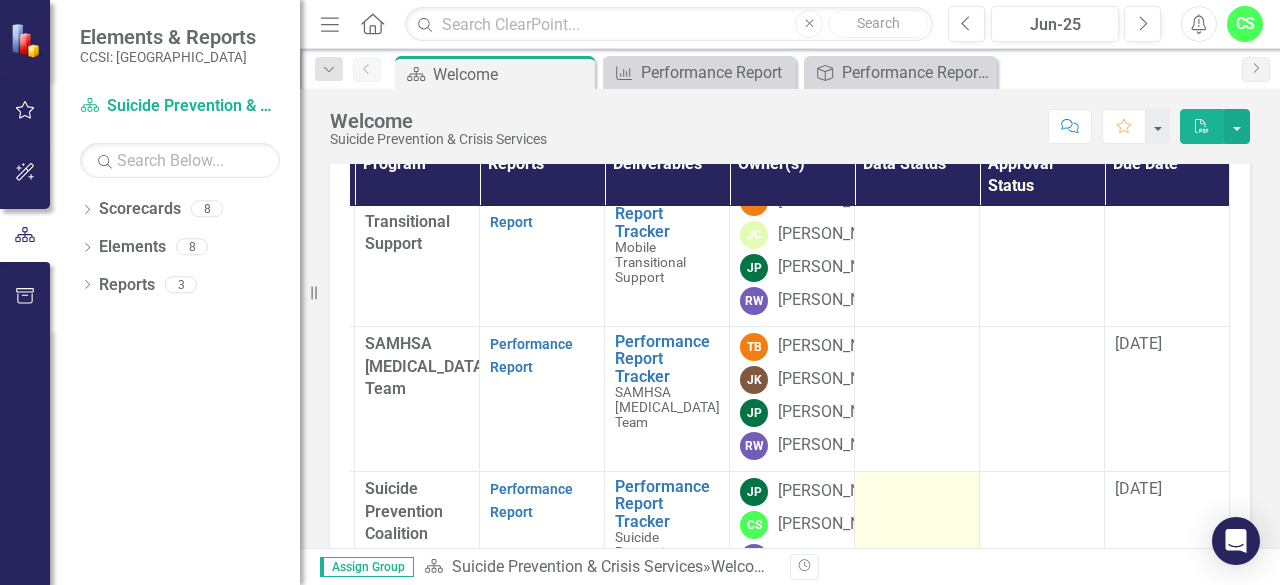 click at bounding box center [917, 527] 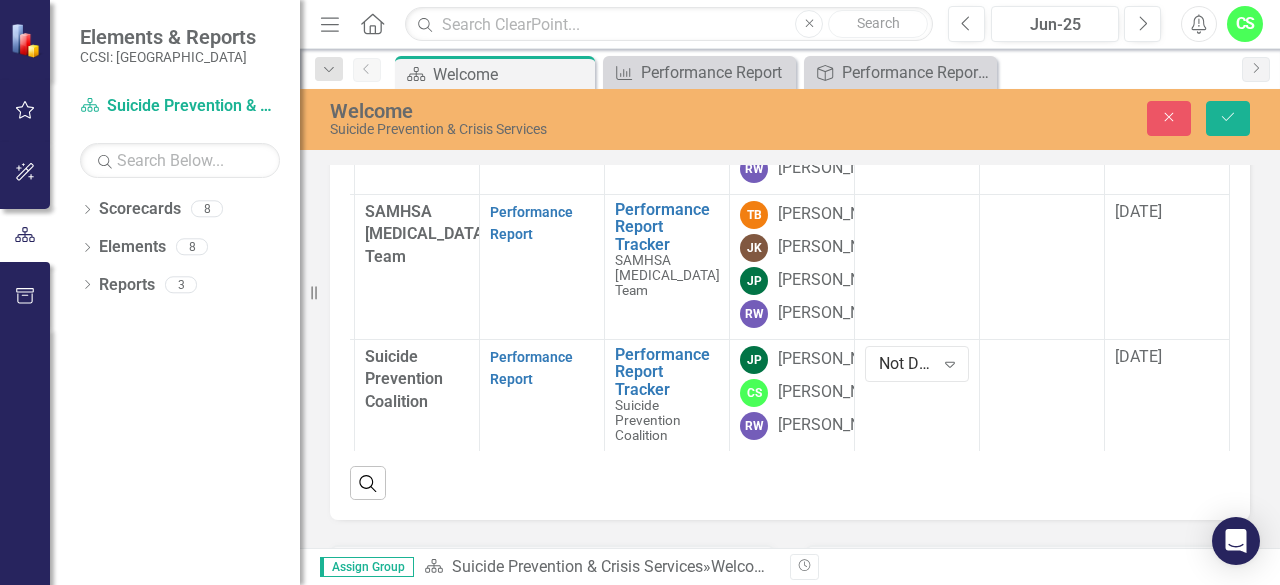 scroll, scrollTop: 310, scrollLeft: 0, axis: vertical 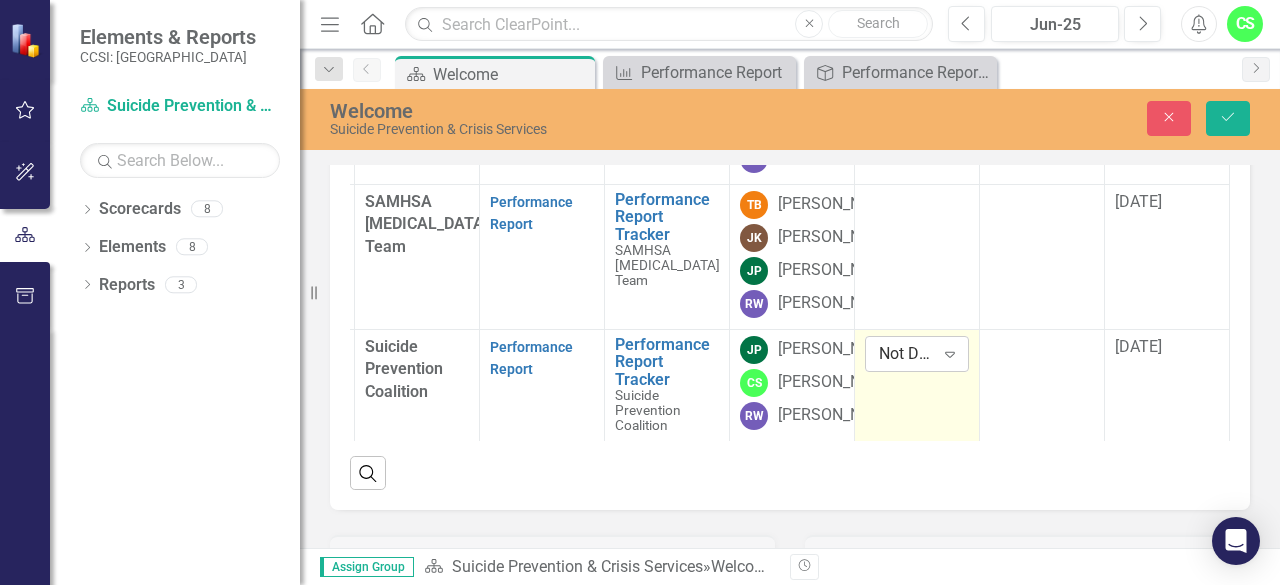 click on "Expand" 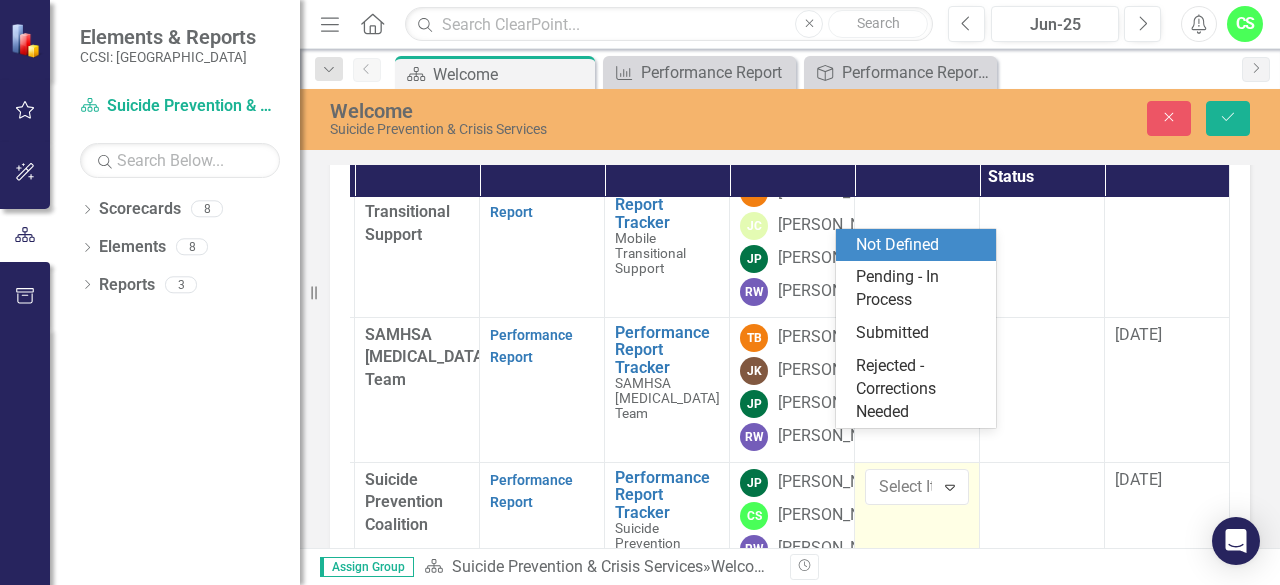 scroll, scrollTop: 179, scrollLeft: 0, axis: vertical 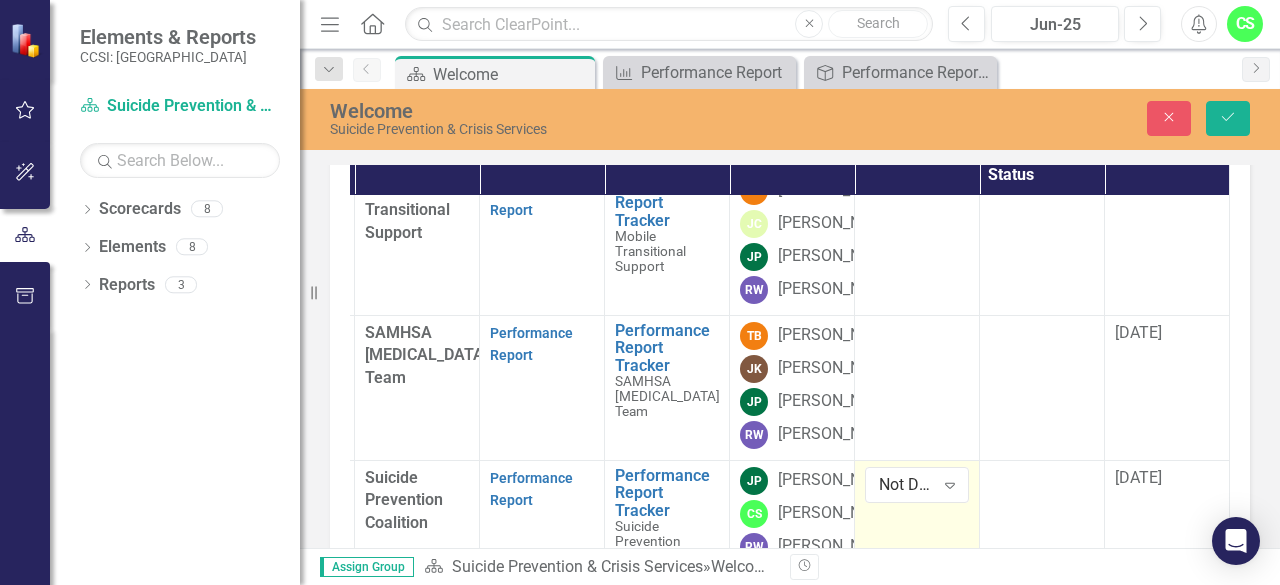 click on "Approval Status" at bounding box center (1042, 164) 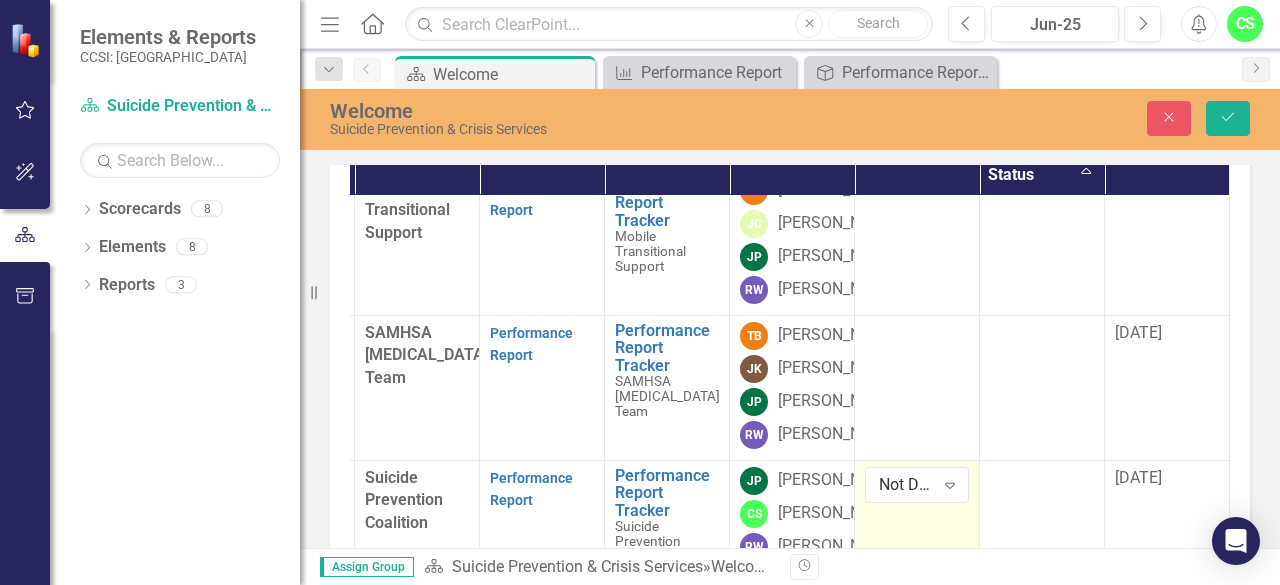 click on "Approval Status Sort Ascending" at bounding box center [1042, 164] 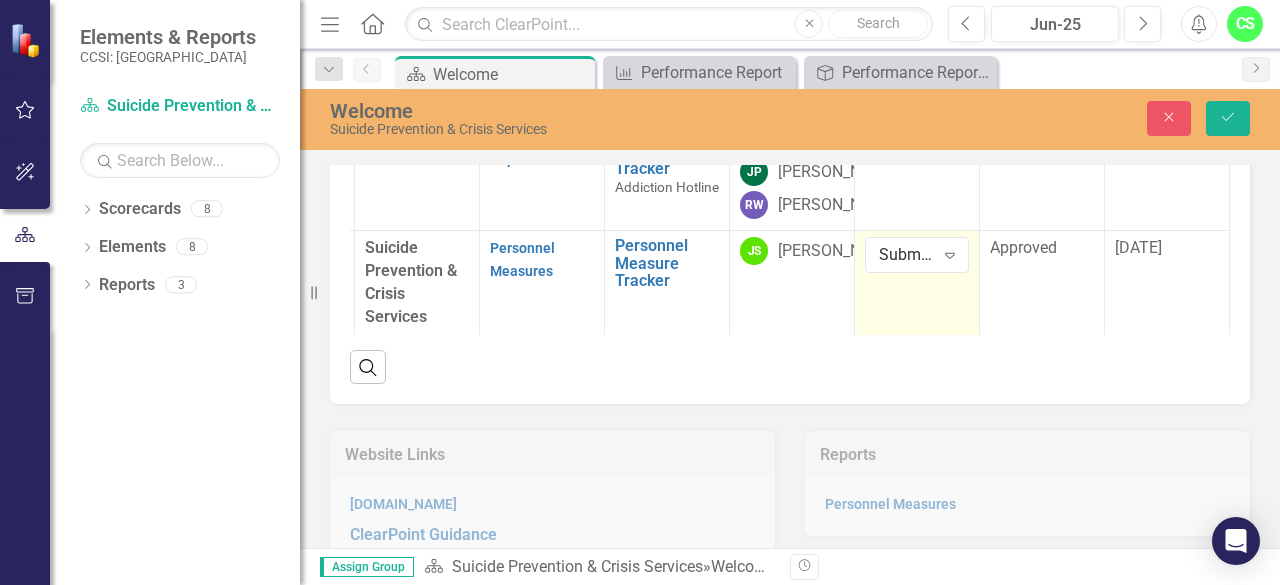 scroll, scrollTop: 402, scrollLeft: 0, axis: vertical 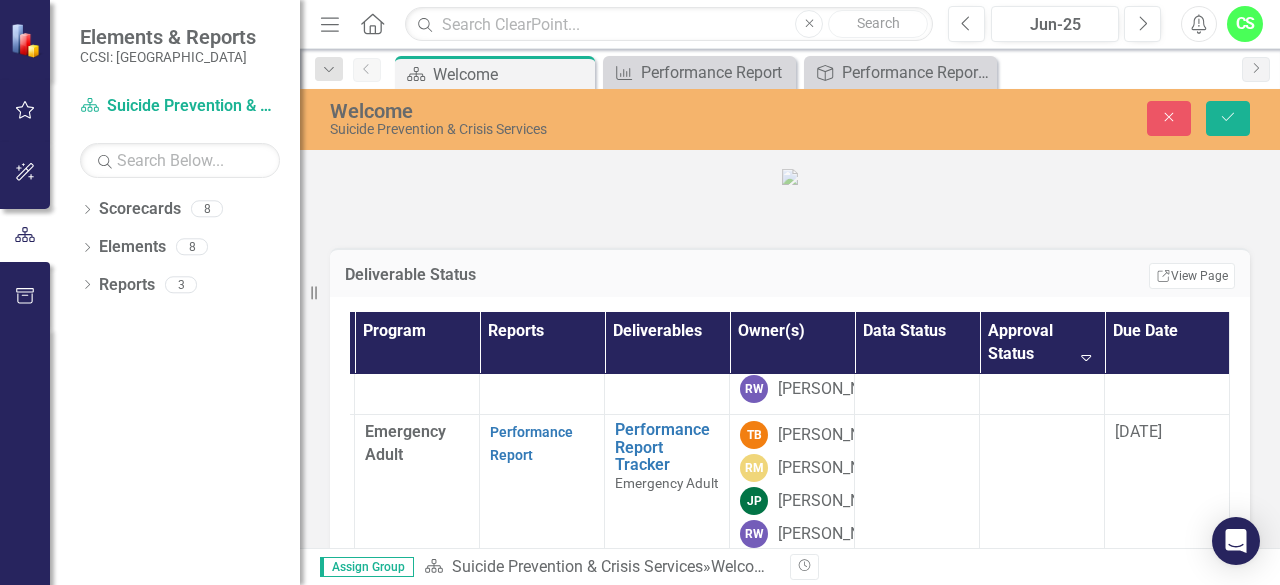 click on "Data Status" at bounding box center [917, 343] 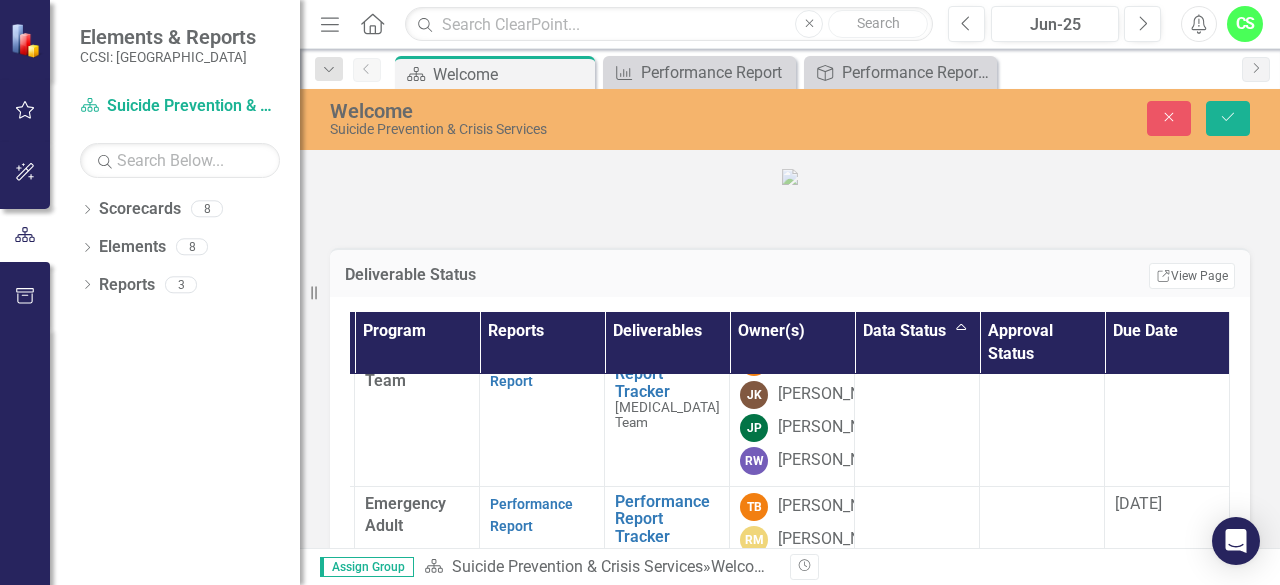 click on "Due Date" at bounding box center [1167, 343] 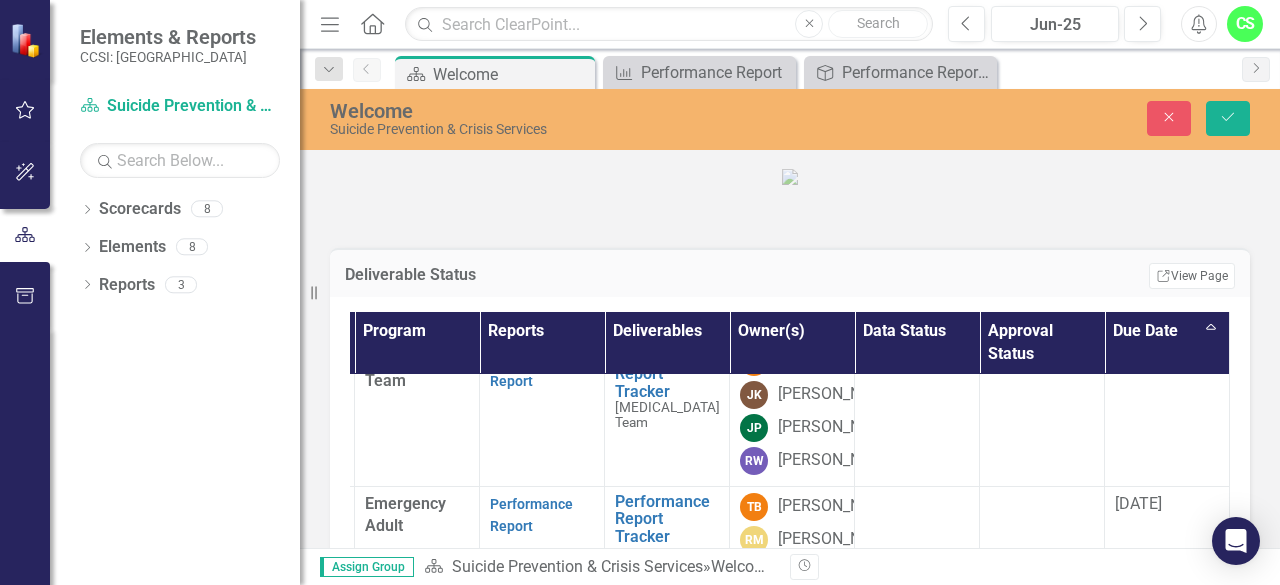 click on "Due Date Sort Ascending" at bounding box center (1167, 343) 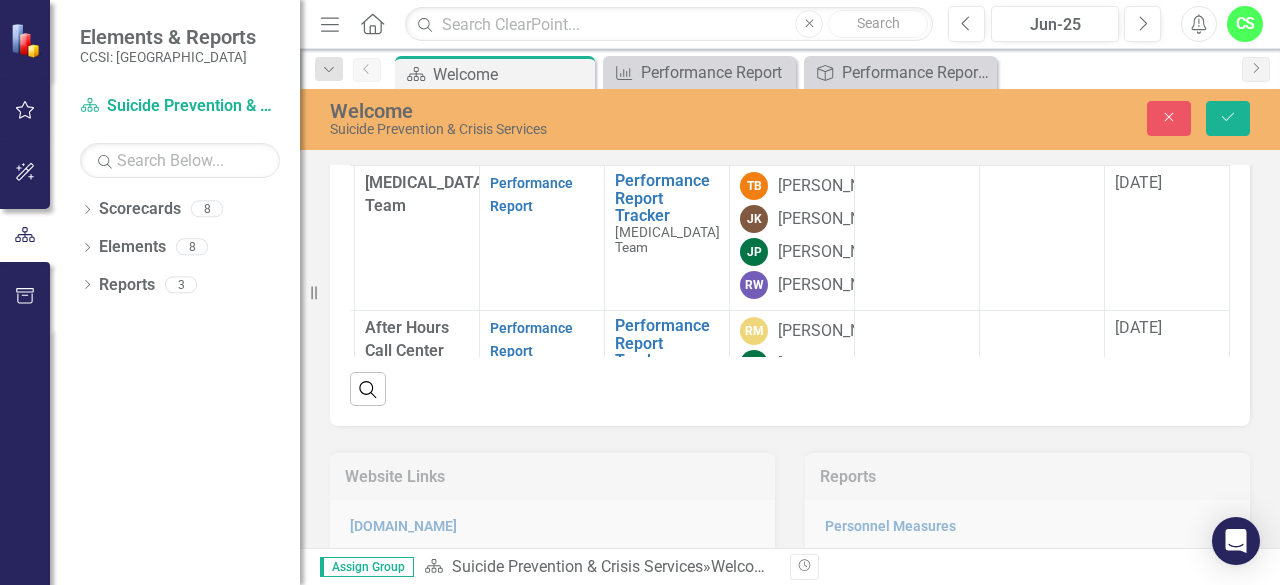 scroll, scrollTop: 413, scrollLeft: 0, axis: vertical 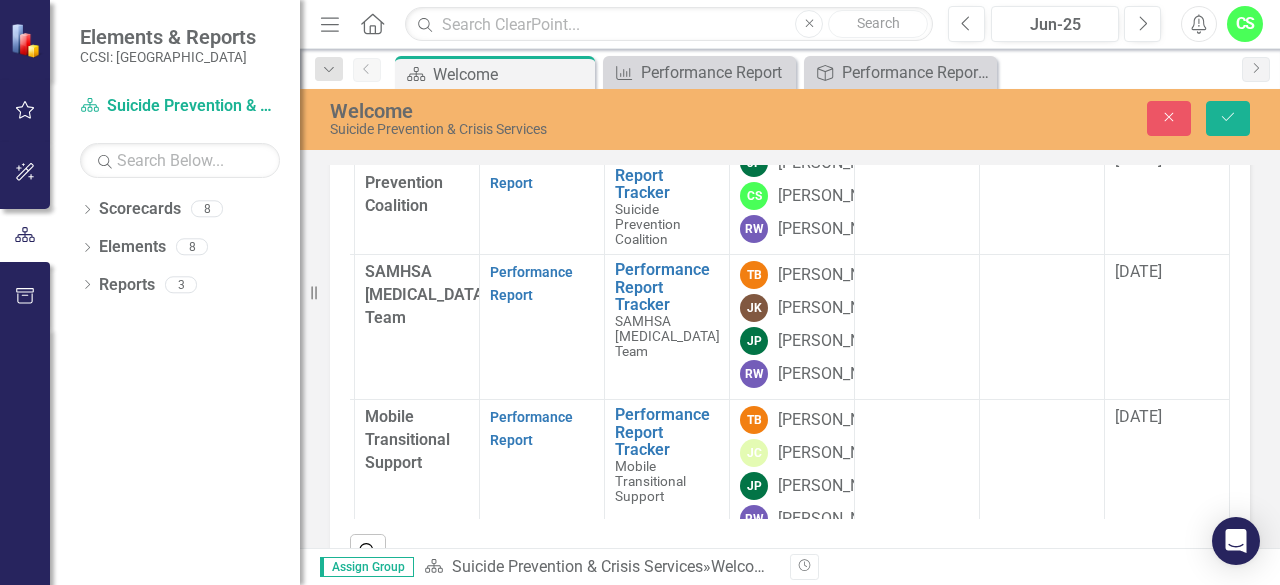 click on "Approval Status" at bounding box center (1042, 111) 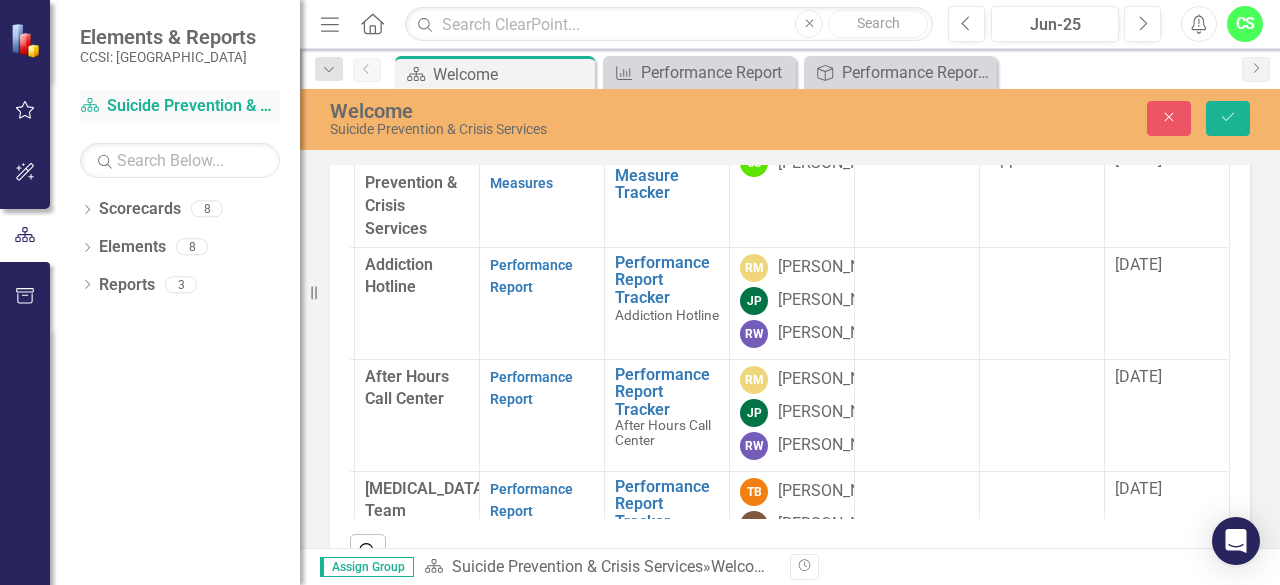click on "Scorecard Suicide Prevention & Crisis Services" at bounding box center [180, 106] 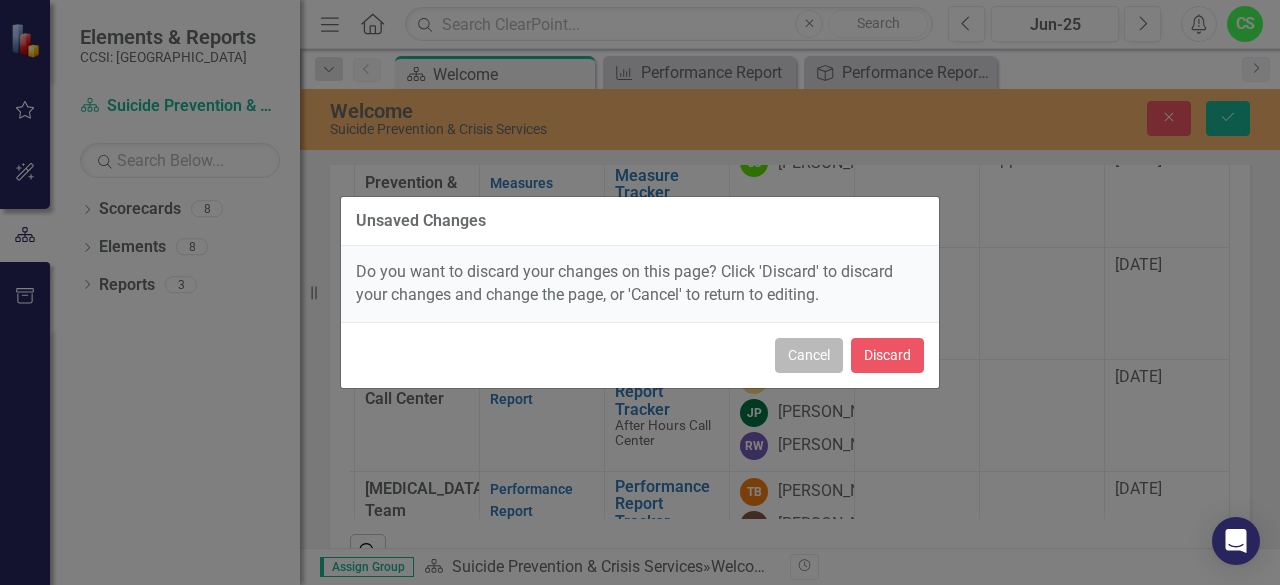 click on "Cancel" at bounding box center [809, 355] 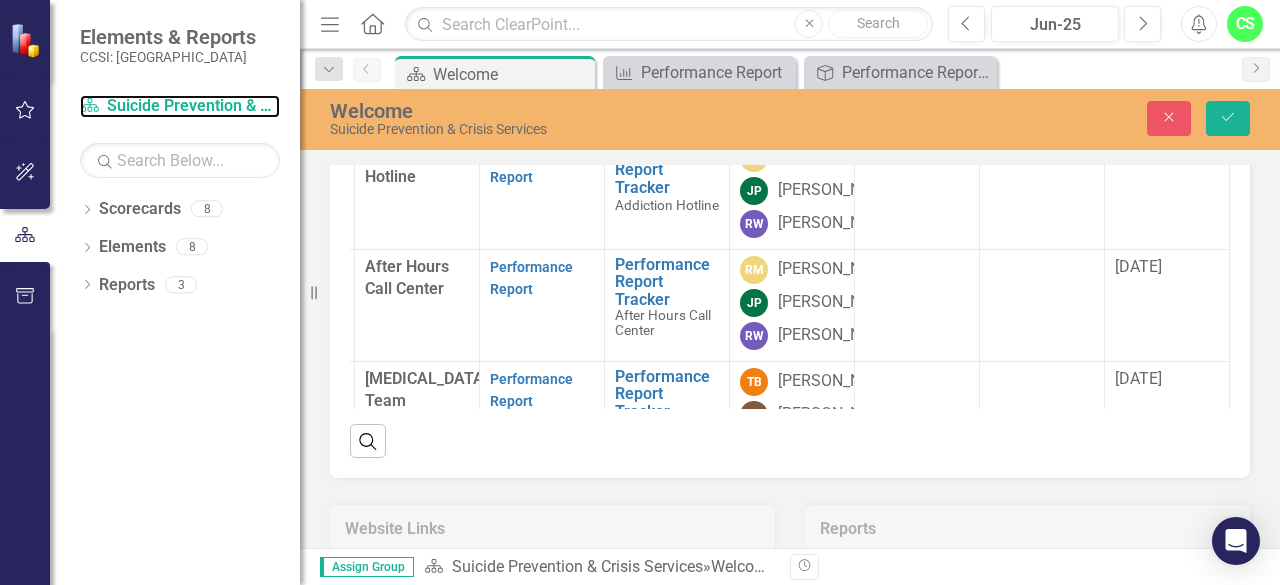 scroll, scrollTop: 386, scrollLeft: 0, axis: vertical 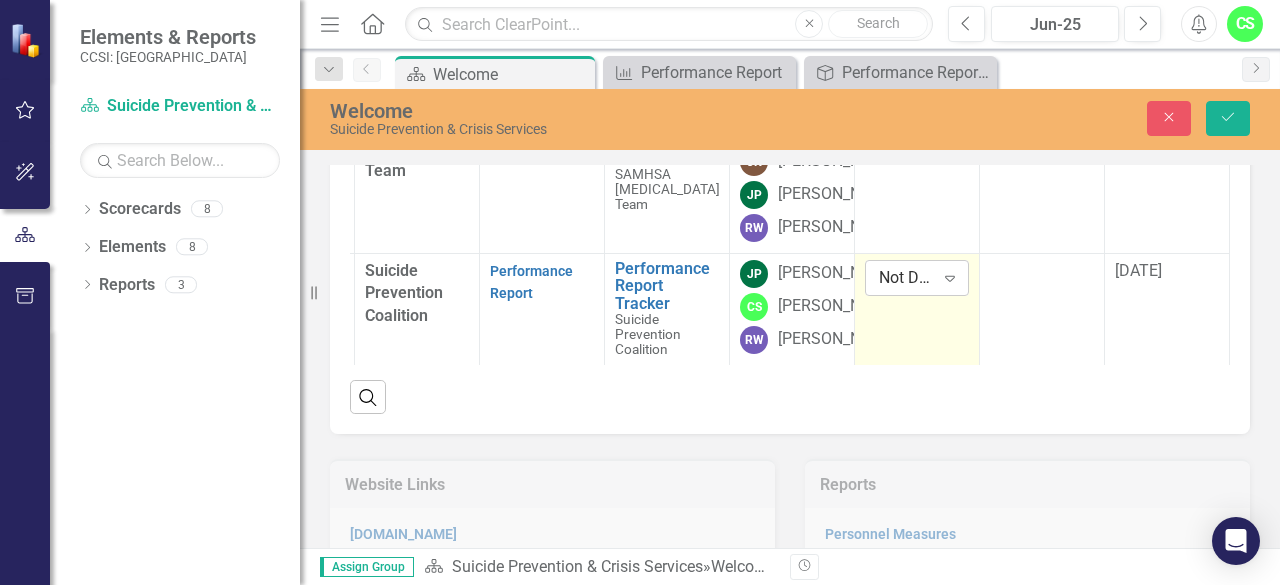 click on "Expand" 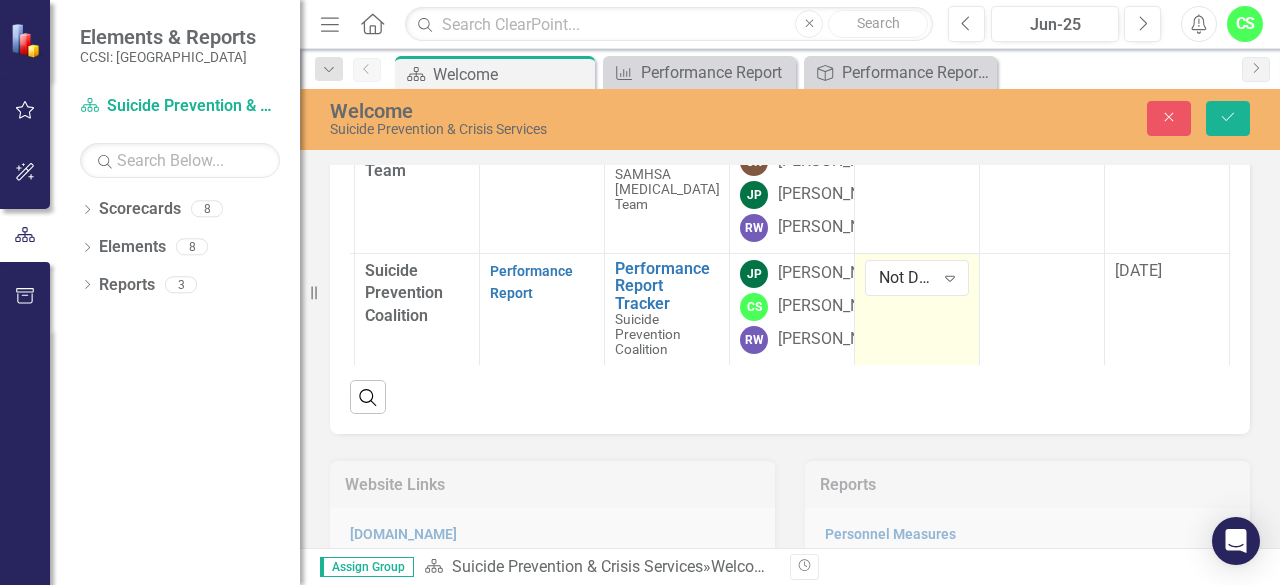 click on "Website Links [DOMAIN_NAME]
ClearPoint Guidance" at bounding box center [552, 515] 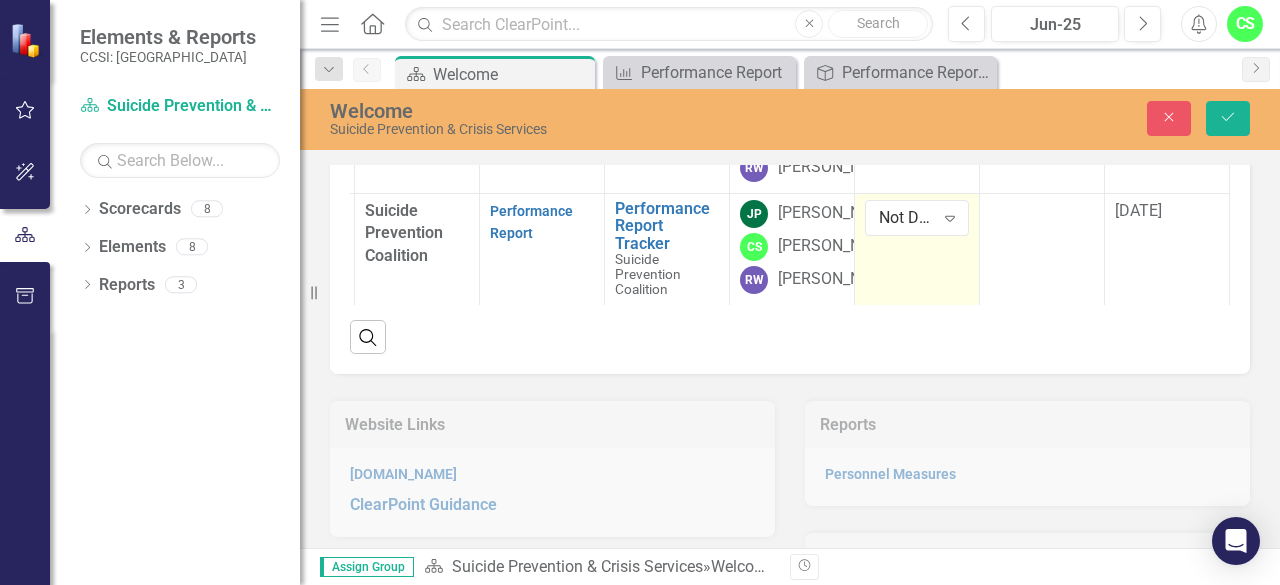 scroll, scrollTop: 489, scrollLeft: 0, axis: vertical 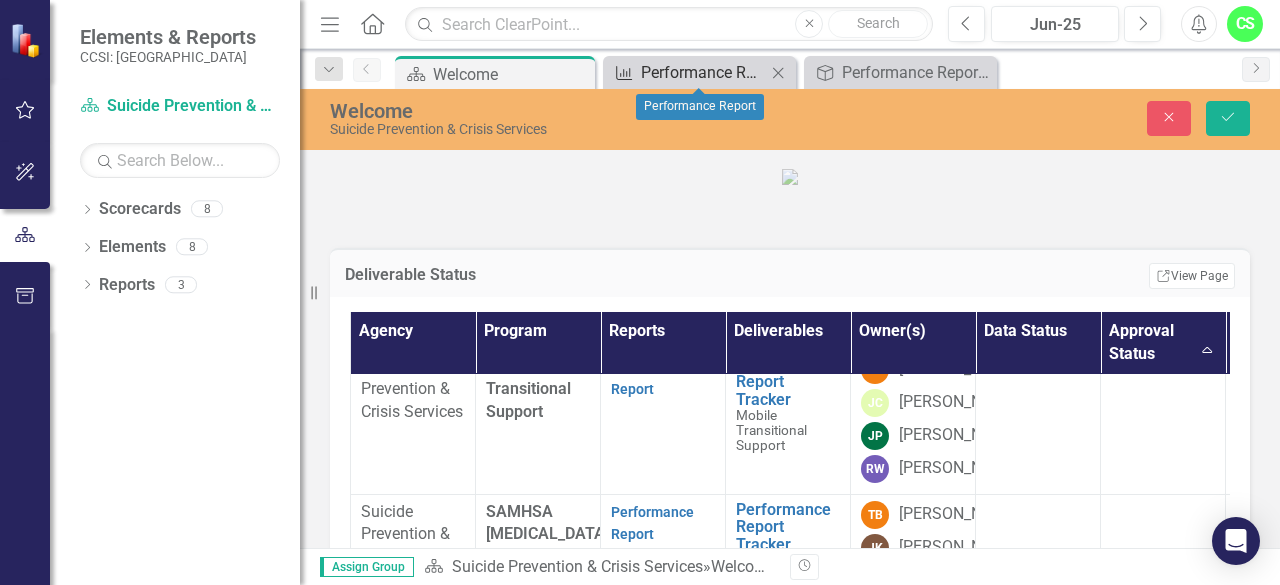 click on "Performance Report" at bounding box center (703, 72) 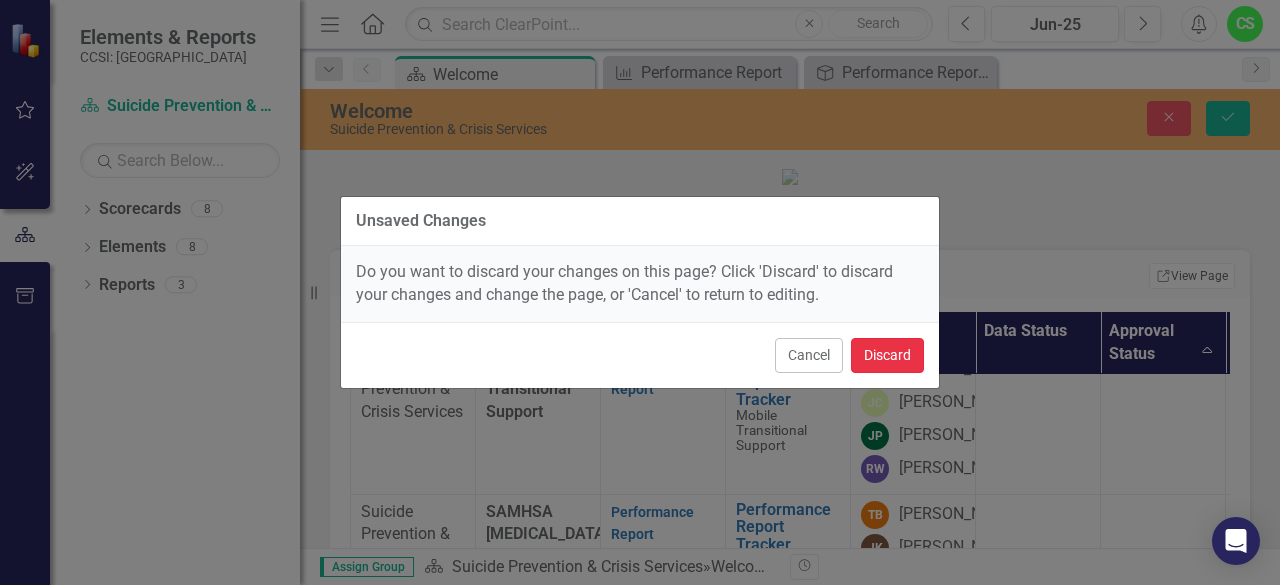 click on "Discard" at bounding box center [887, 355] 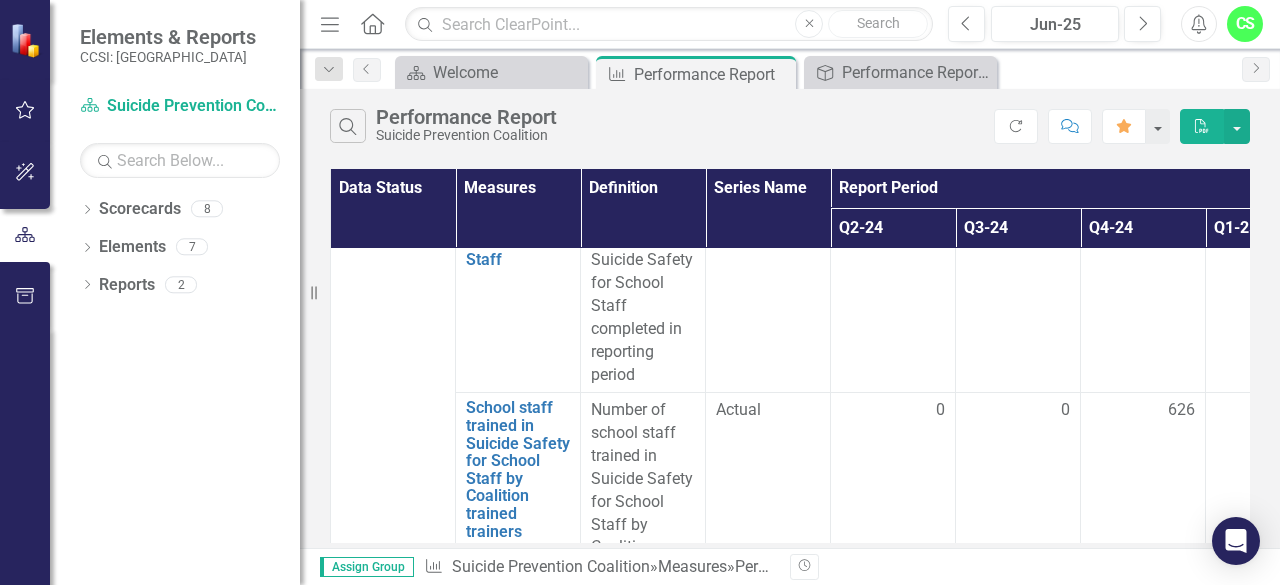 scroll, scrollTop: 0, scrollLeft: 0, axis: both 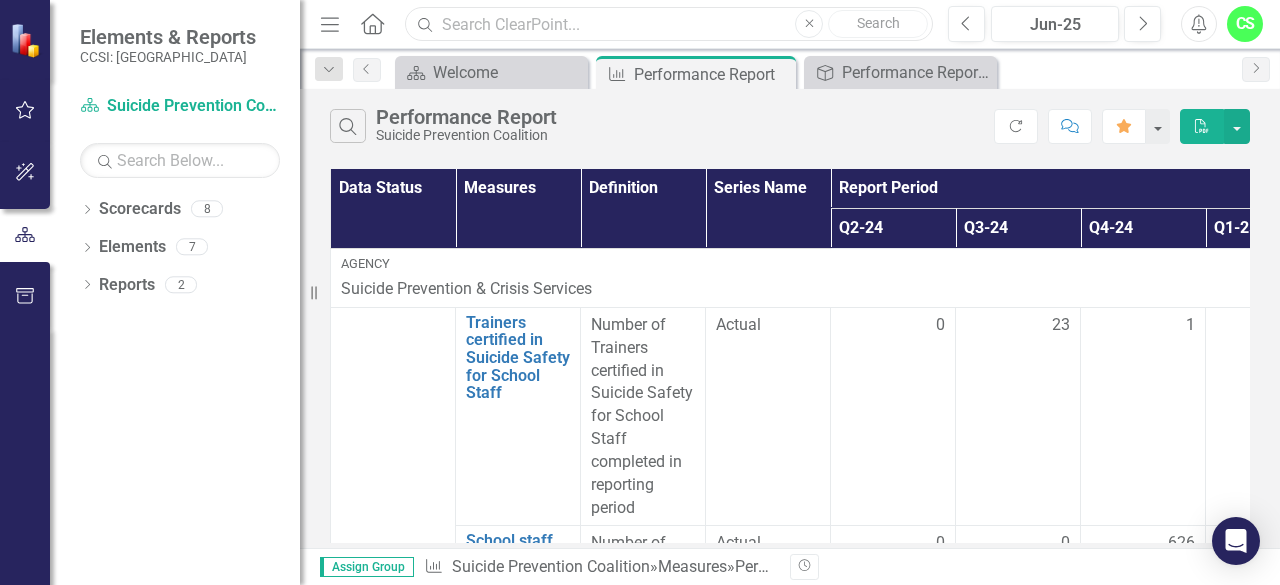 click at bounding box center [669, 24] 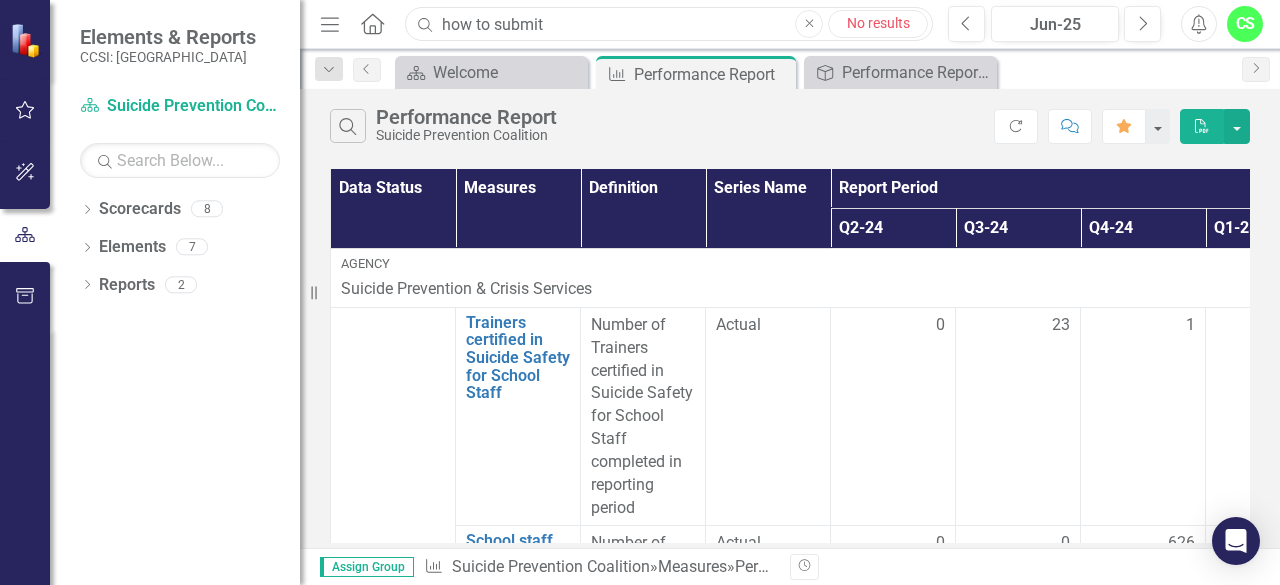 type on "how to submit" 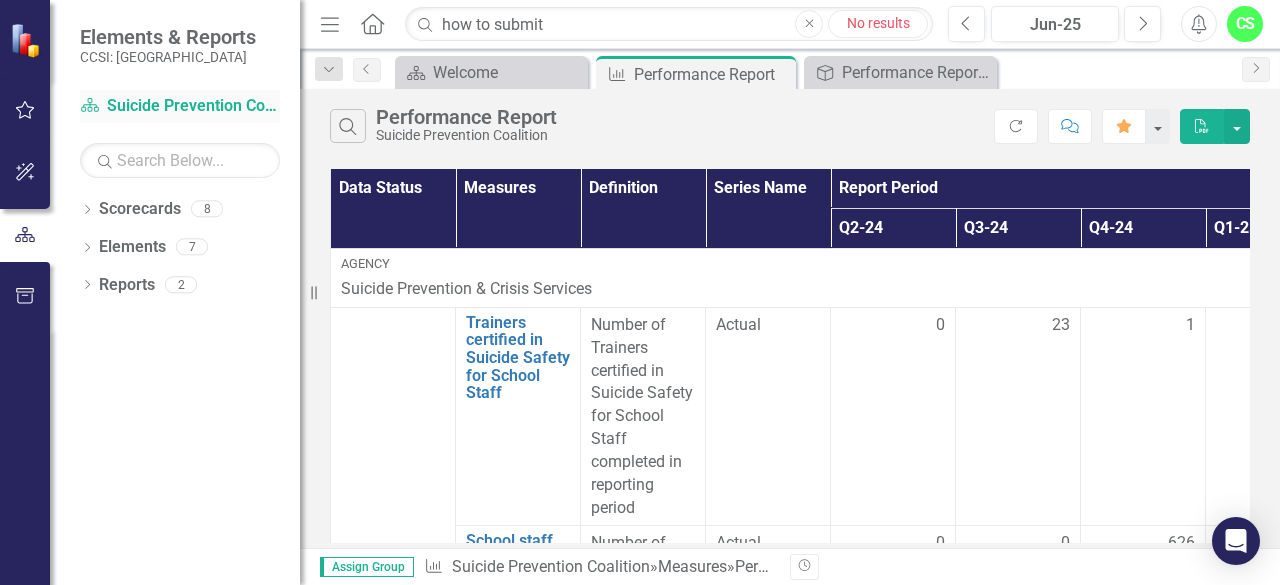 click on "Scorecard Suicide Prevention Coalition" at bounding box center (180, 106) 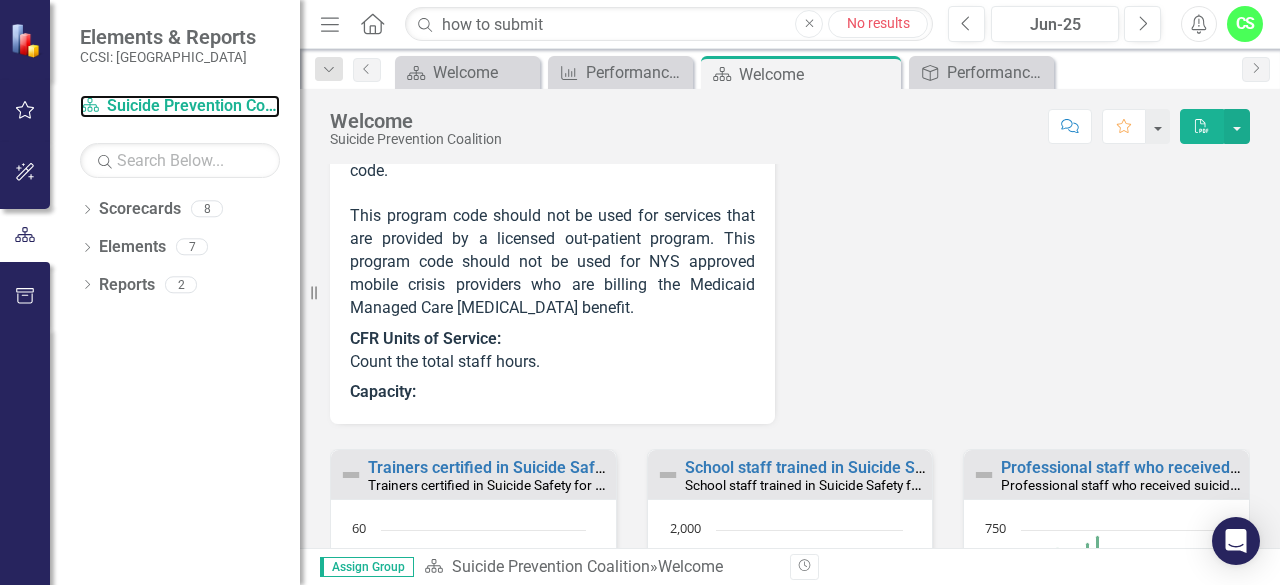 scroll, scrollTop: 657, scrollLeft: 0, axis: vertical 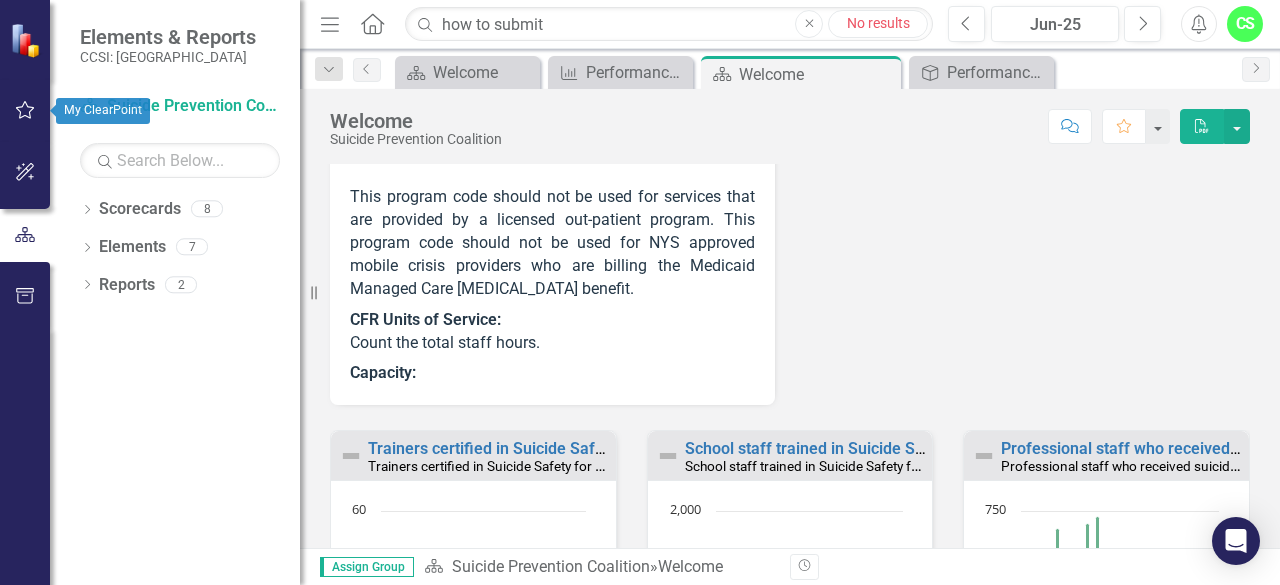 click 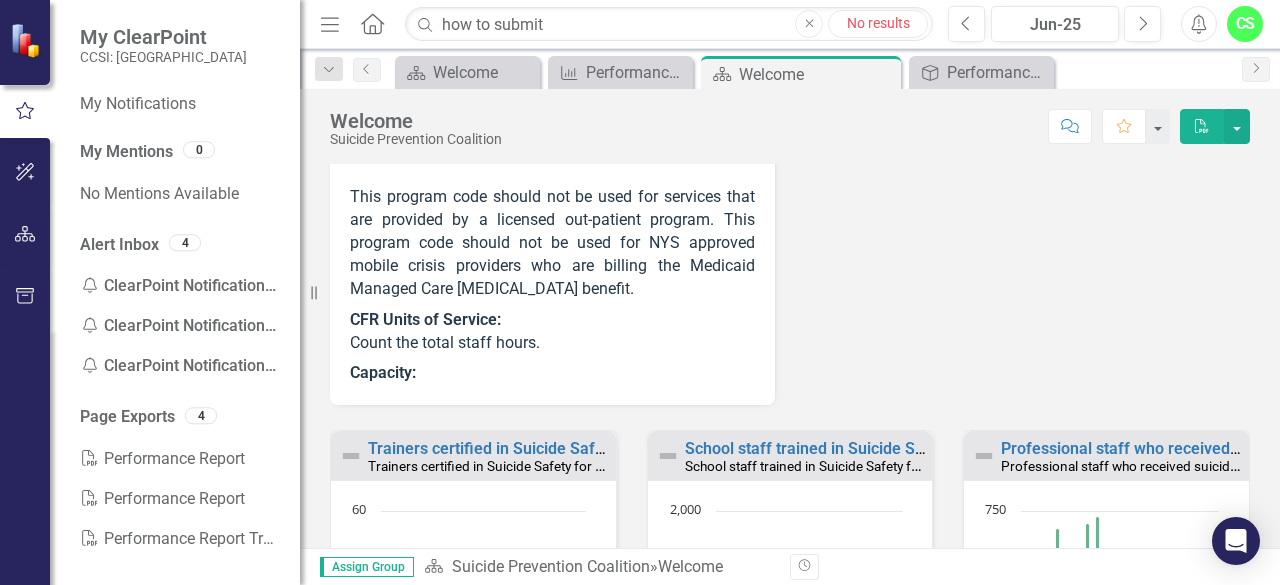 scroll, scrollTop: 124, scrollLeft: 0, axis: vertical 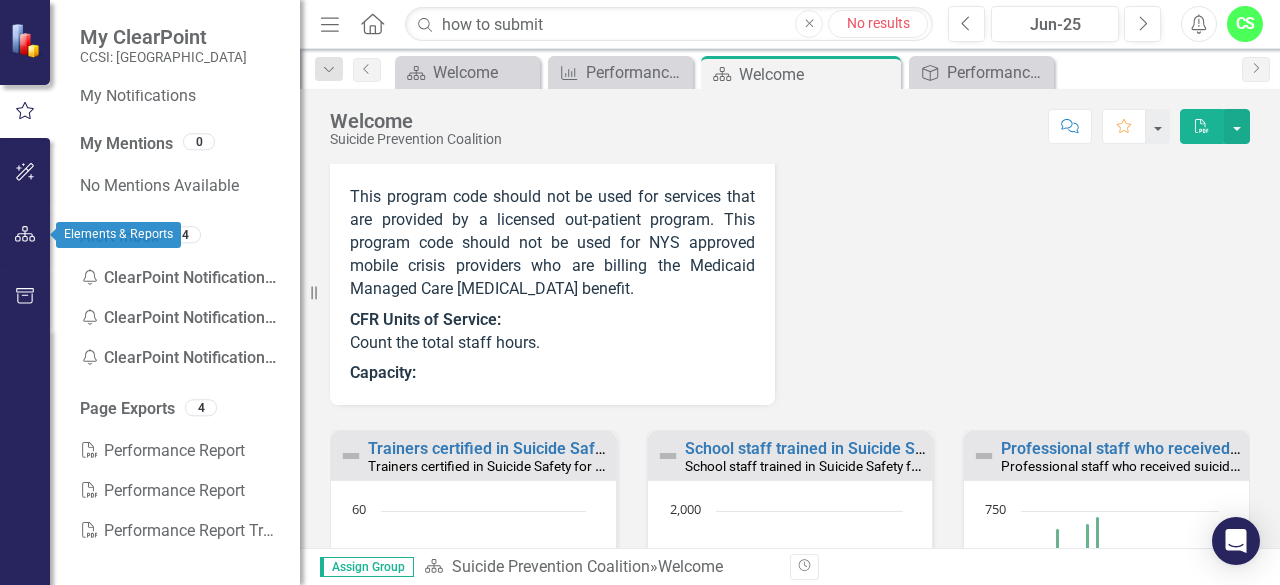 click 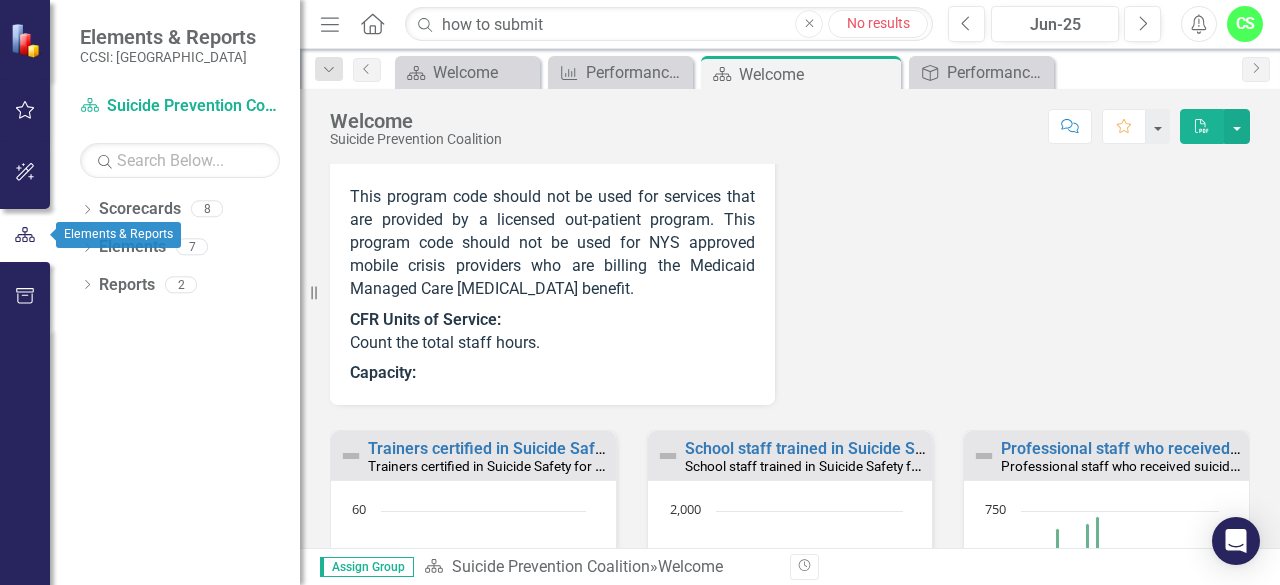 click 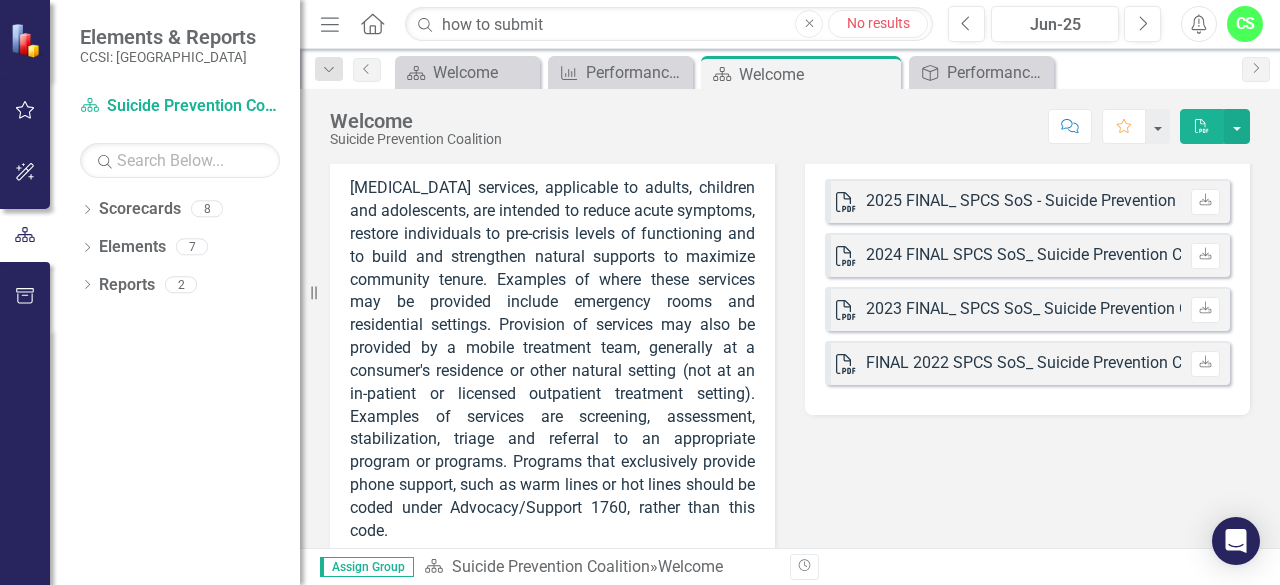 scroll, scrollTop: 0, scrollLeft: 0, axis: both 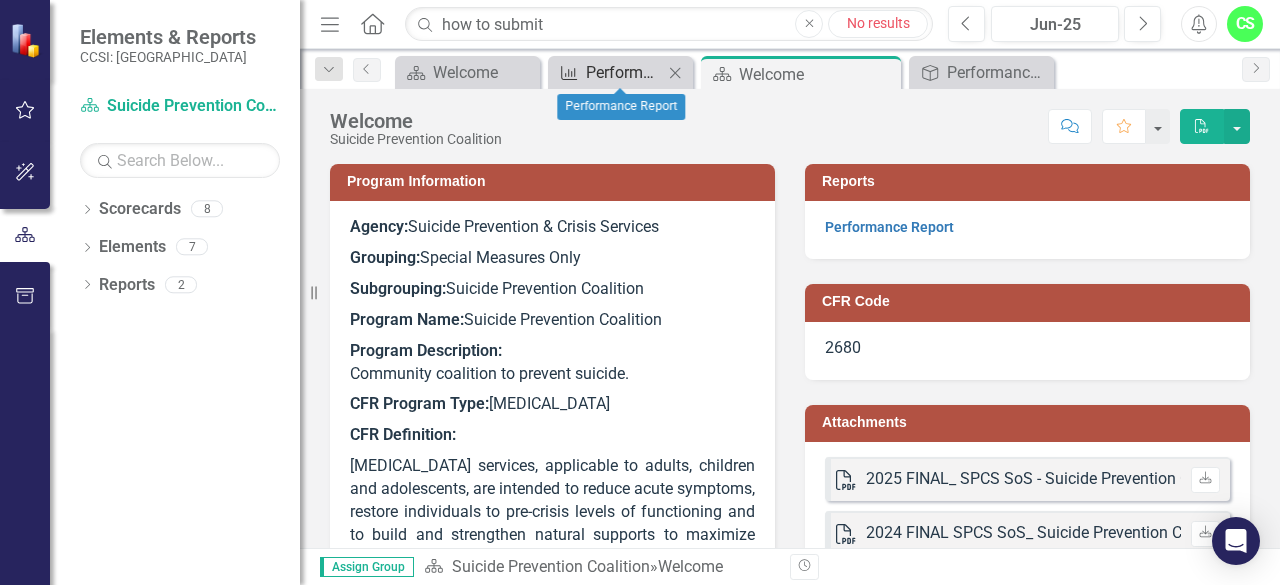 click on "Performance Report" at bounding box center (624, 72) 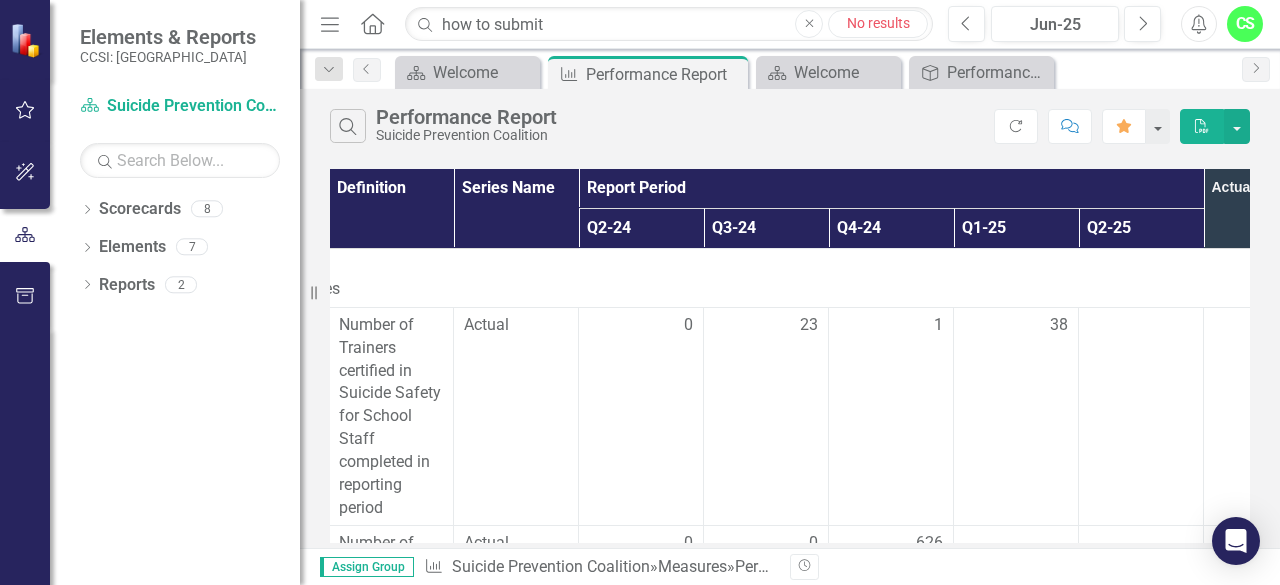 scroll, scrollTop: 0, scrollLeft: 345, axis: horizontal 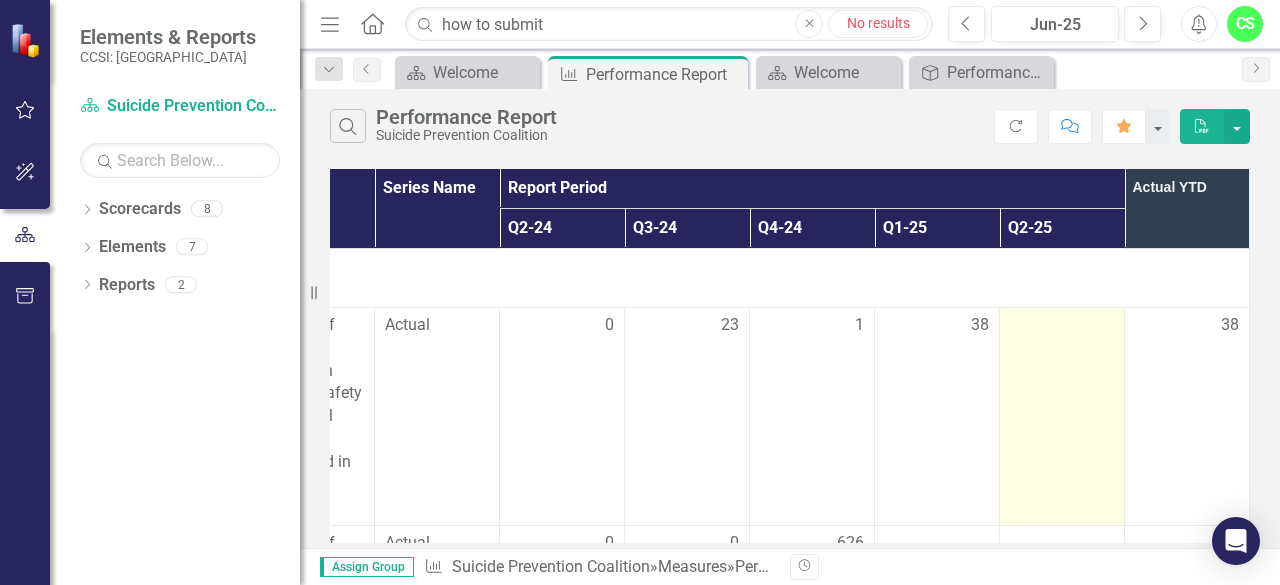click at bounding box center [1062, 326] 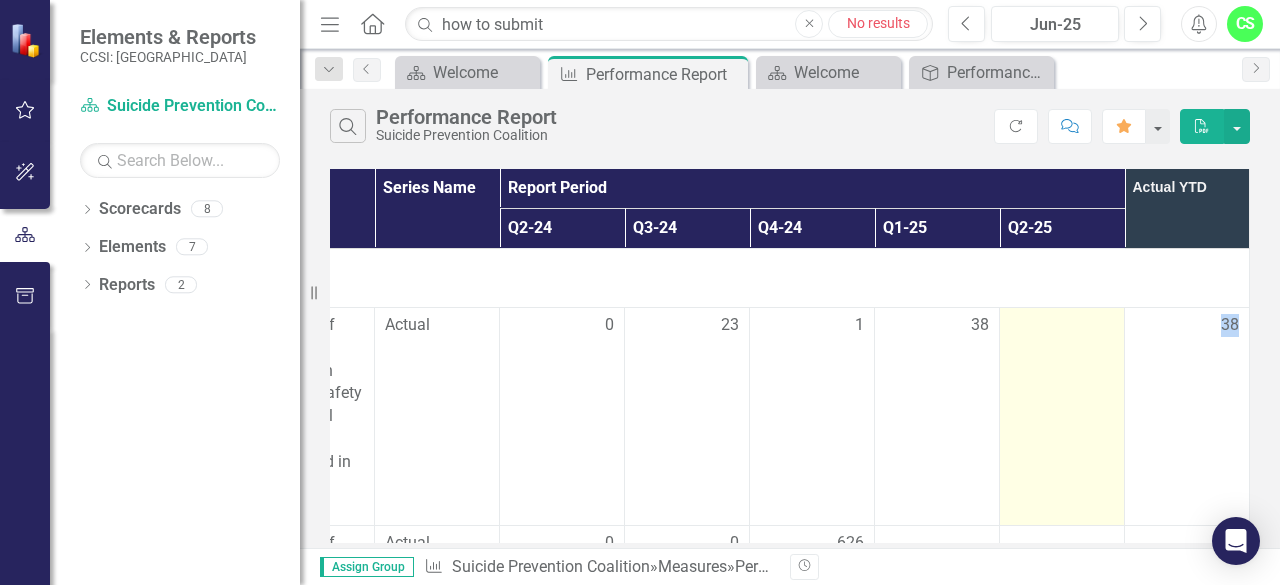 click at bounding box center [1062, 326] 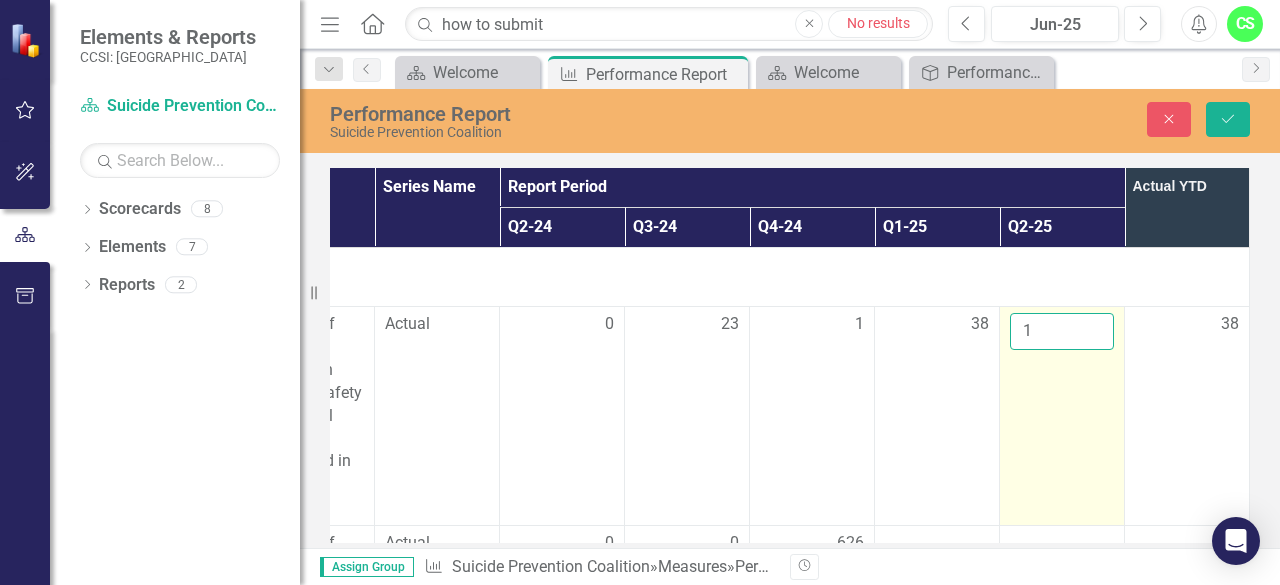 type on "1" 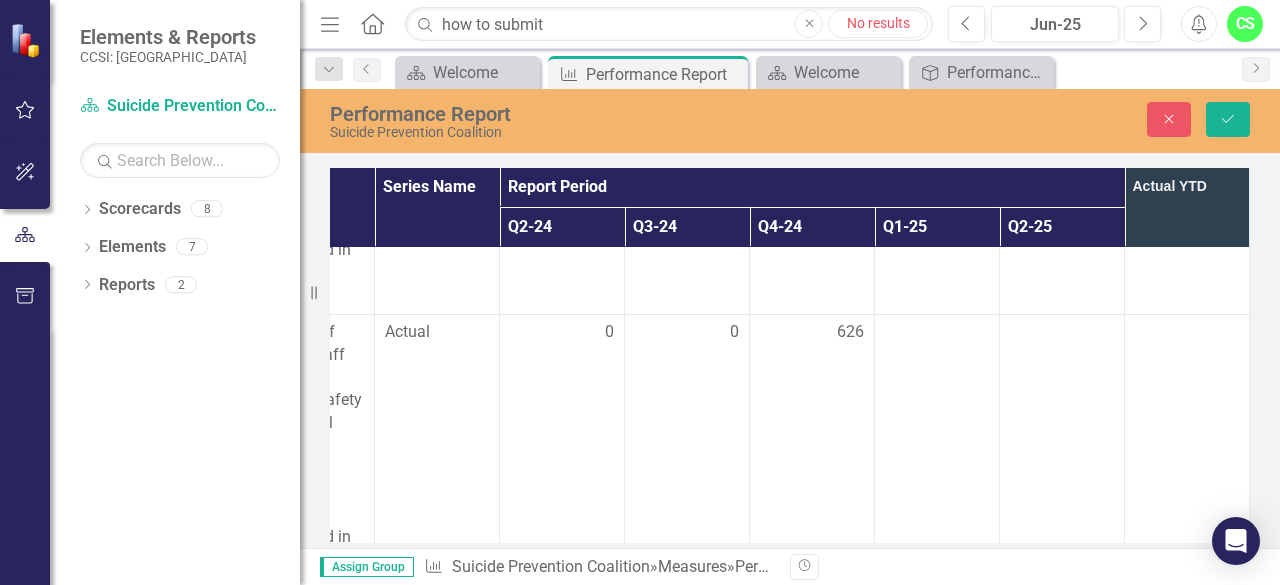 scroll, scrollTop: 236, scrollLeft: 345, axis: both 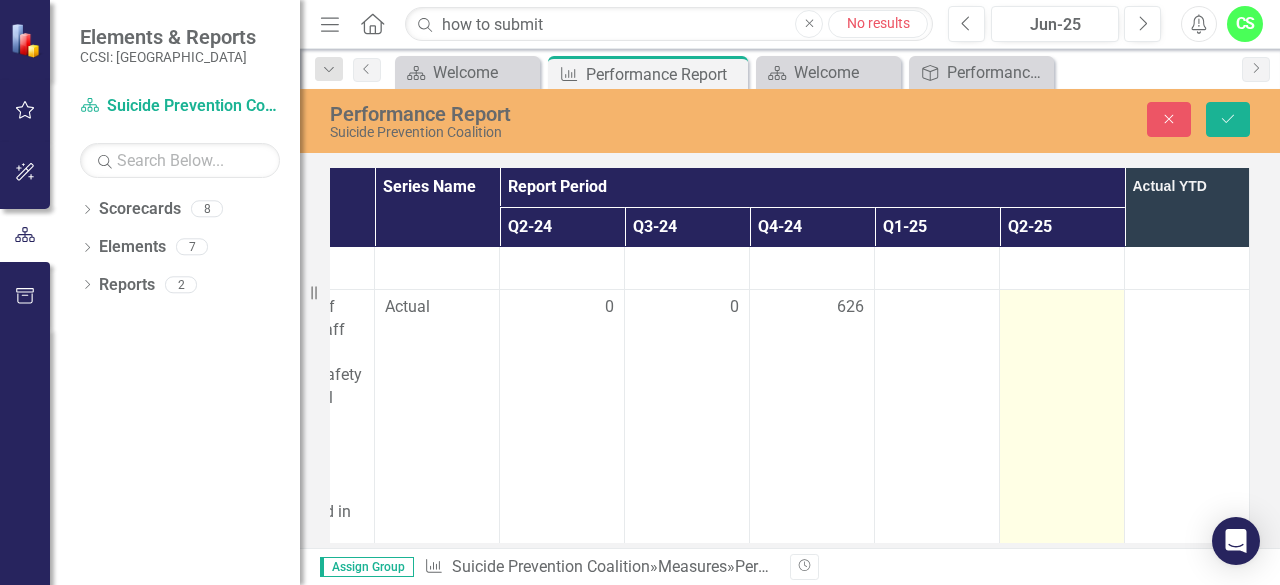 type on "0" 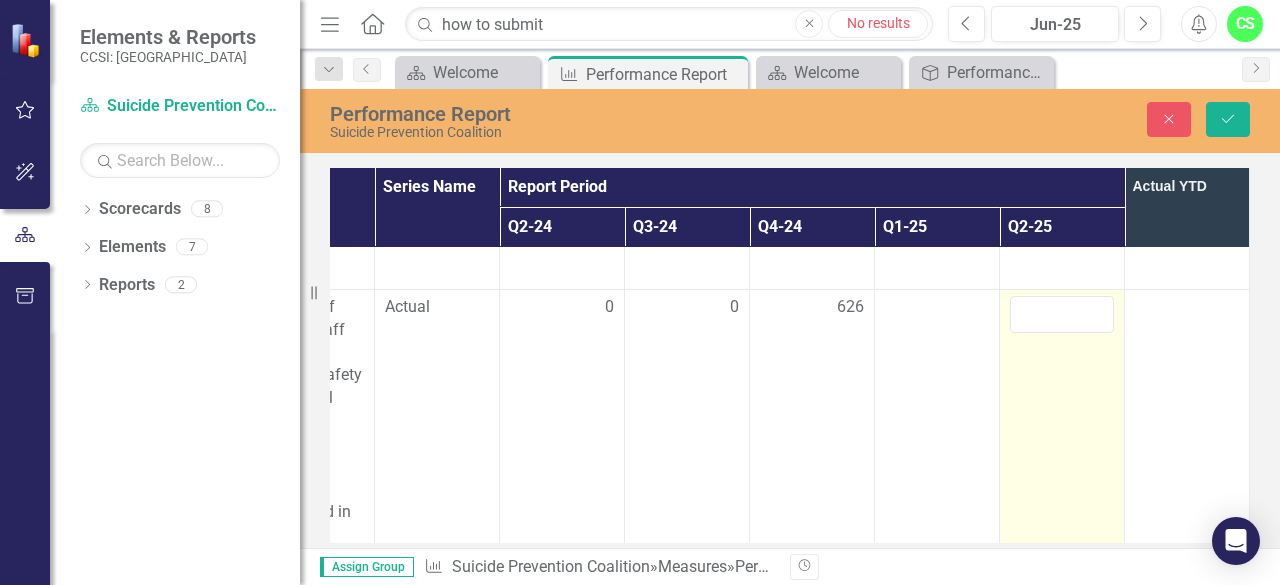 click at bounding box center [1062, 314] 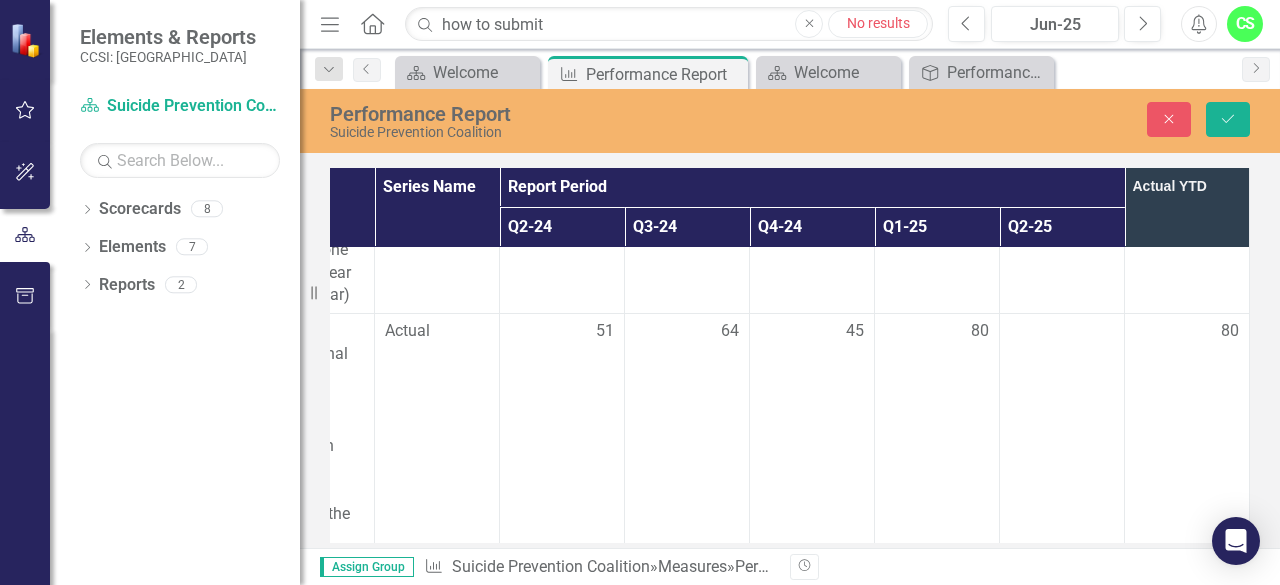 scroll, scrollTop: 594, scrollLeft: 345, axis: both 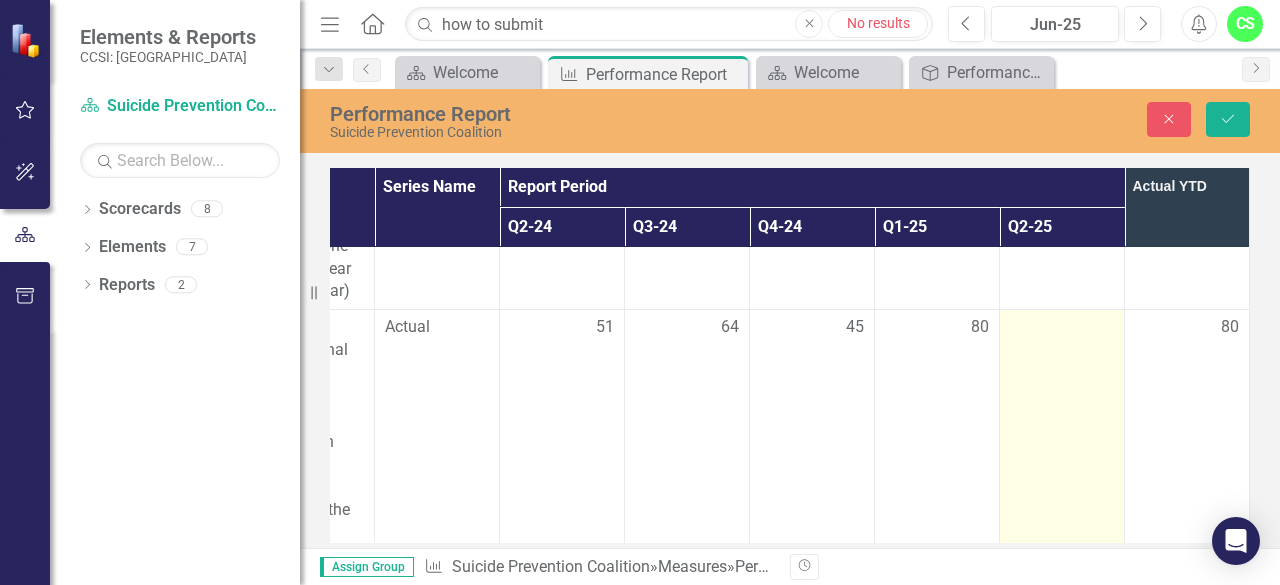 type on "0" 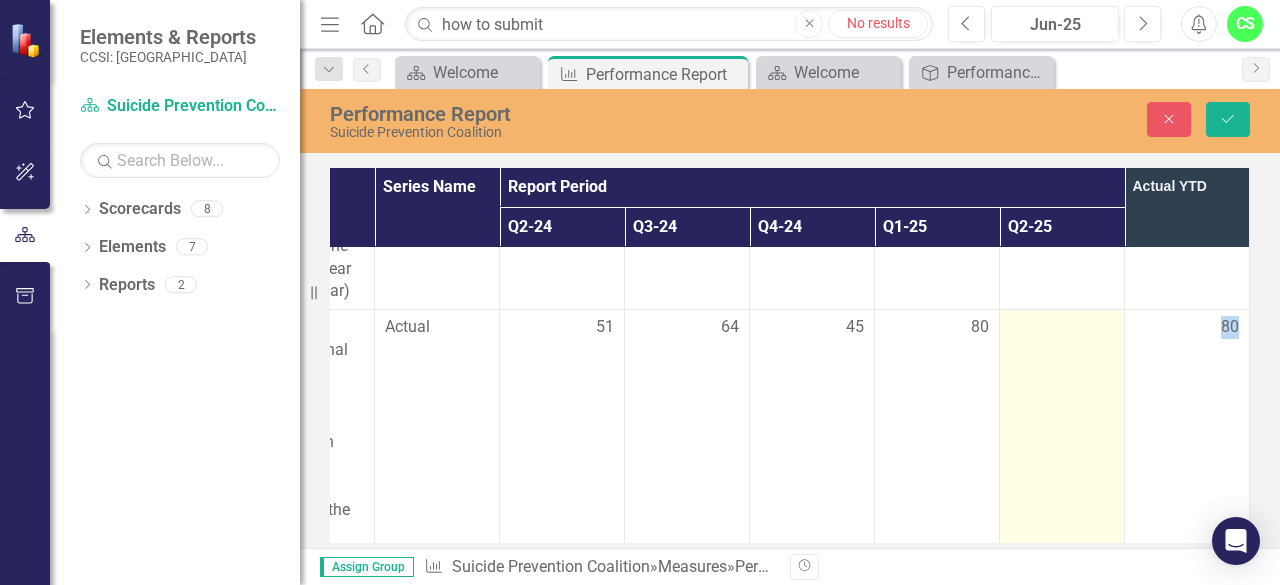 click at bounding box center (1062, 328) 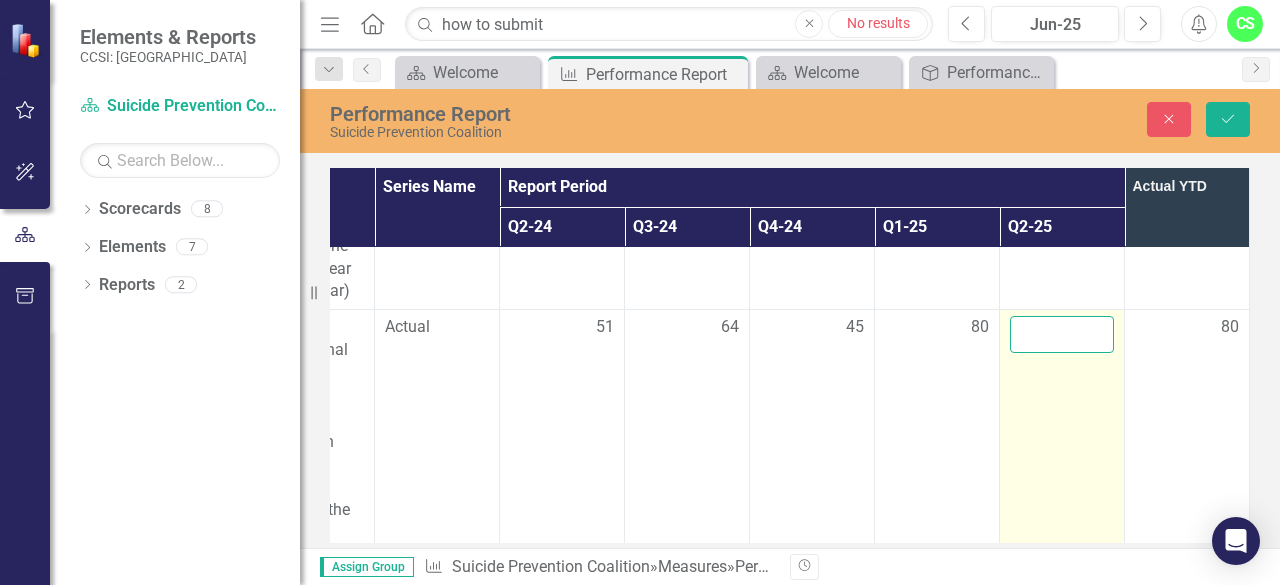 click at bounding box center [1062, 334] 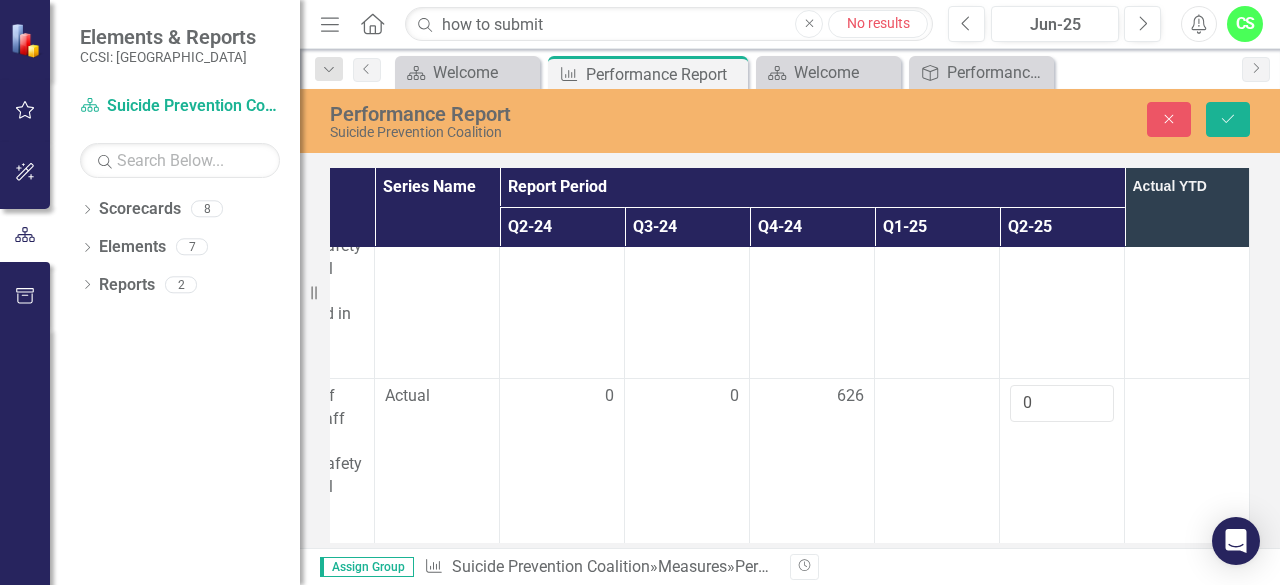 scroll, scrollTop: 140, scrollLeft: 345, axis: both 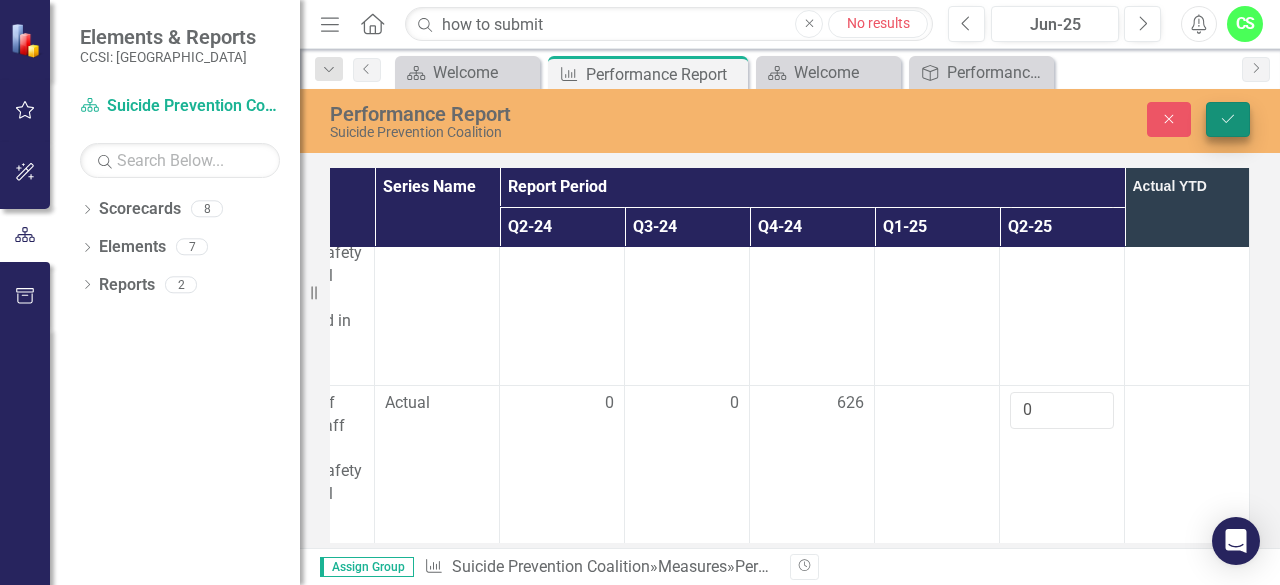 type on "0" 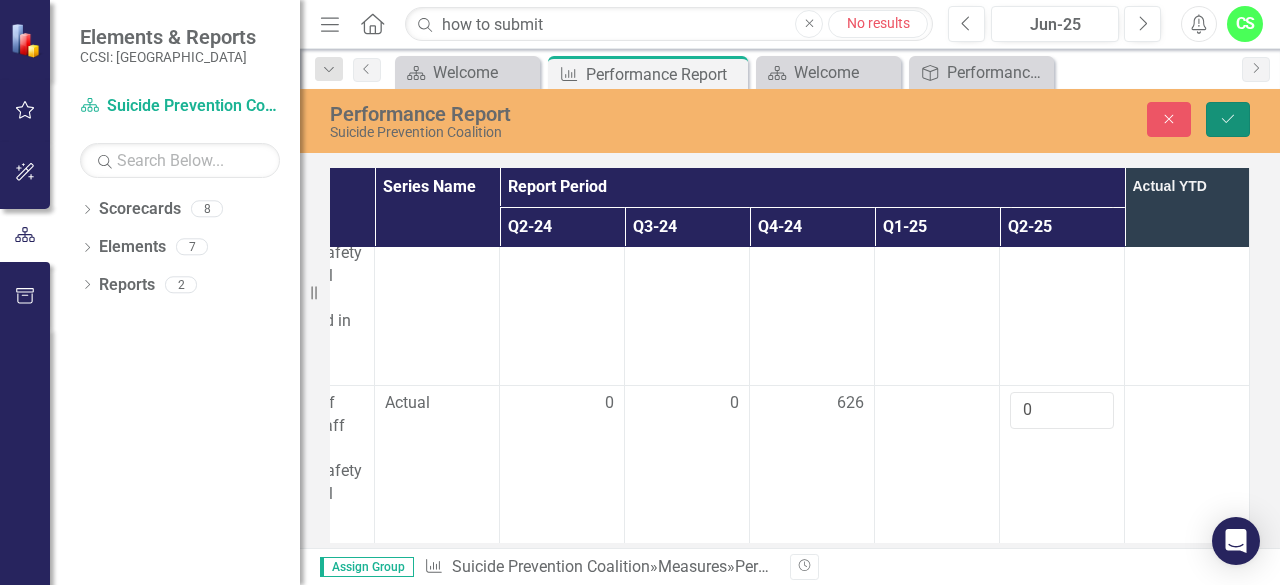 click on "Save" 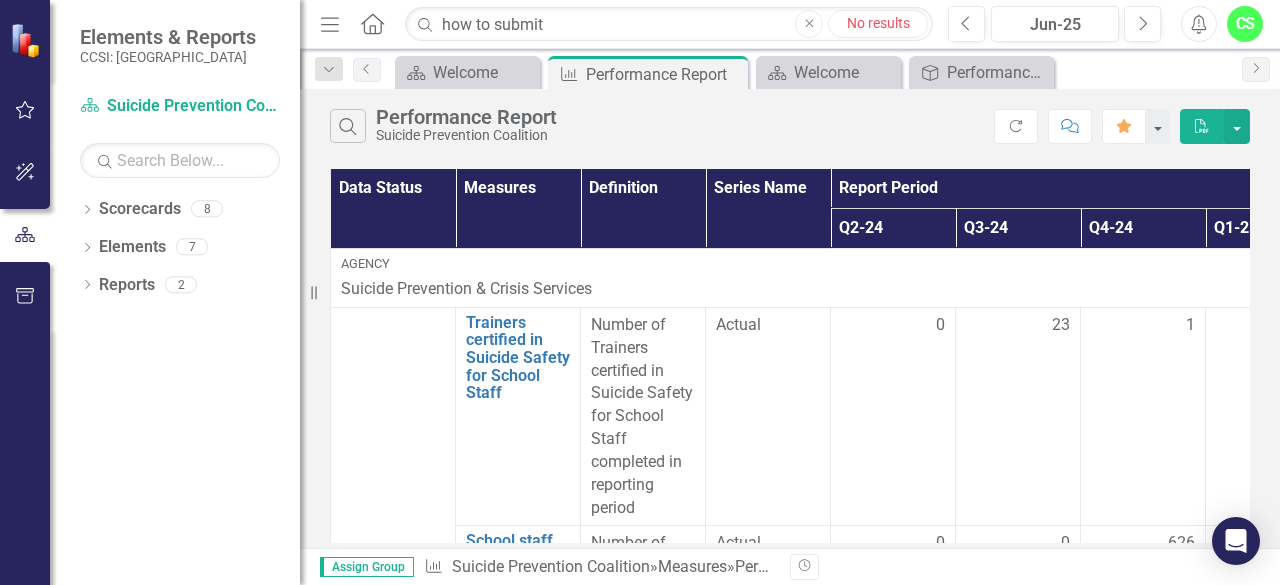 click on "Data Status" at bounding box center (393, 208) 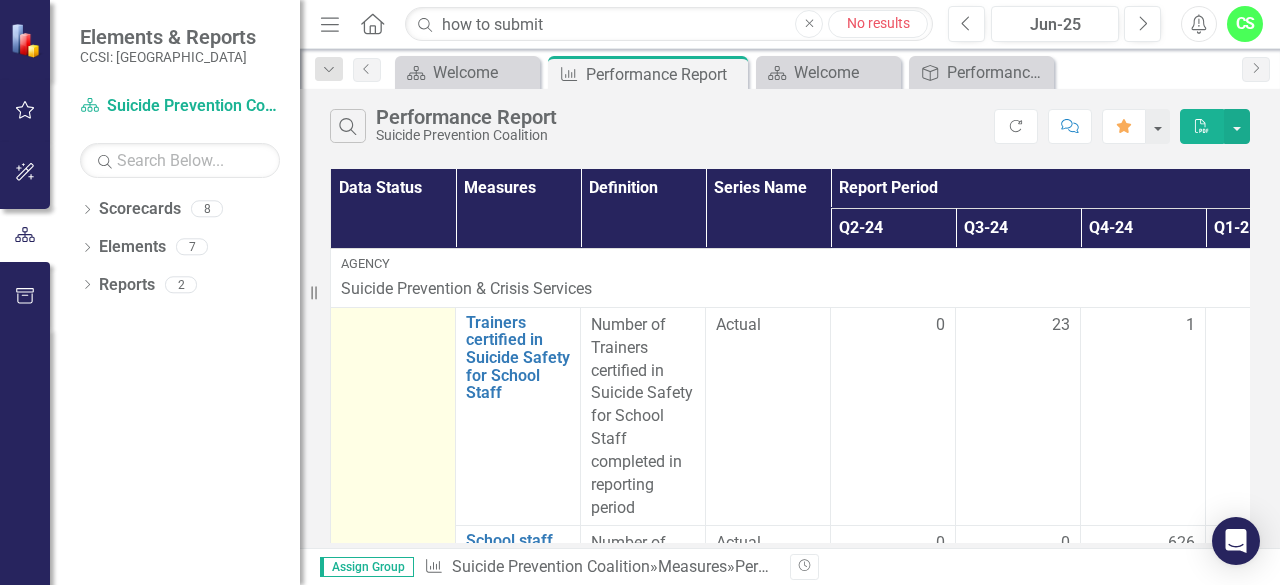 click at bounding box center (393, 1191) 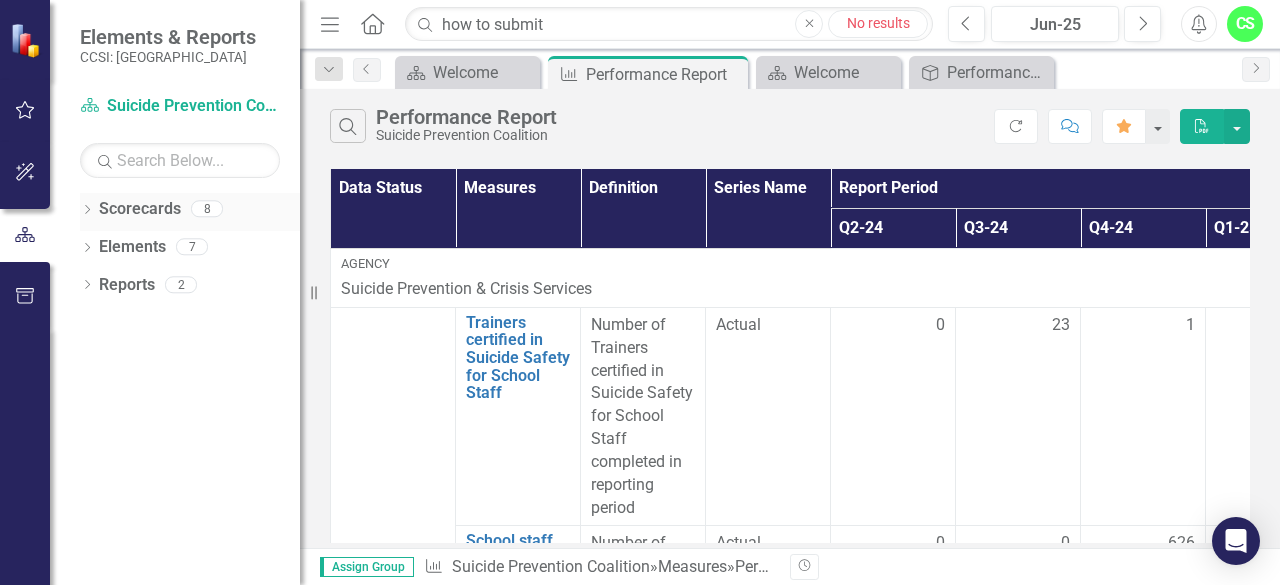 click on "Elements & Reports CCSI: Erie Scorecard Suicide Prevention Coalition Search Dropdown Scorecards 8 Dropdown Suicide Prevention & Crisis Services Addiction Hotline After Hours Call Center [MEDICAL_DATA] Team Emergency Adult Mobile Transitional Support SAMHSA [MEDICAL_DATA] Team Suicide Prevention Coalition Dropdown Elements 7 Dropdown Deliverable Deliverables 1 Performance Report Tracker Dropdown Measure Measures 6 Trainers certified in Suicide Safety for School Staff School staff trained in Suicide Safety for School Staff by Coalition trained trainers Professional staff who received suicide prevention training including CALM by the Coalition Community members trained with evidence based gatekeeper programs by the Coalition Individual events that provide an opportunity to educate the community on suicide awareness and prevention Educational and/or awareness programs conducted for the community in person or social media Dropdown Reports 2 Dropdown Scorecard Scorecards 1 Welcome Dropdown Deliverable 0 1" at bounding box center [150, 292] 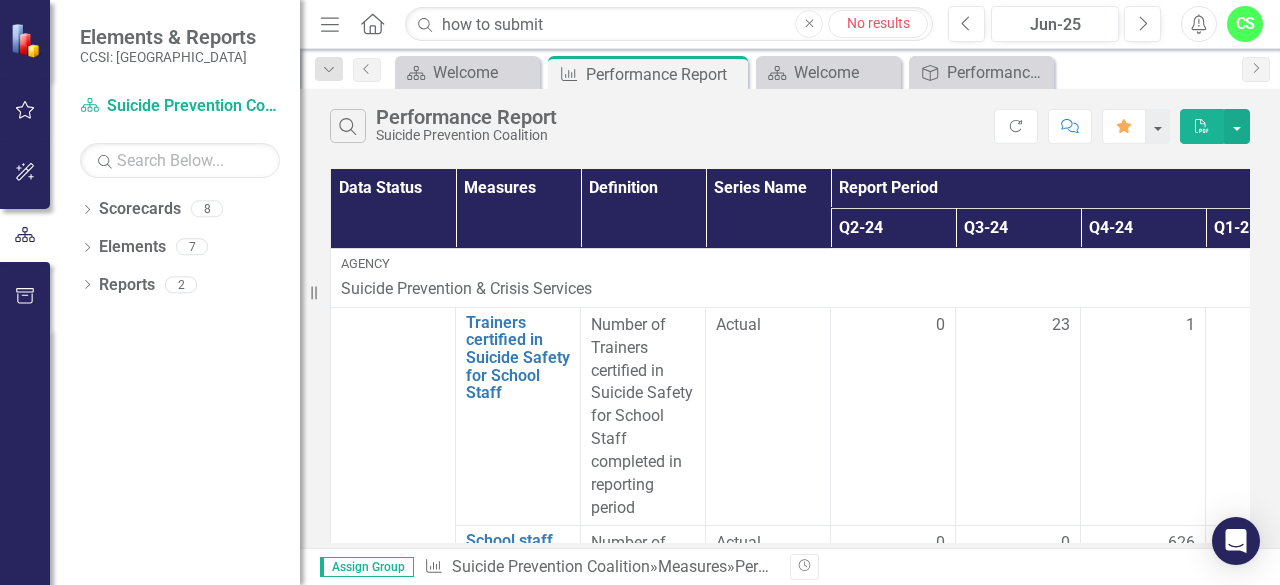 drag, startPoint x: 300, startPoint y: 177, endPoint x: 258, endPoint y: 165, distance: 43.68066 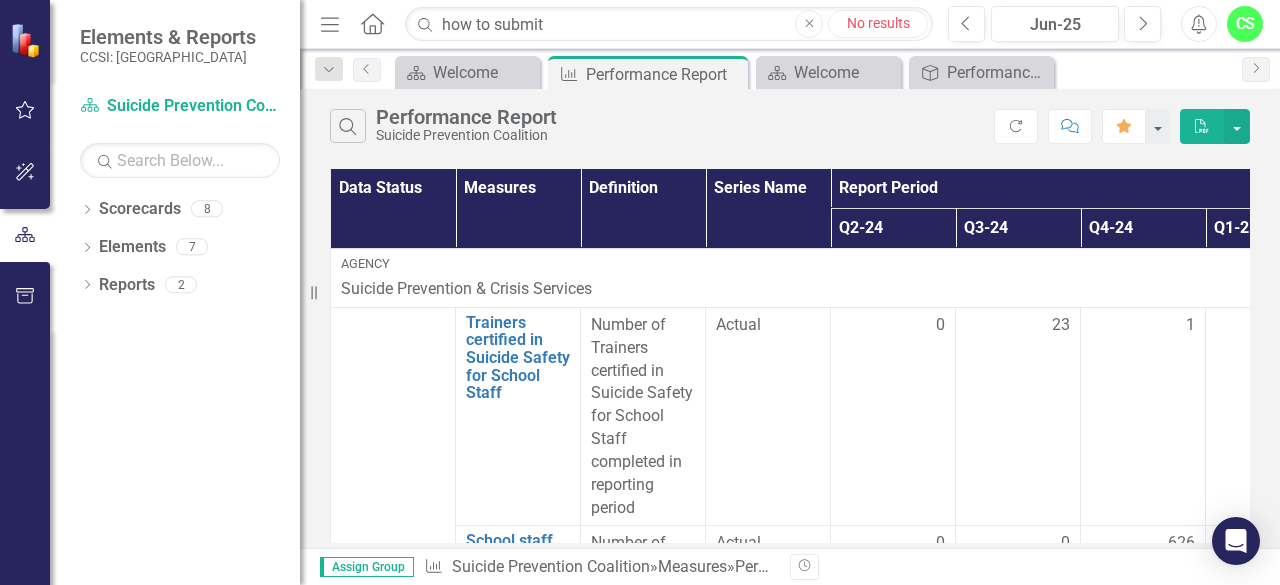 click on "Elements & Reports CCSI: Erie Scorecard Suicide Prevention Coalition Search Dropdown Scorecards 8 Dropdown Suicide Prevention & Crisis Services Addiction Hotline After Hours Call Center [MEDICAL_DATA] Team Emergency Adult Mobile Transitional Support SAMHSA [MEDICAL_DATA] Team Suicide Prevention Coalition Dropdown Elements 7 Dropdown Deliverable Deliverables 1 Performance Report Tracker Dropdown Measure Measures 6 Trainers certified in Suicide Safety for School Staff School staff trained in Suicide Safety for School Staff by Coalition trained trainers Professional staff who received suicide prevention training including CALM by the Coalition Community members trained with evidence based gatekeeper programs by the Coalition Individual events that provide an opportunity to educate the community on suicide awareness and prevention Educational and/or awareness programs conducted for the community in person or social media Dropdown Reports 2 Dropdown Scorecard Scorecards 1 Welcome Dropdown Deliverable 0 1" at bounding box center [150, 292] 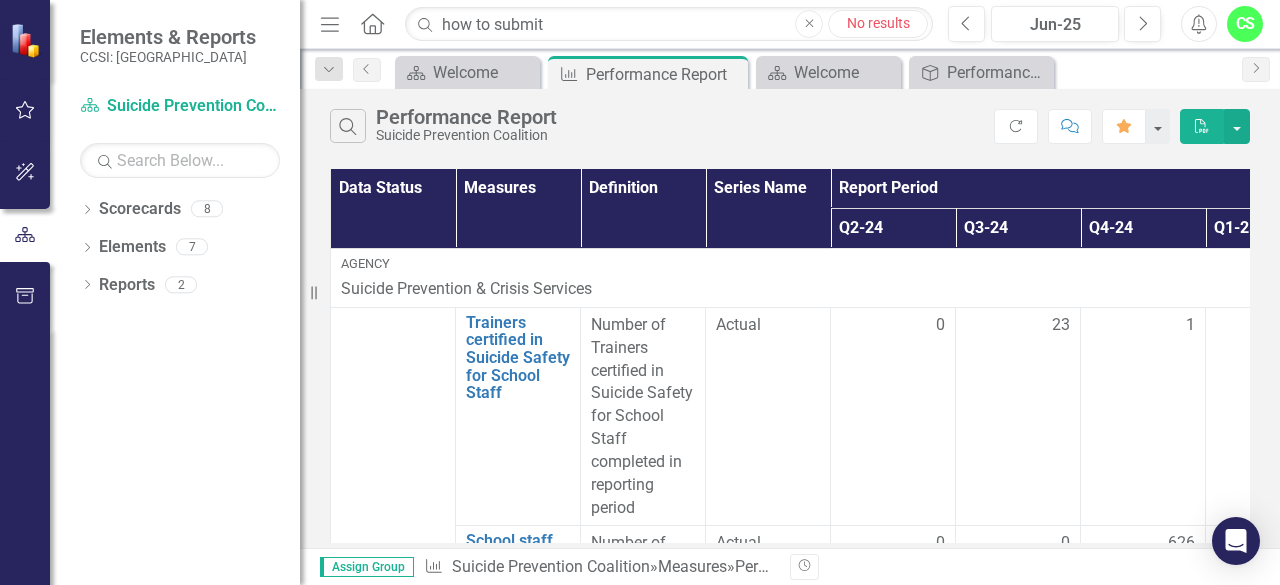 click on "Data Status" at bounding box center (393, 208) 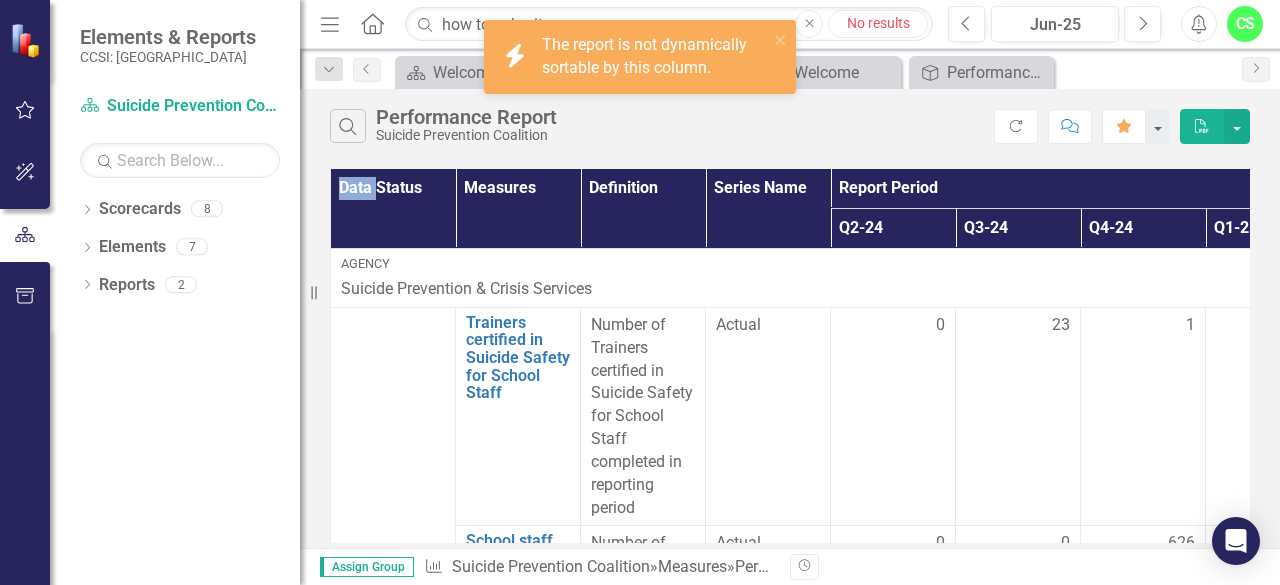 click on "Data Status" at bounding box center (393, 208) 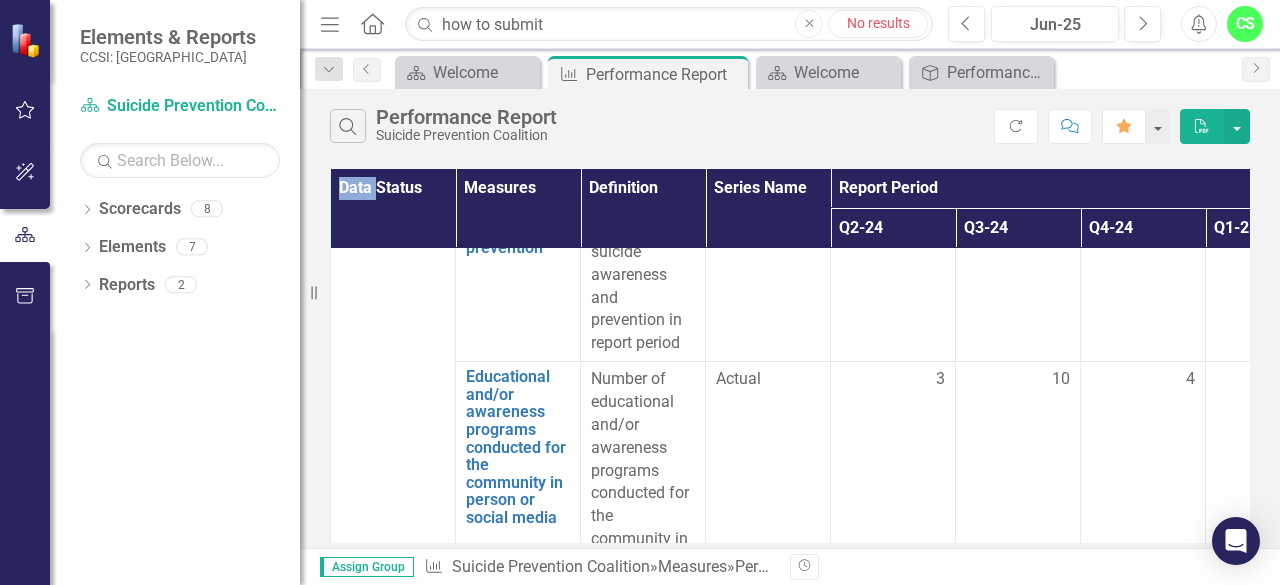 scroll, scrollTop: 1544, scrollLeft: 0, axis: vertical 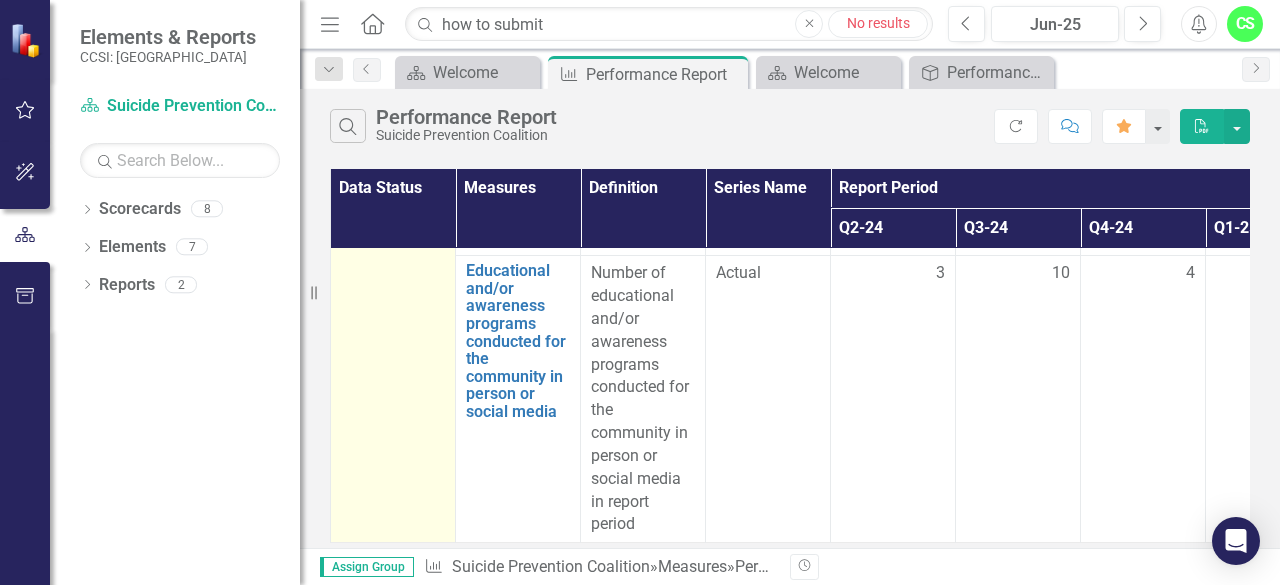 click at bounding box center (393, -342) 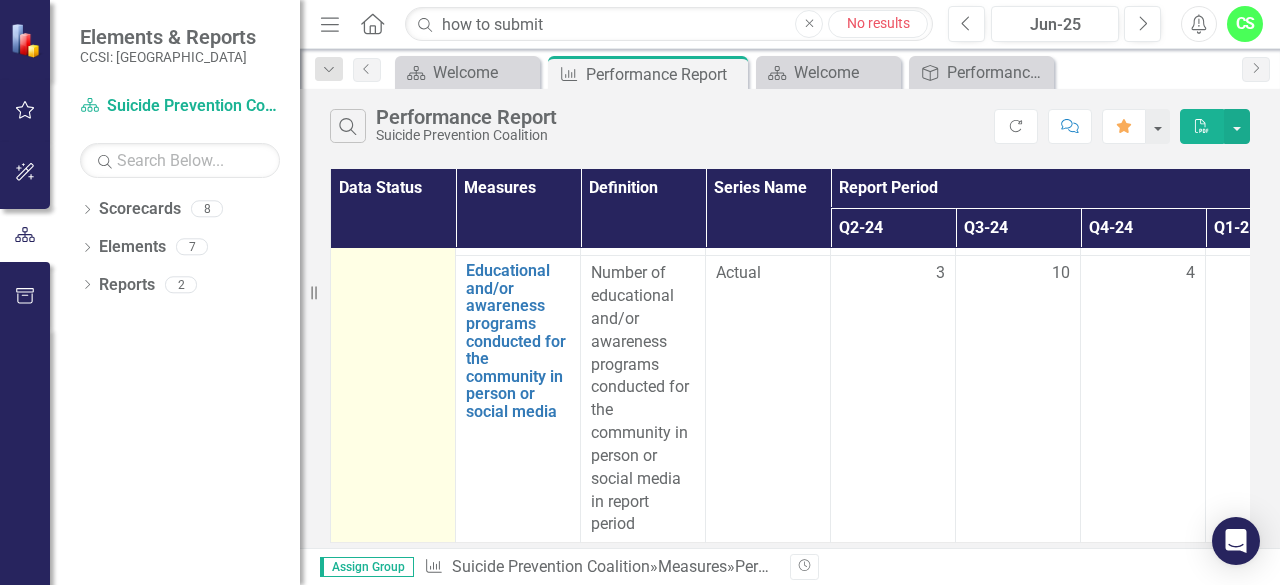click at bounding box center [393, -342] 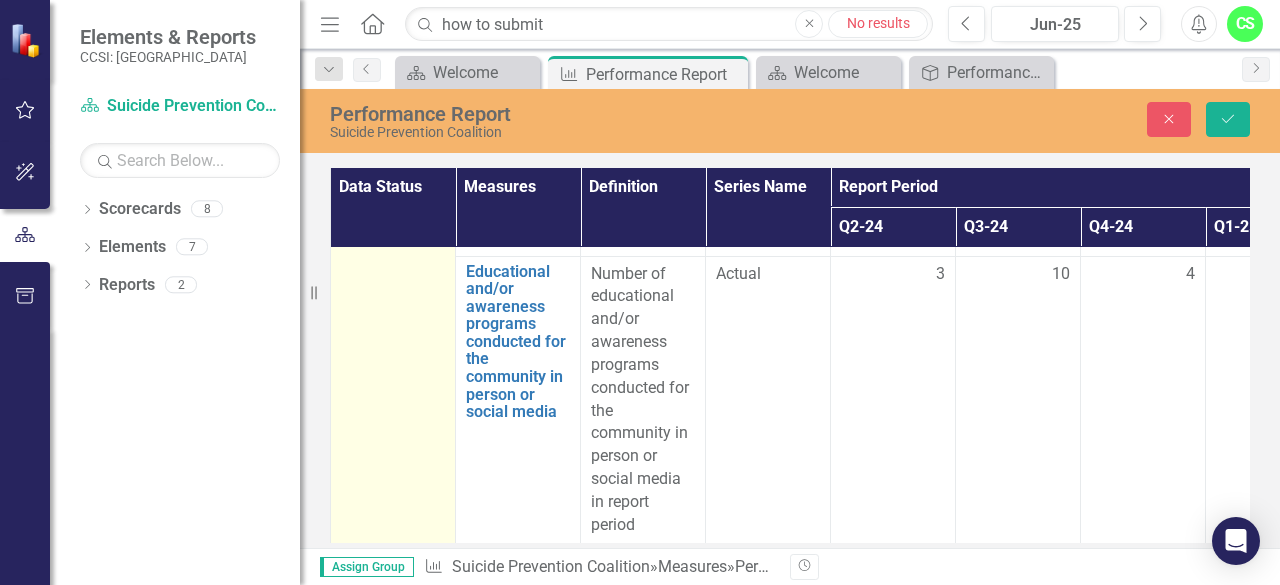 click on "Not Defined Expand" at bounding box center [393, -341] 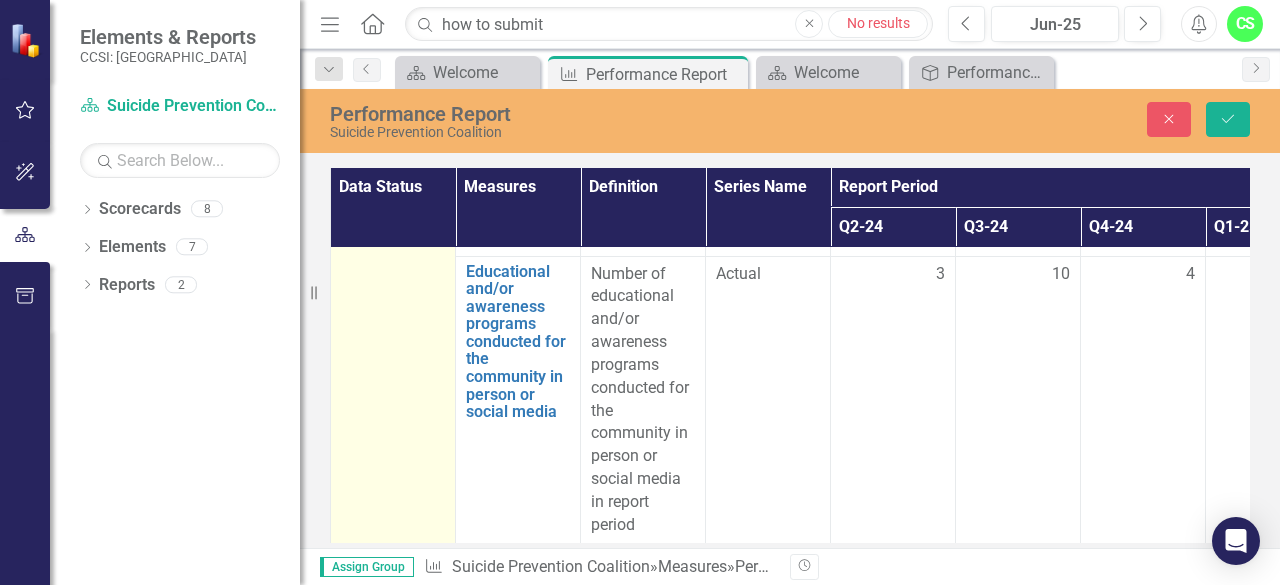 click on "Not Defined Expand" at bounding box center (393, -341) 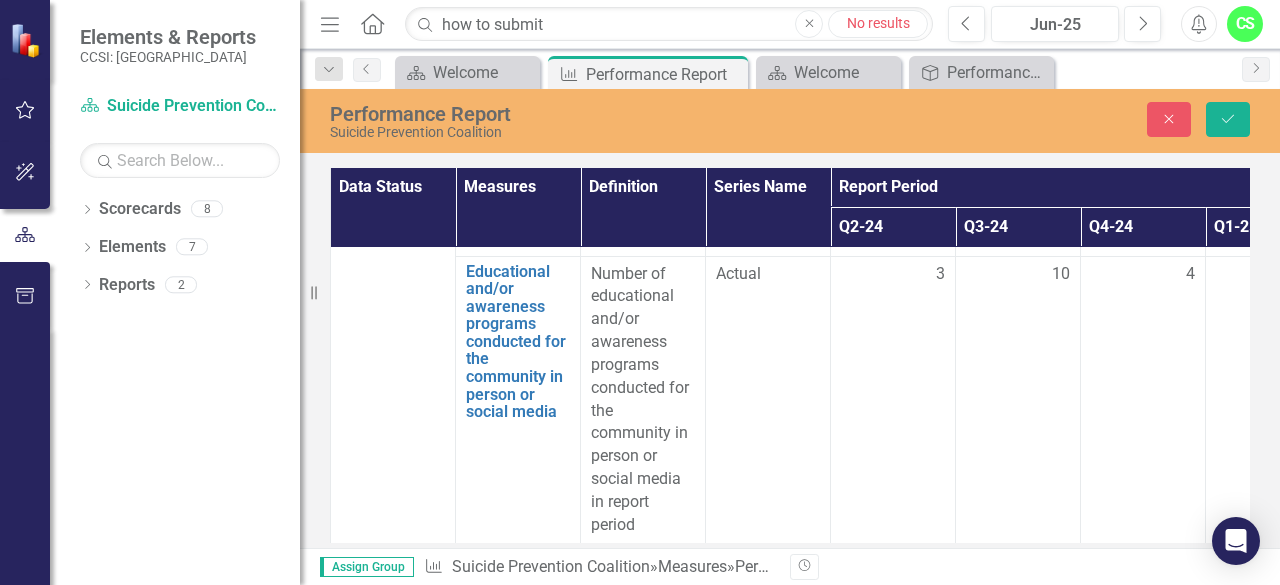 click on "Data Status" at bounding box center [393, 207] 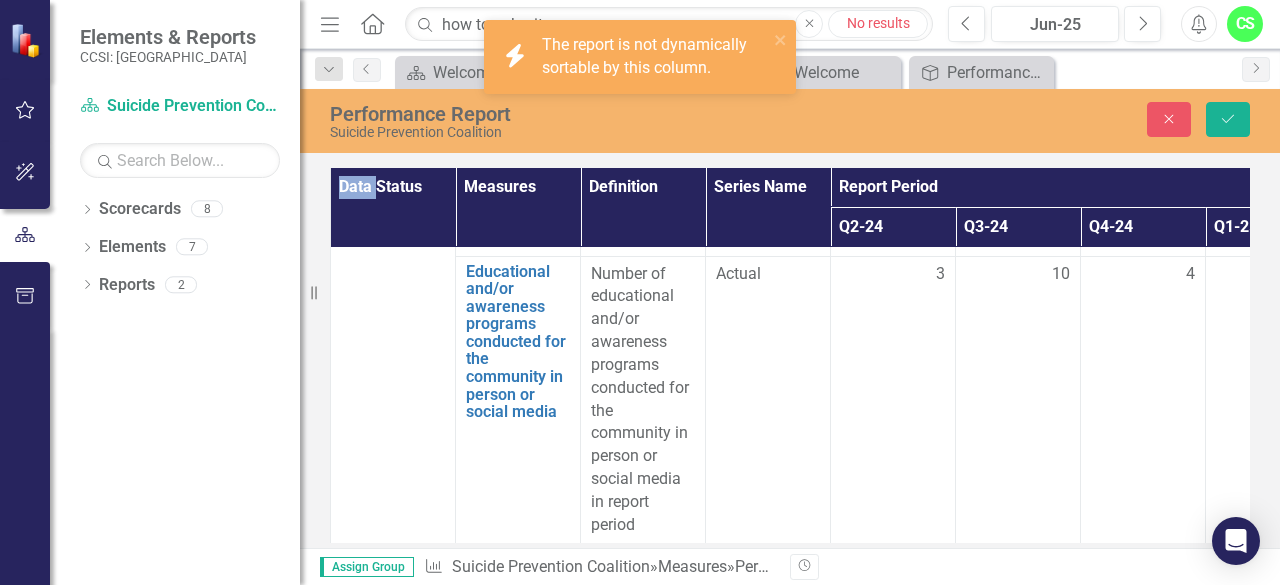 click on "Data Status" at bounding box center (393, 207) 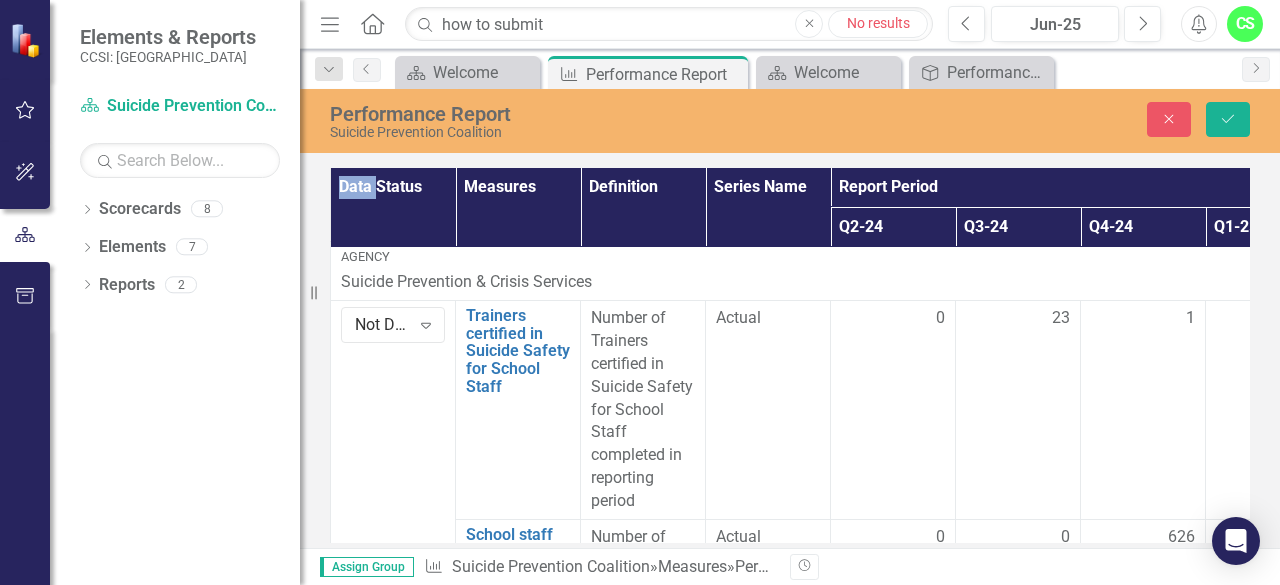 scroll, scrollTop: 0, scrollLeft: 0, axis: both 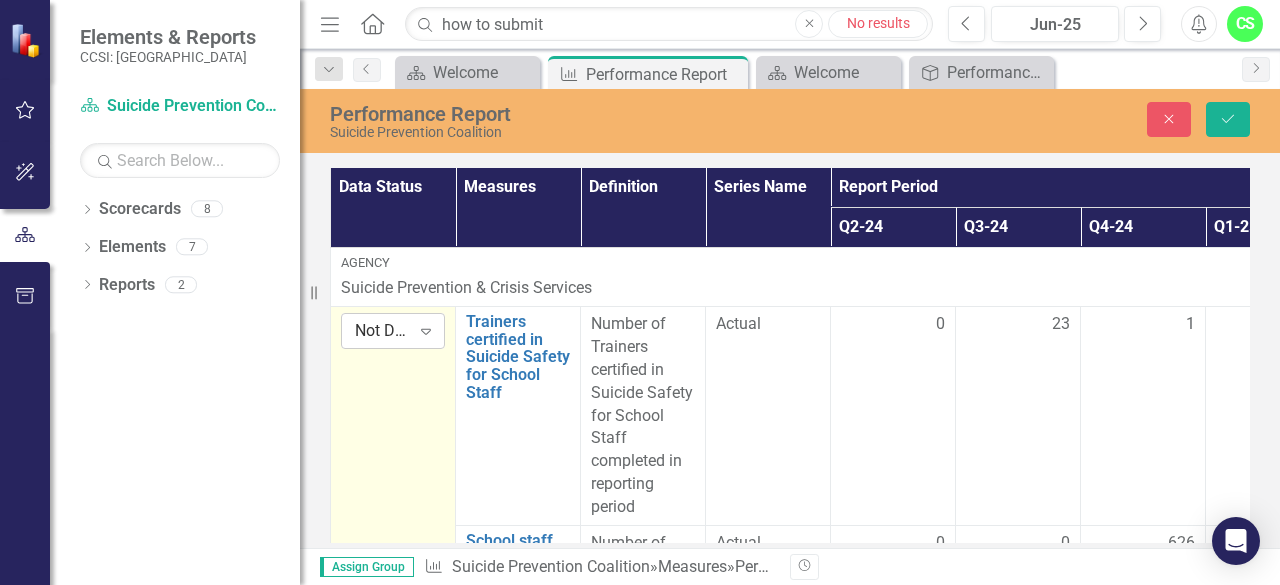 click on "Expand" 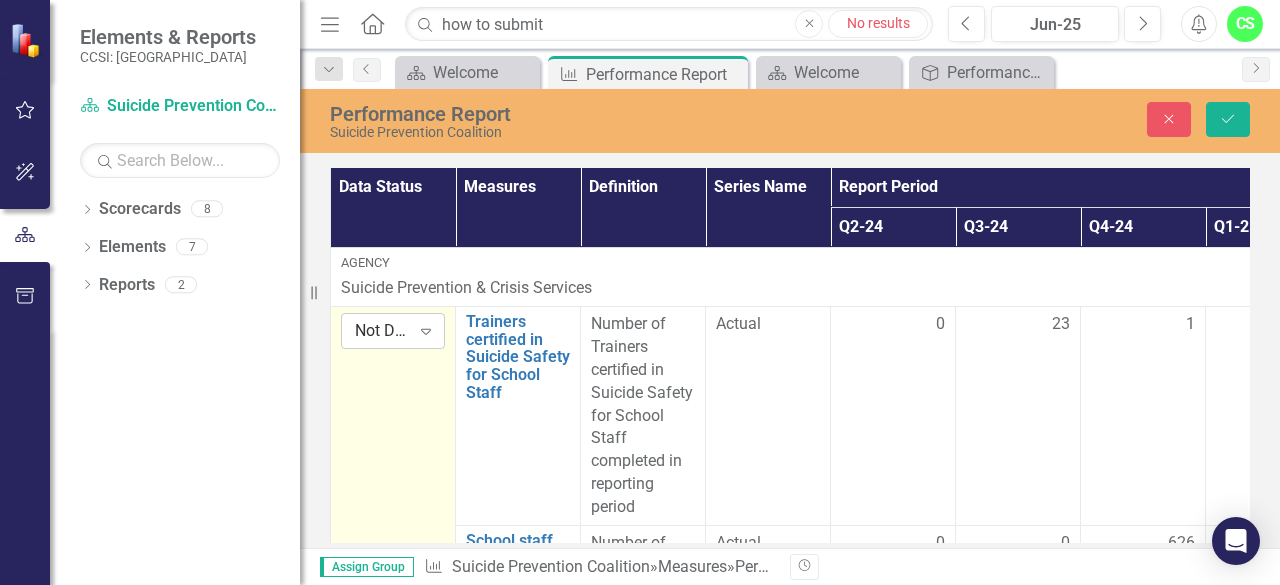 click on "Expand" 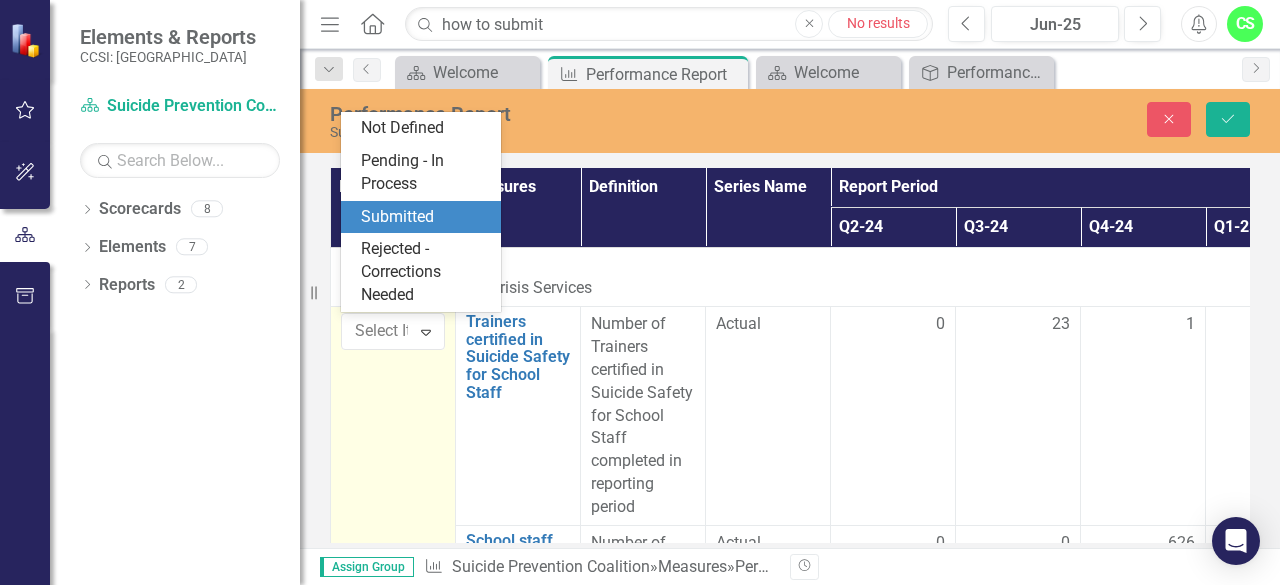 click on "Submitted" at bounding box center (425, 217) 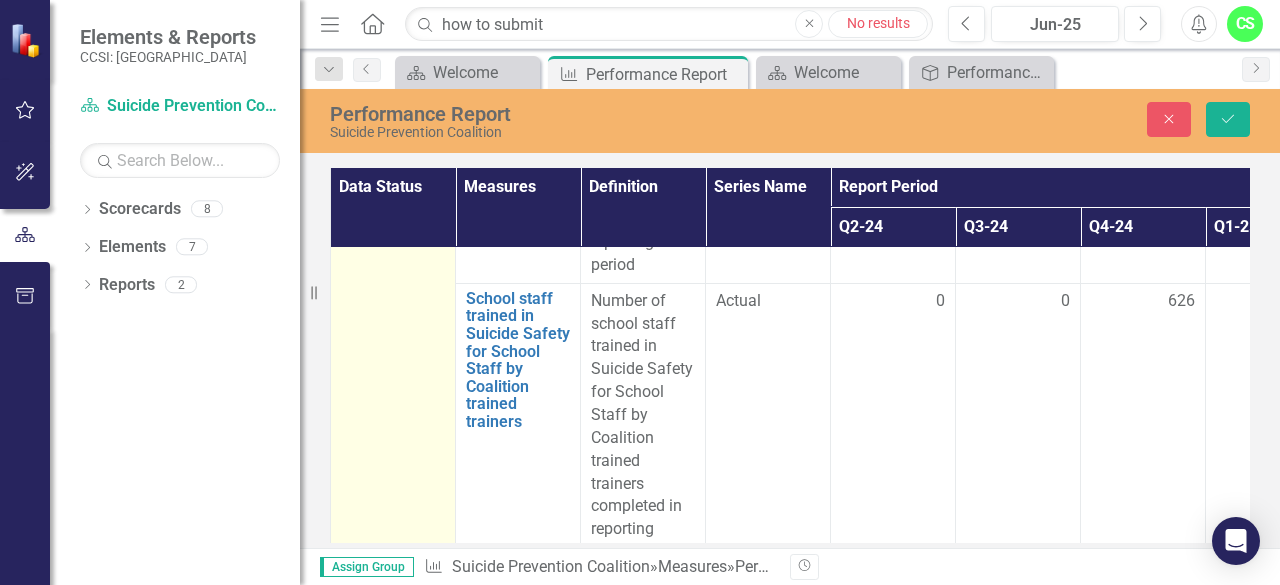 scroll, scrollTop: 60, scrollLeft: 0, axis: vertical 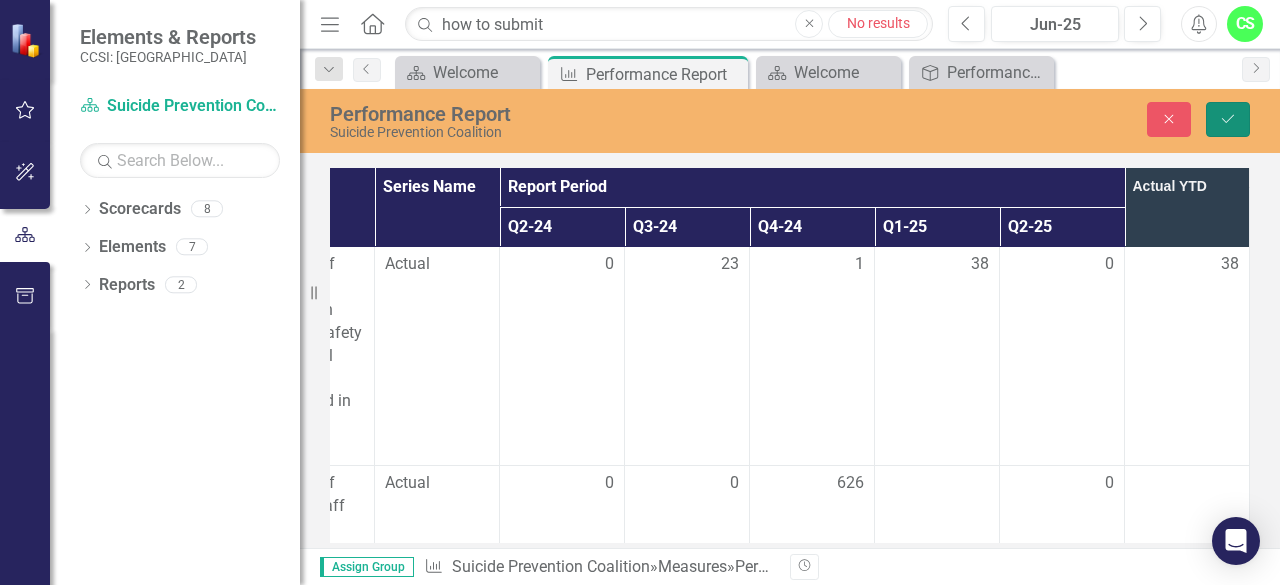 click on "Save" at bounding box center (1228, 119) 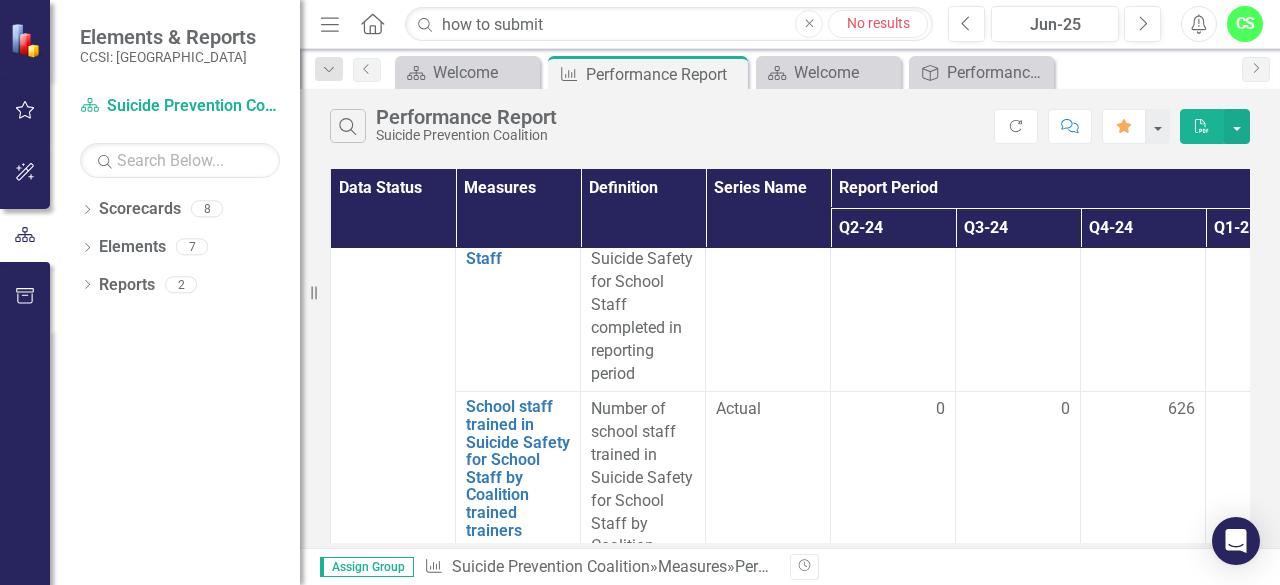 scroll, scrollTop: 137, scrollLeft: 0, axis: vertical 